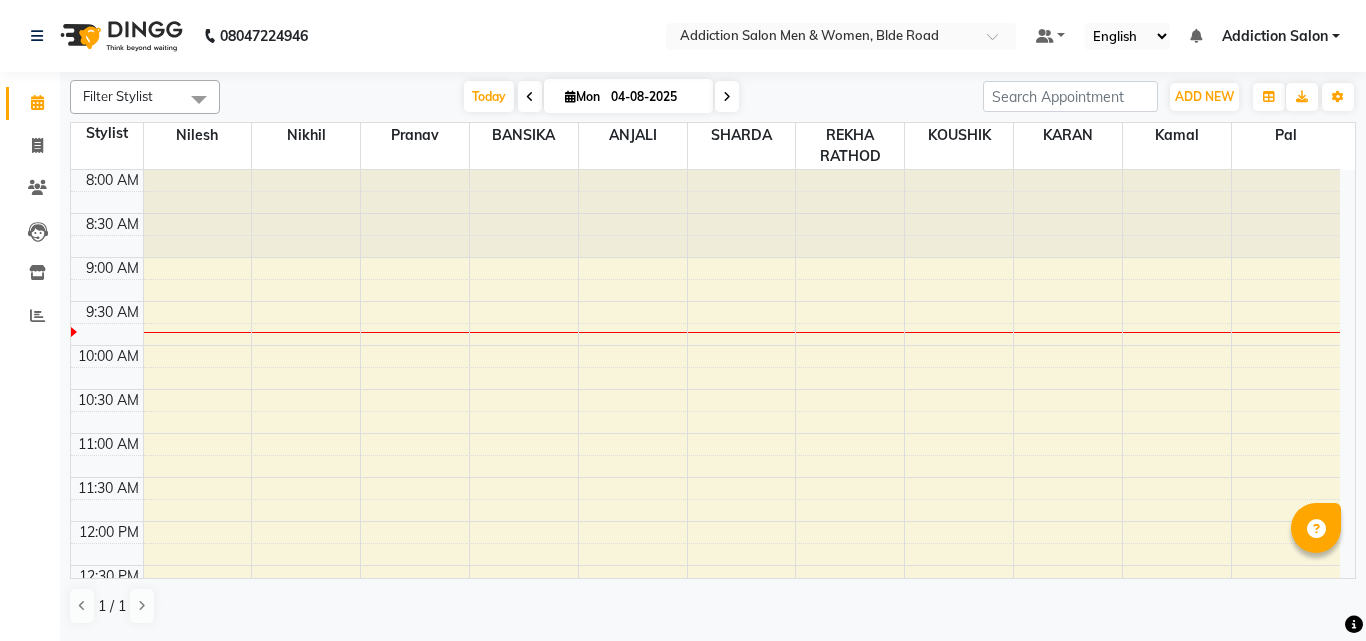scroll, scrollTop: 0, scrollLeft: 0, axis: both 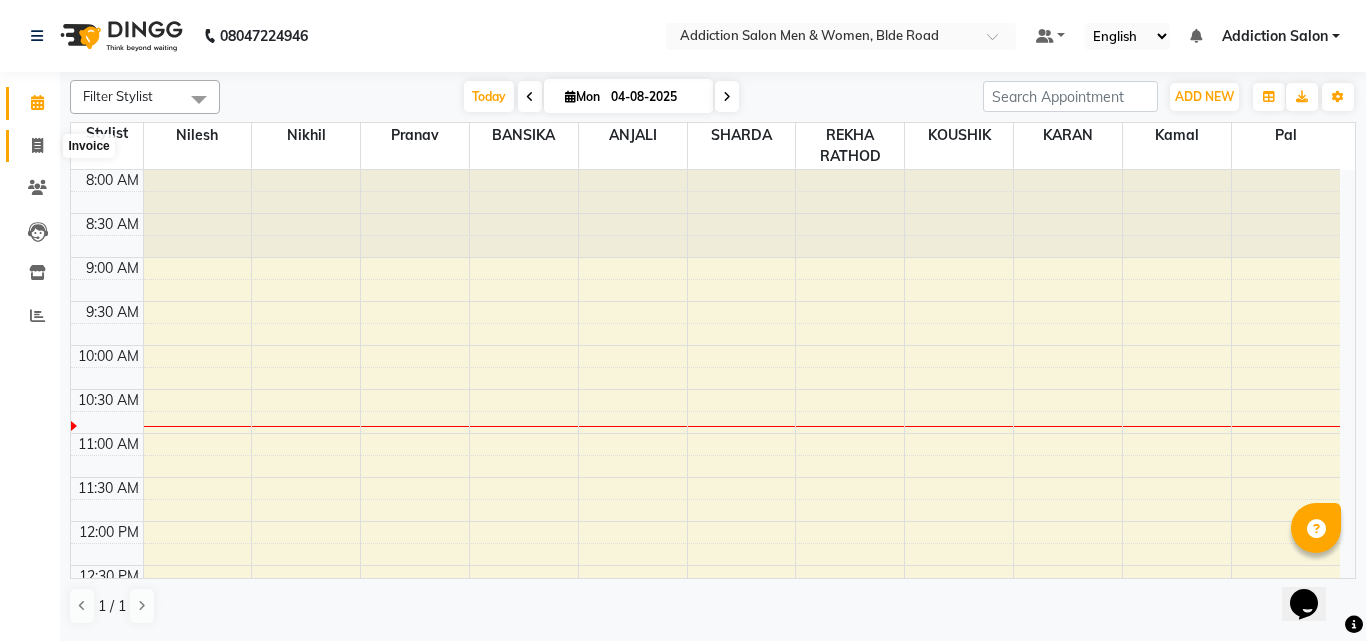 click 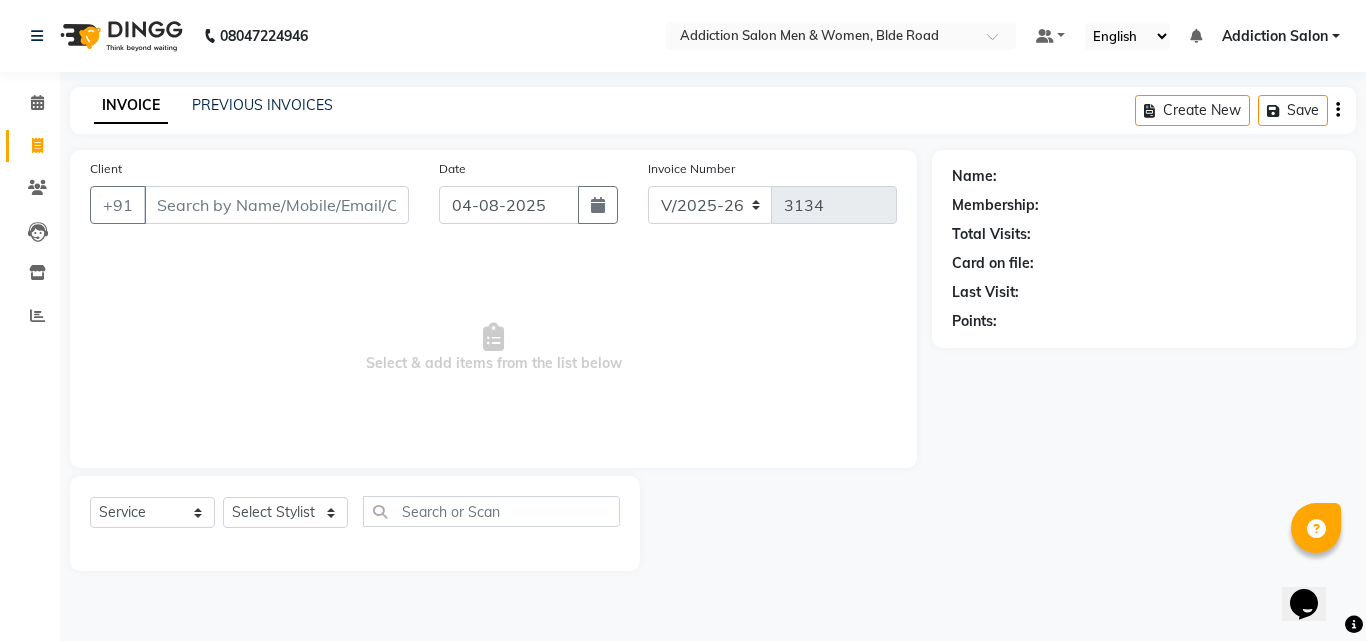click on "PREVIOUS INVOICES" 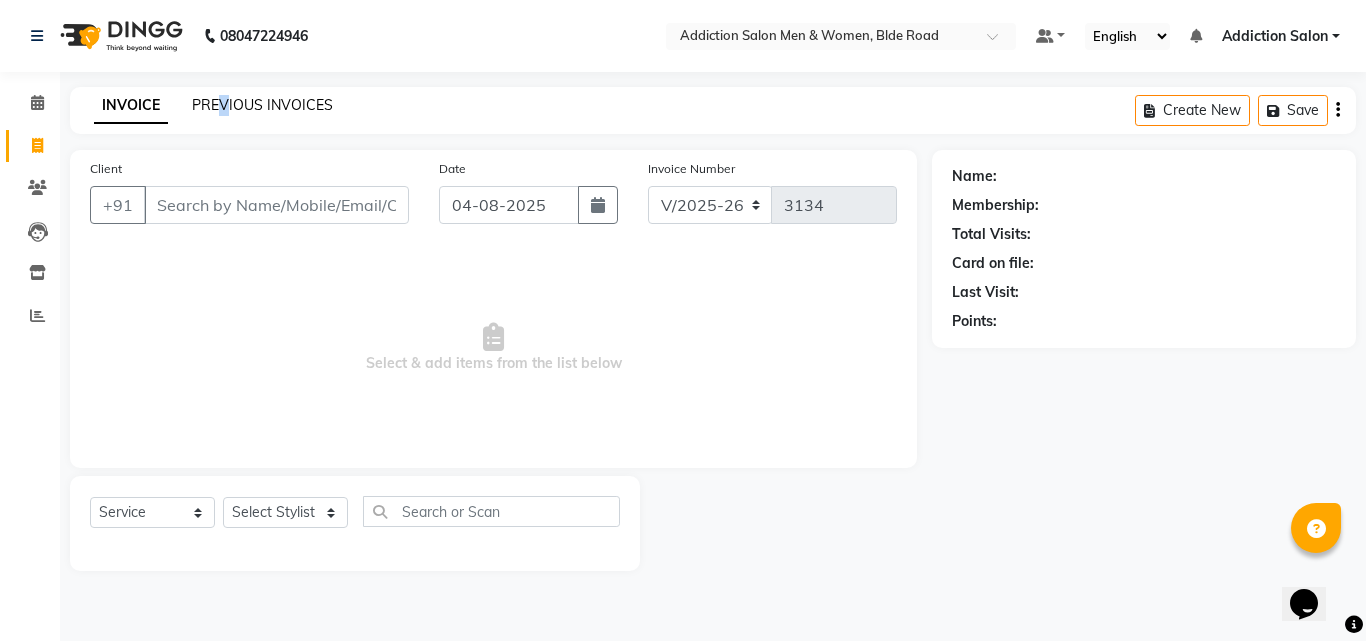 click on "PREVIOUS INVOICES" 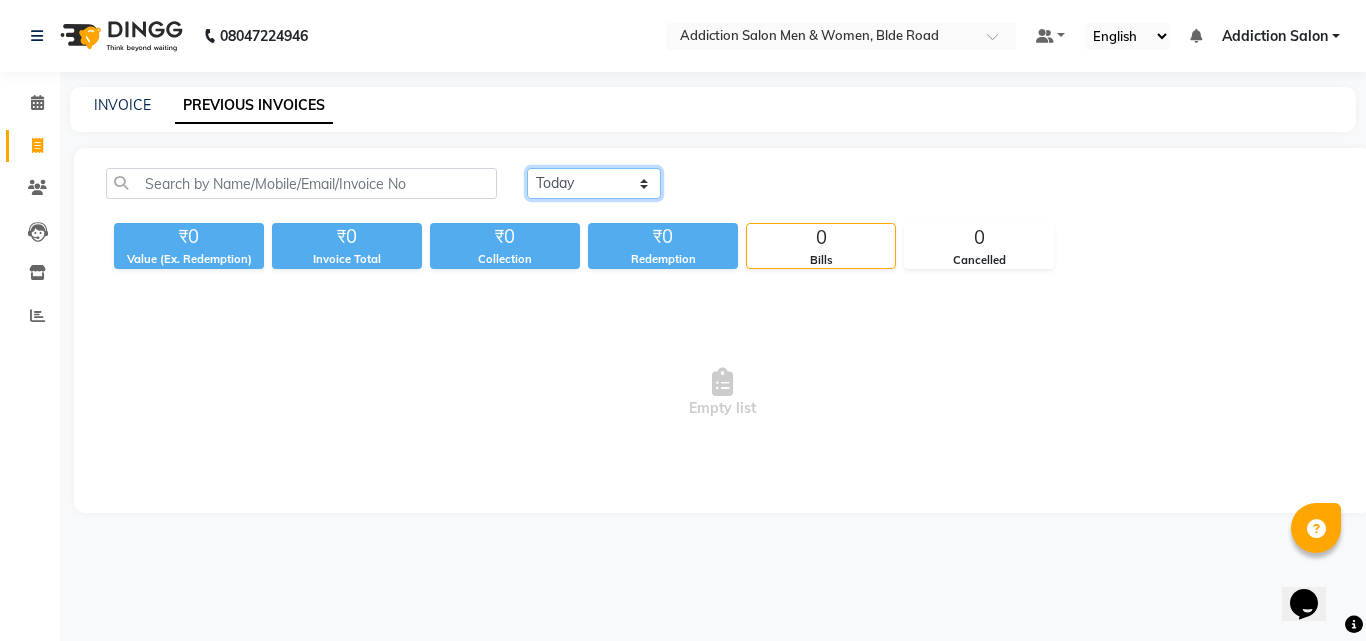 click on "Today Yesterday Custom Range" 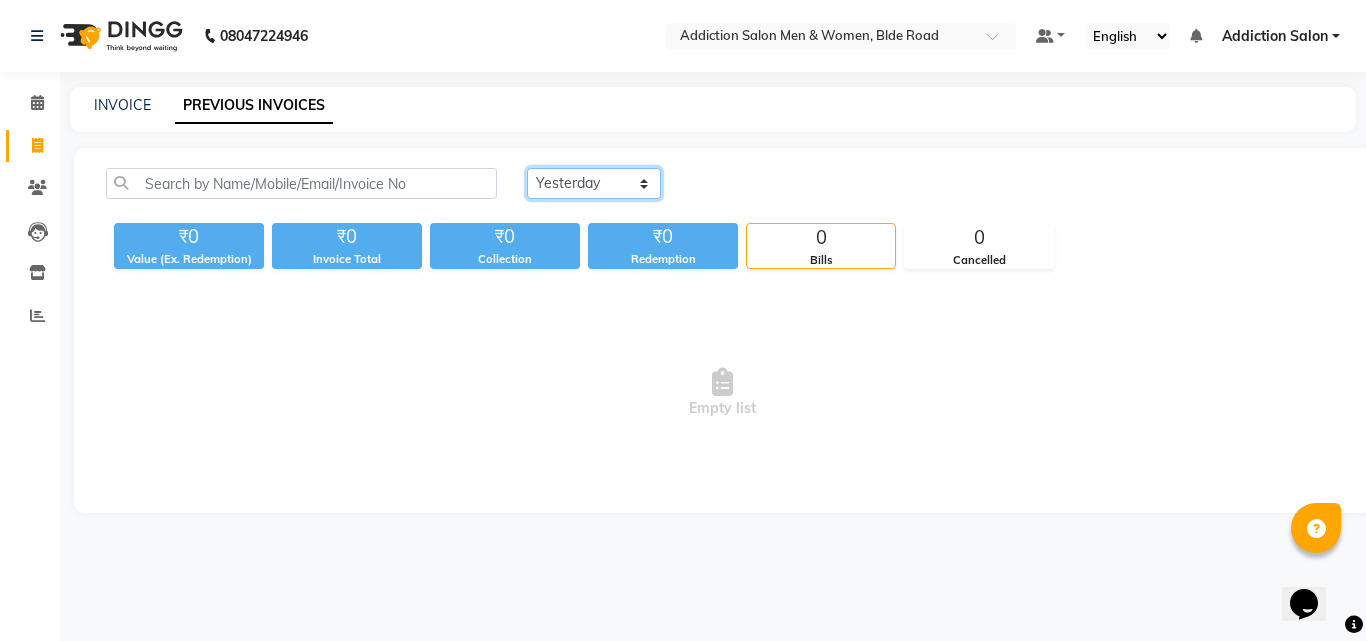click on "Today Yesterday Custom Range" 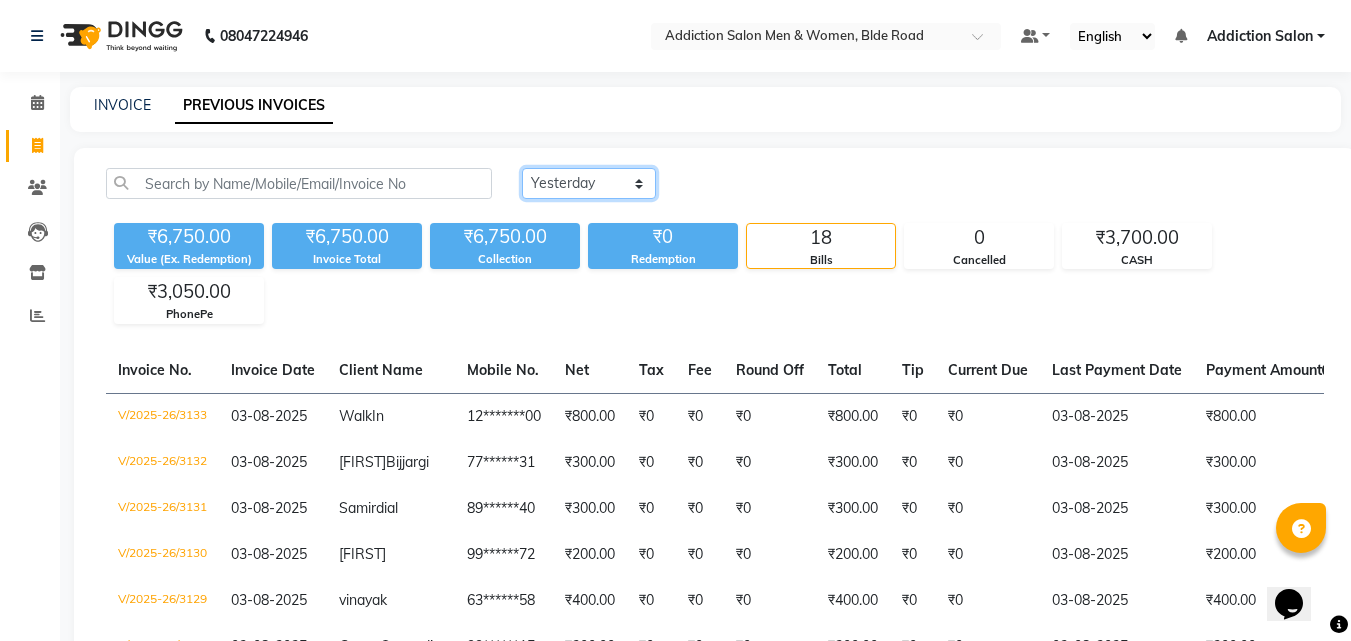 click on "Today Yesterday Custom Range" 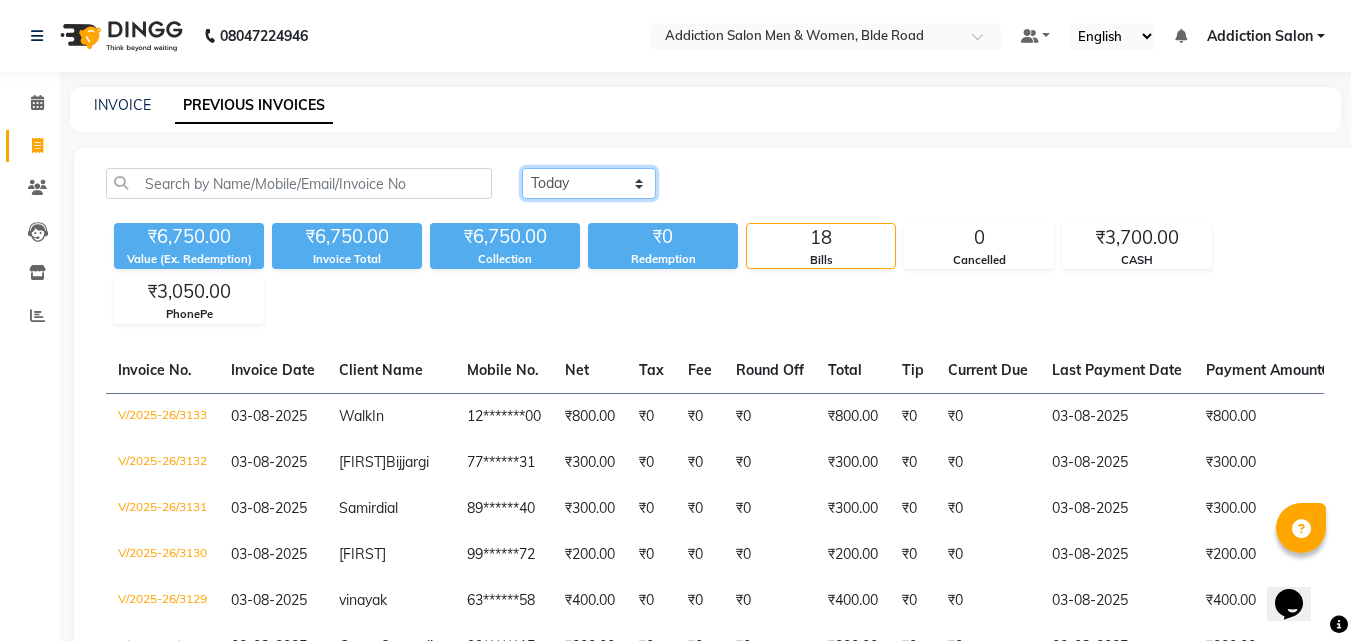 click on "Today Yesterday Custom Range" 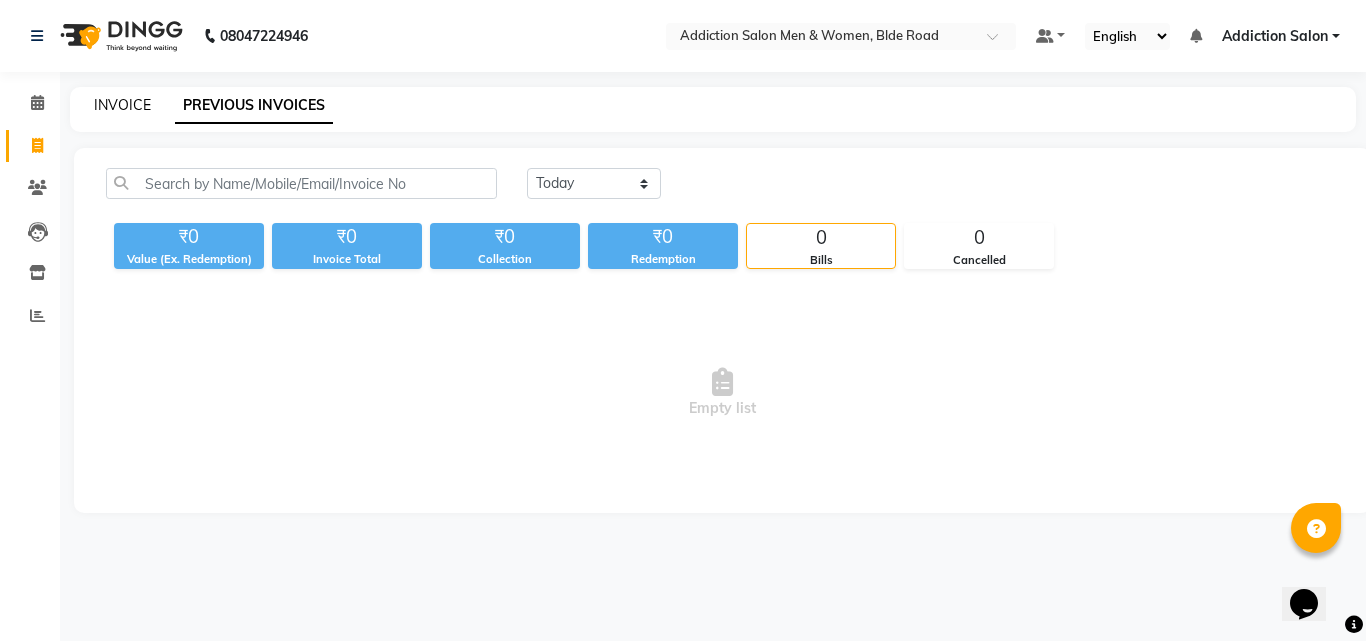 click on "INVOICE" 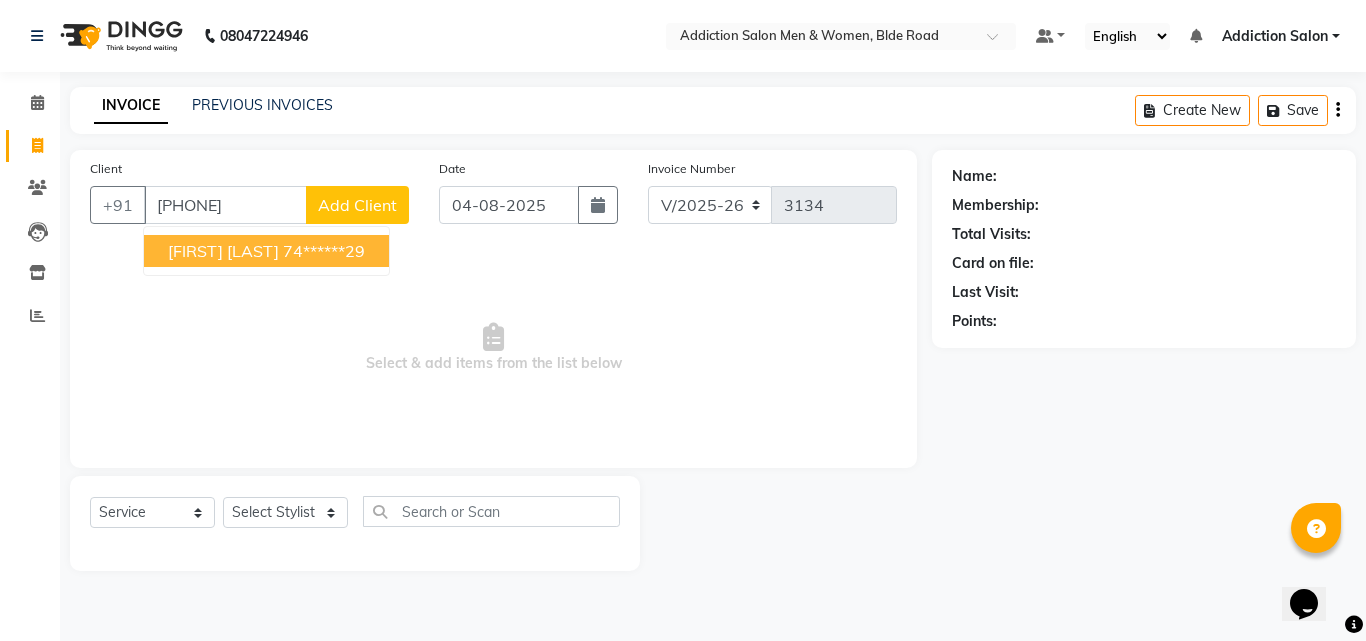 click on "[FIRST] [LAST]" at bounding box center (223, 251) 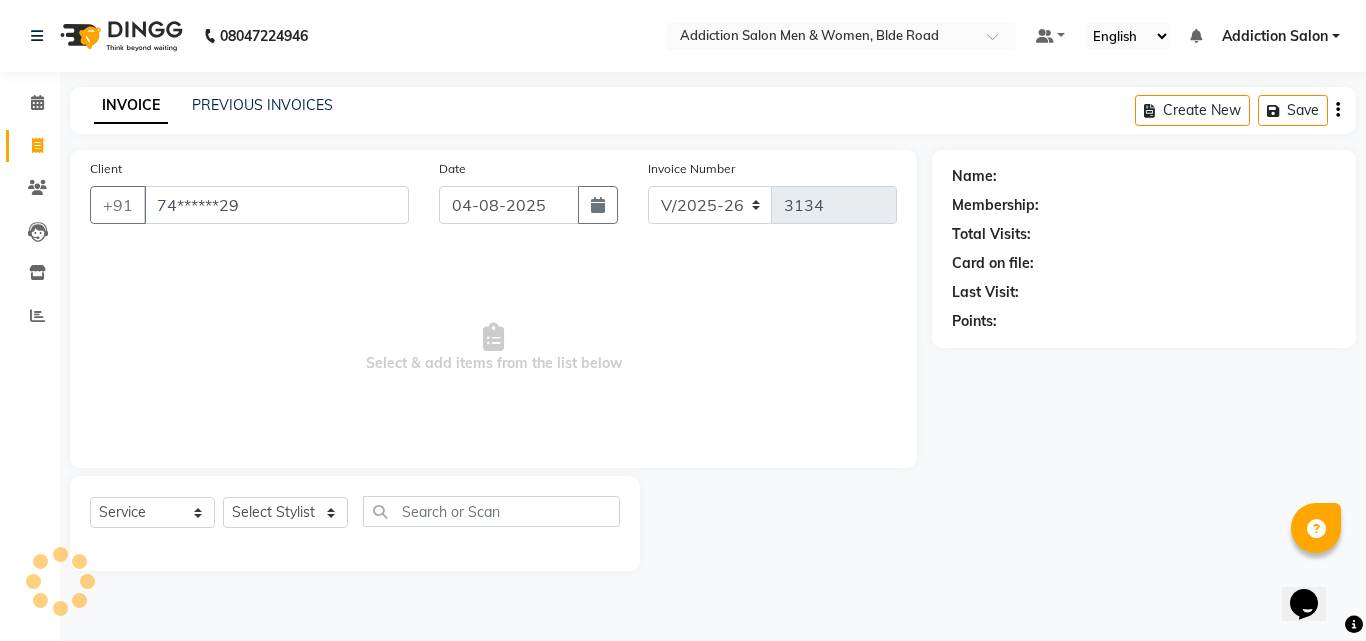 type on "74******29" 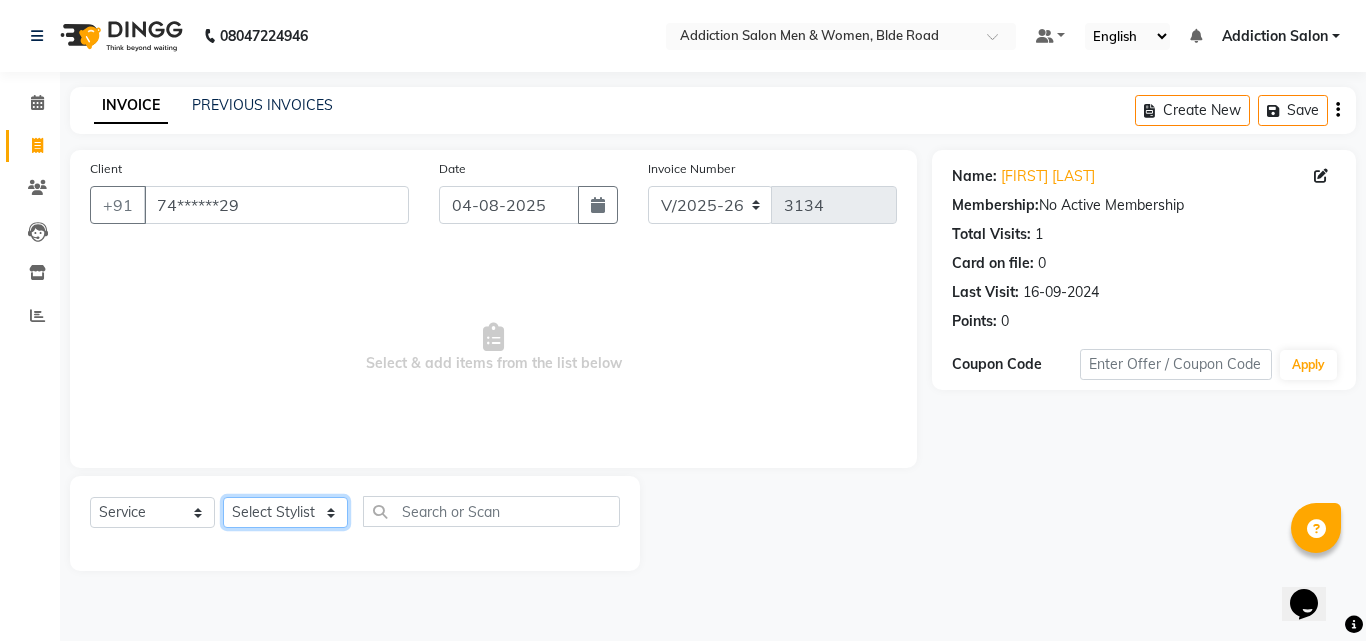 click on "Select Stylist Addiction Salon ANJALI BANSIKA Kamal KARAN KOUSHIK Nikhil Nilesh  pal Pranav REKHA RATHOD SHARDA" 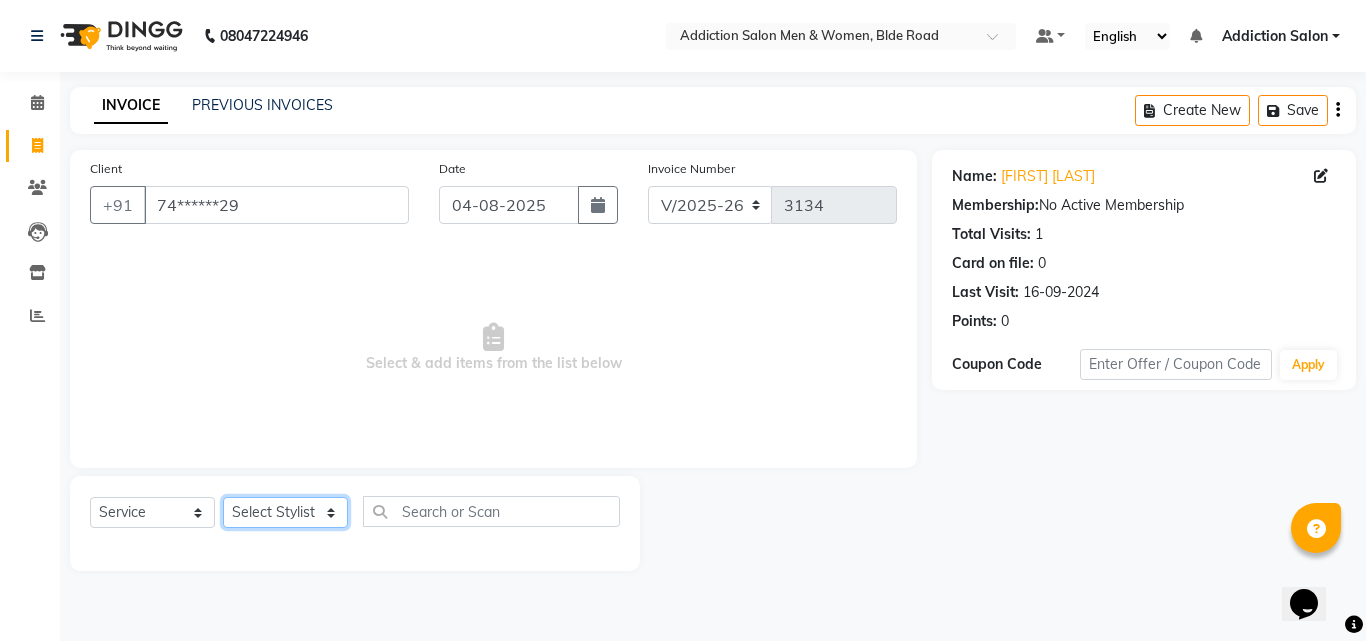 select on "67107" 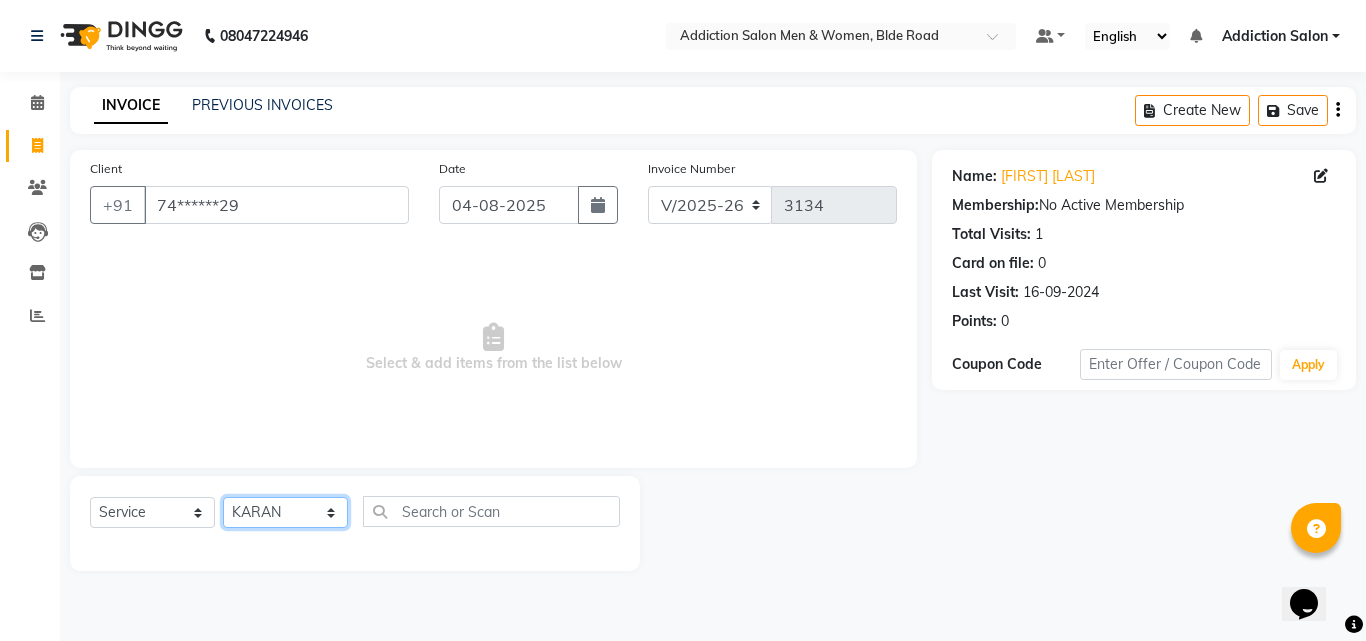 click on "Select Stylist Addiction Salon ANJALI BANSIKA Kamal KARAN KOUSHIK Nikhil Nilesh  pal Pranav REKHA RATHOD SHARDA" 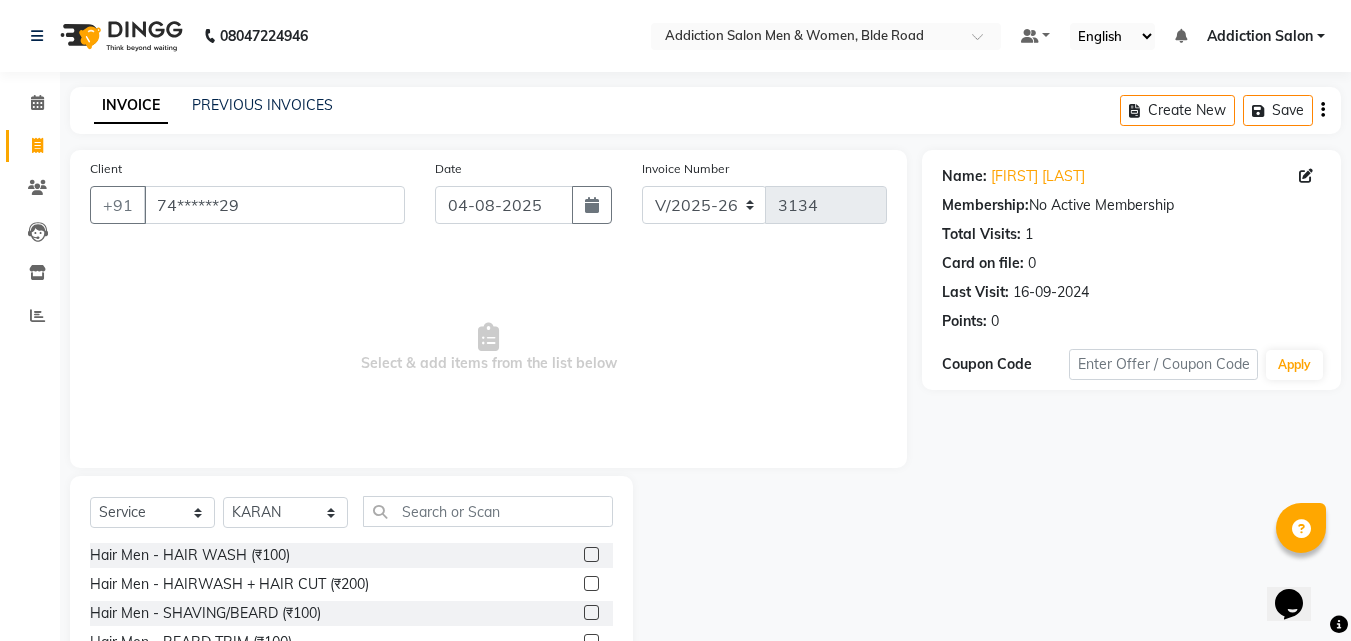 click 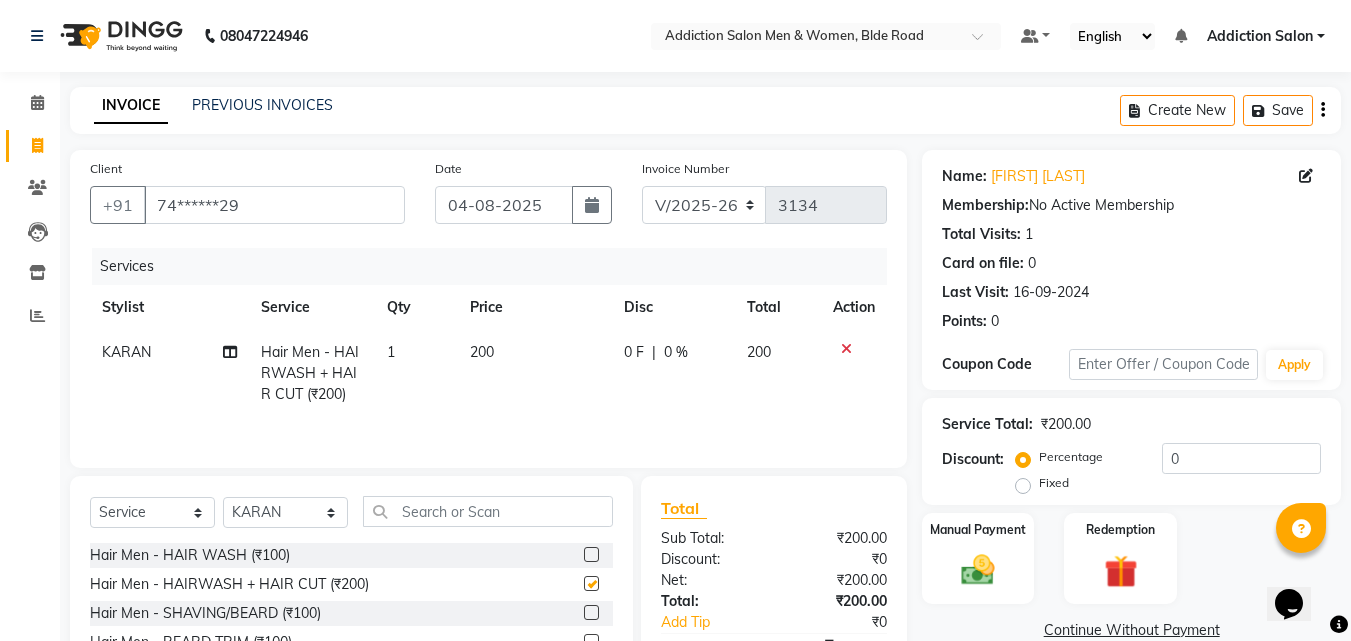 checkbox on "false" 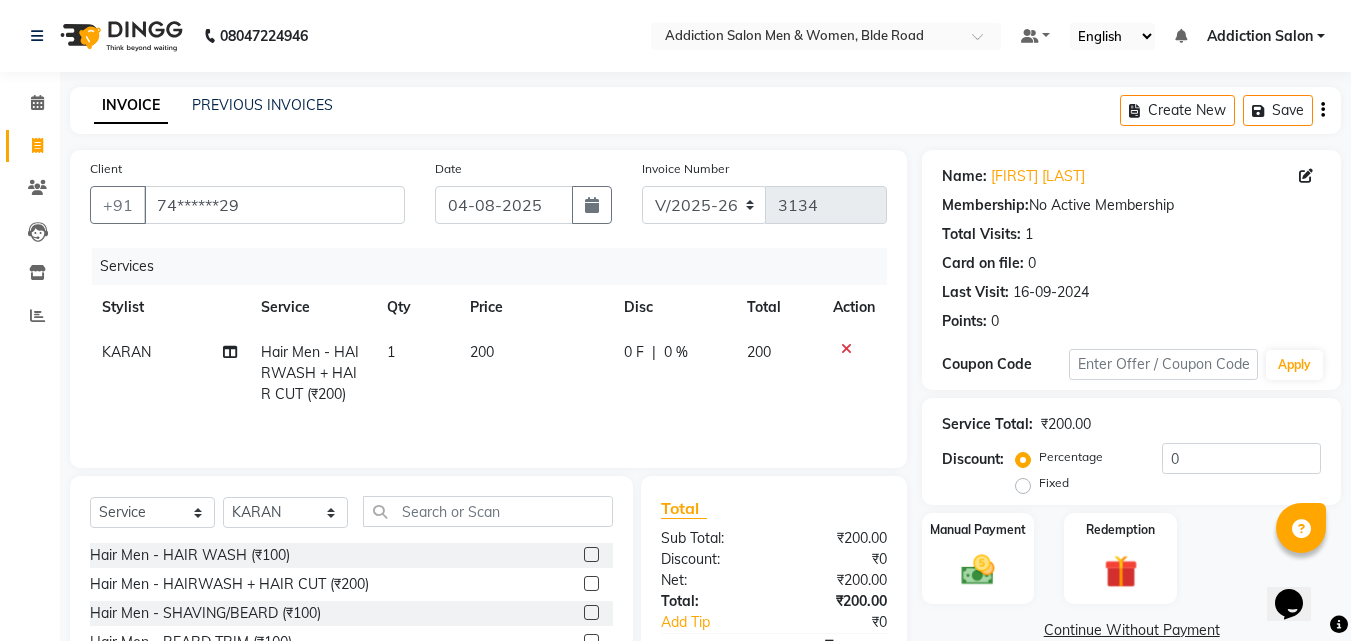 click 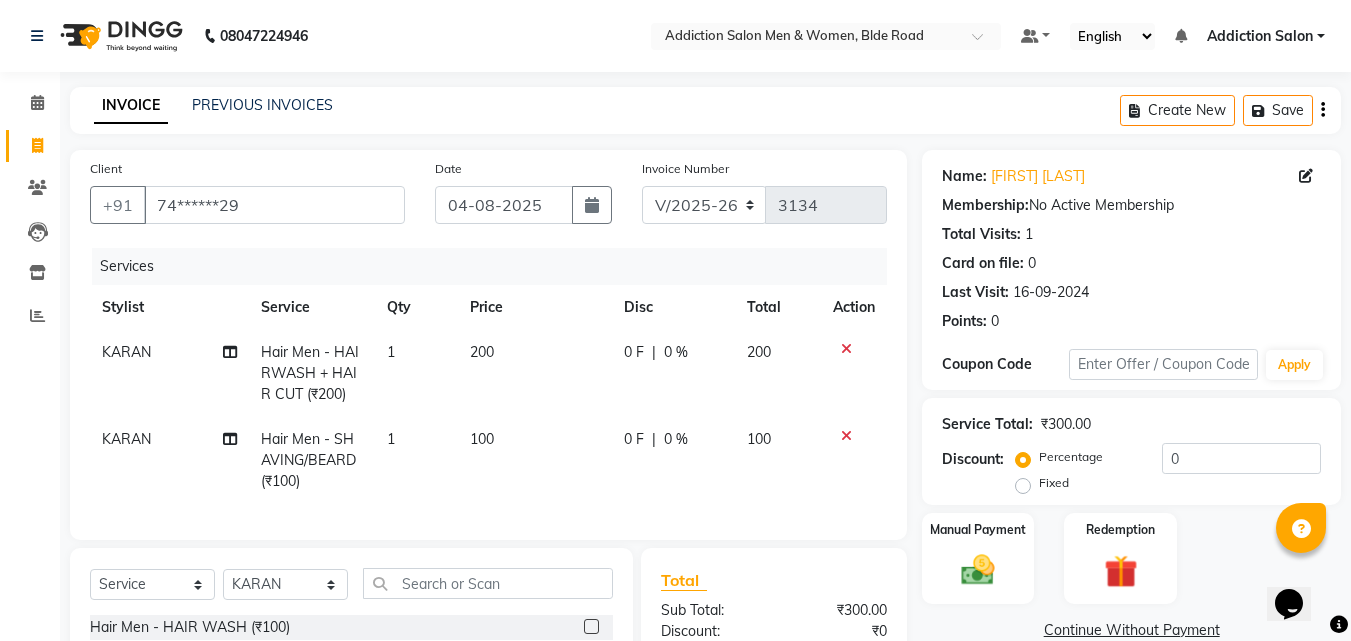 checkbox on "false" 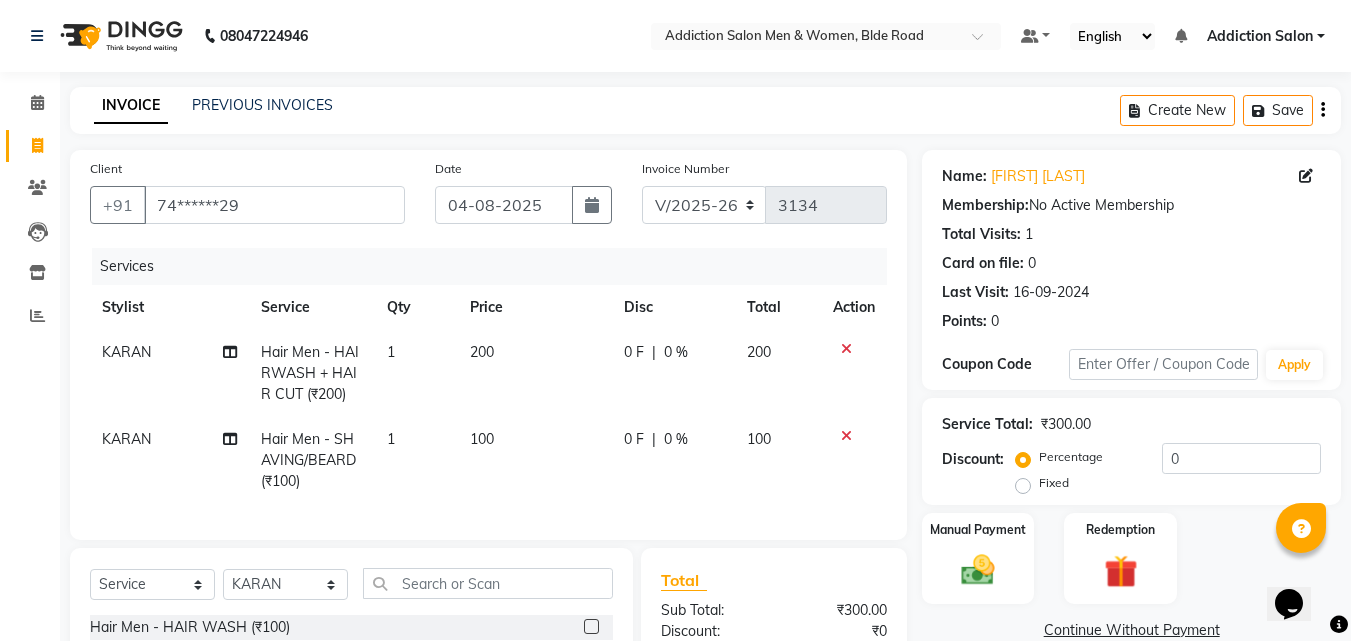 scroll, scrollTop: 247, scrollLeft: 0, axis: vertical 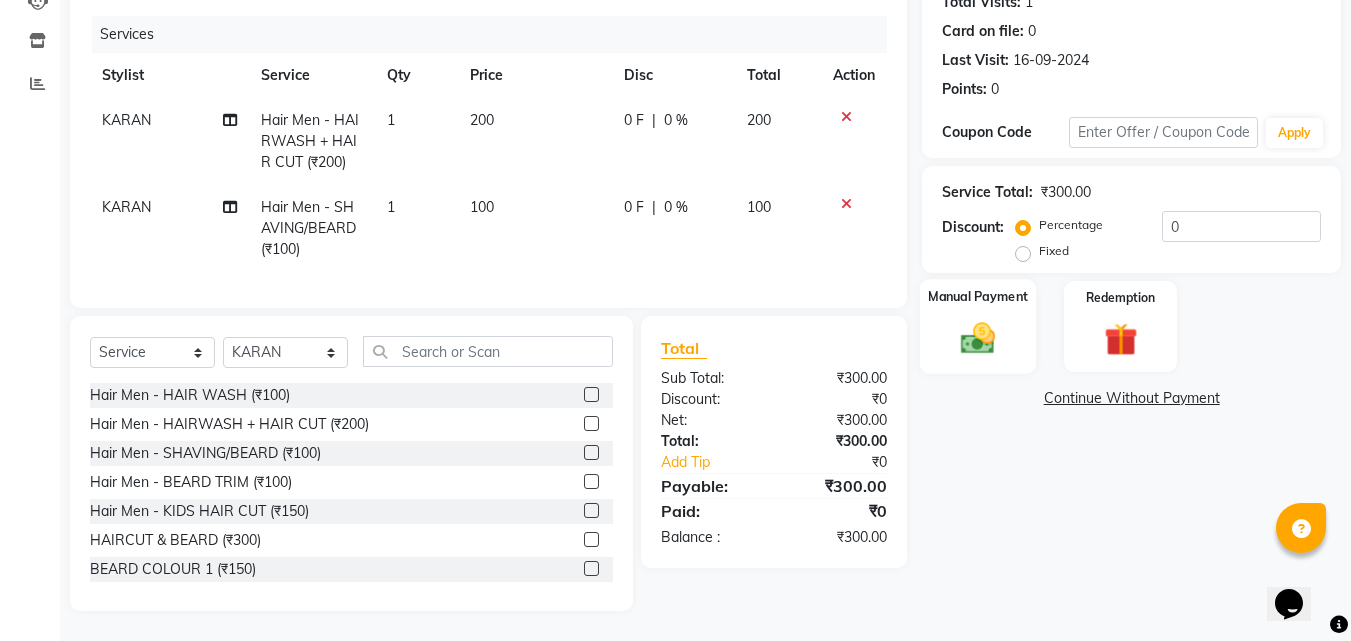 click 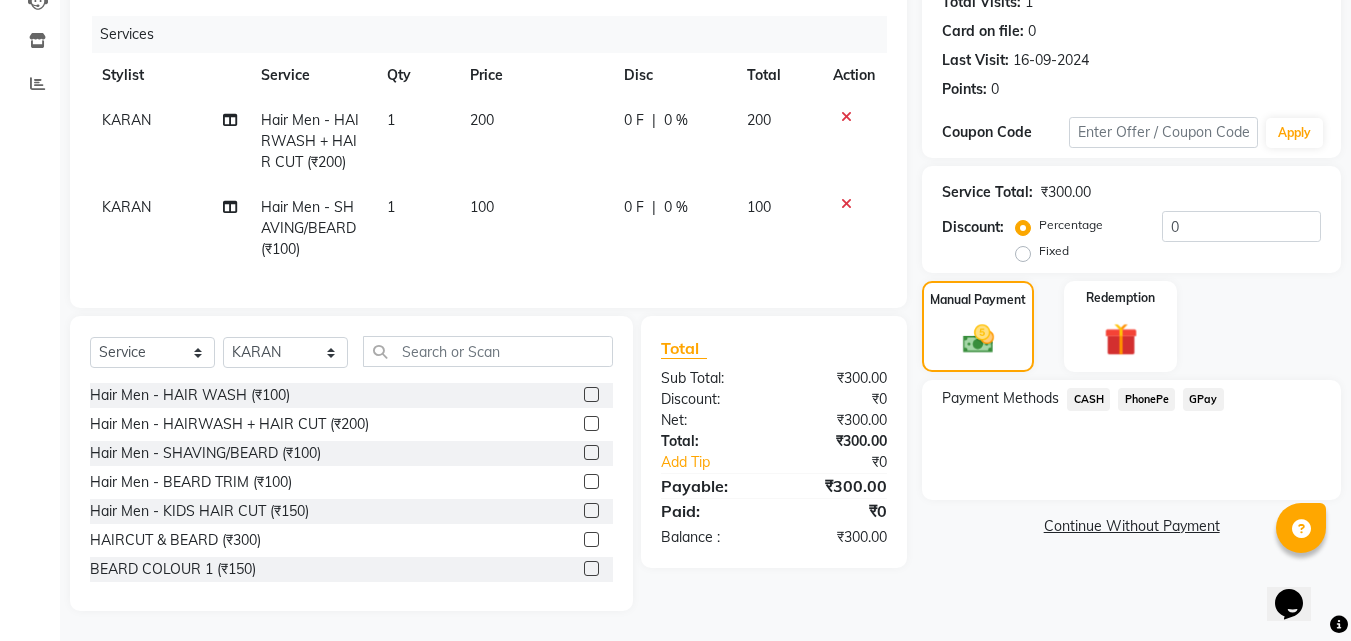 click on "PhonePe" 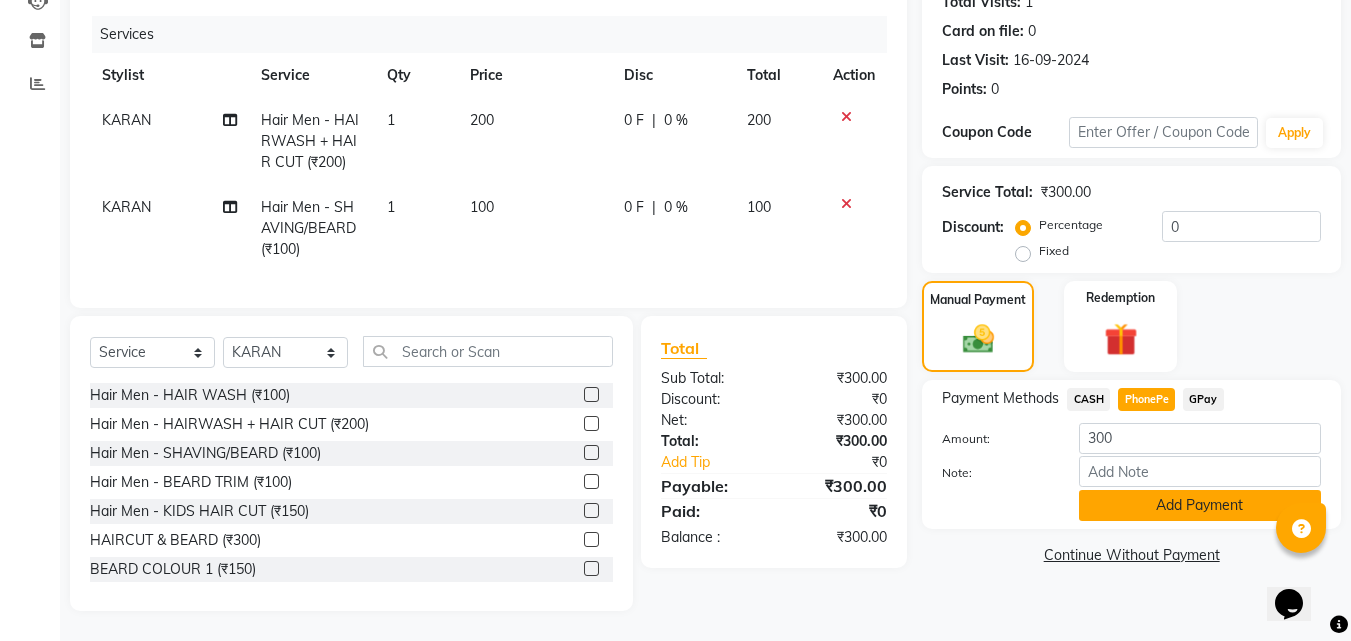 click on "Add Payment" 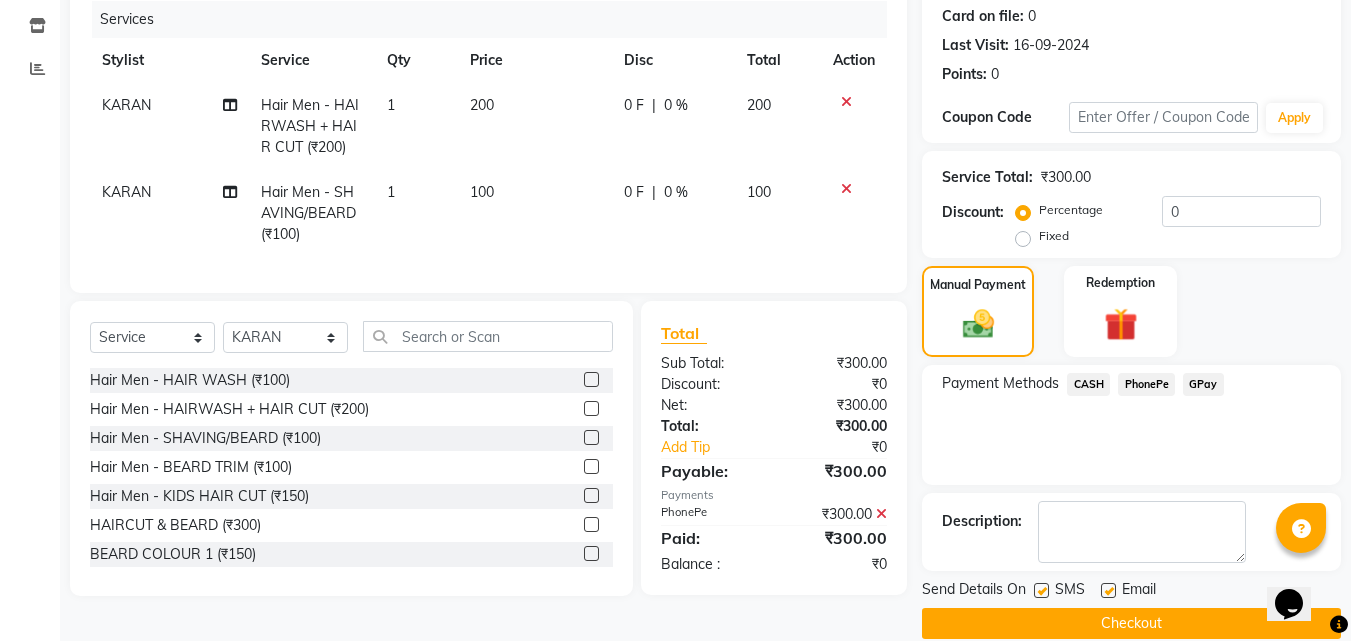 scroll, scrollTop: 275, scrollLeft: 0, axis: vertical 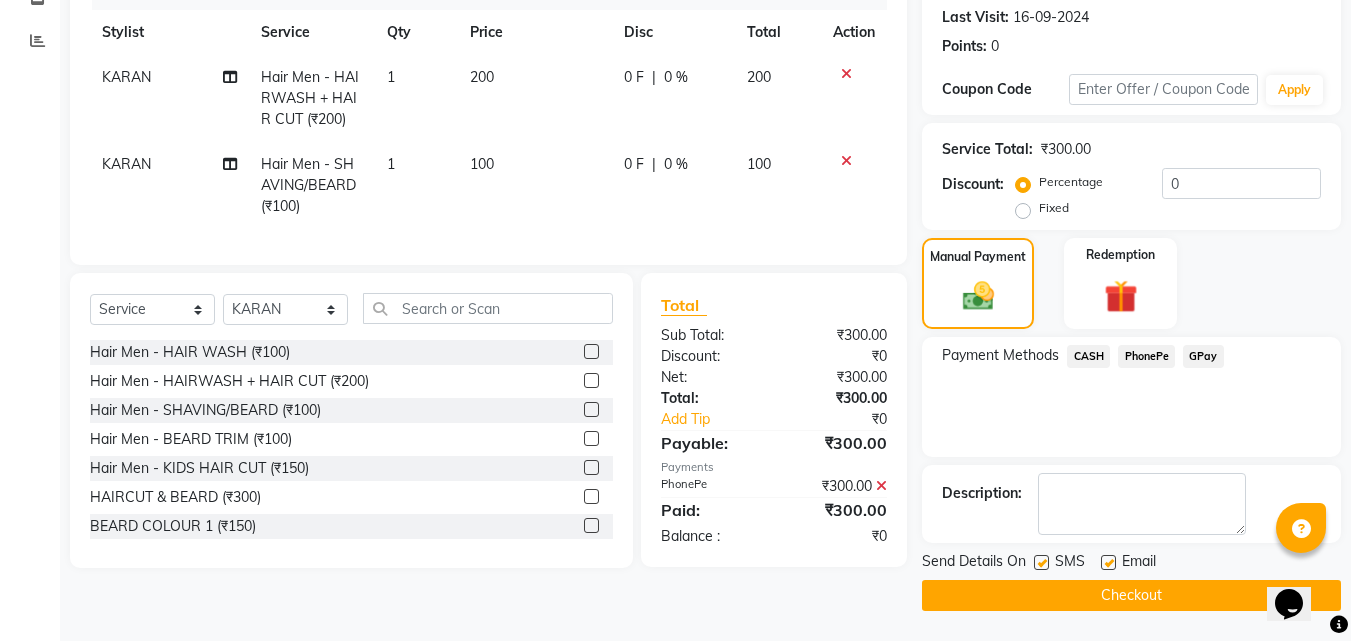 click on "Checkout" 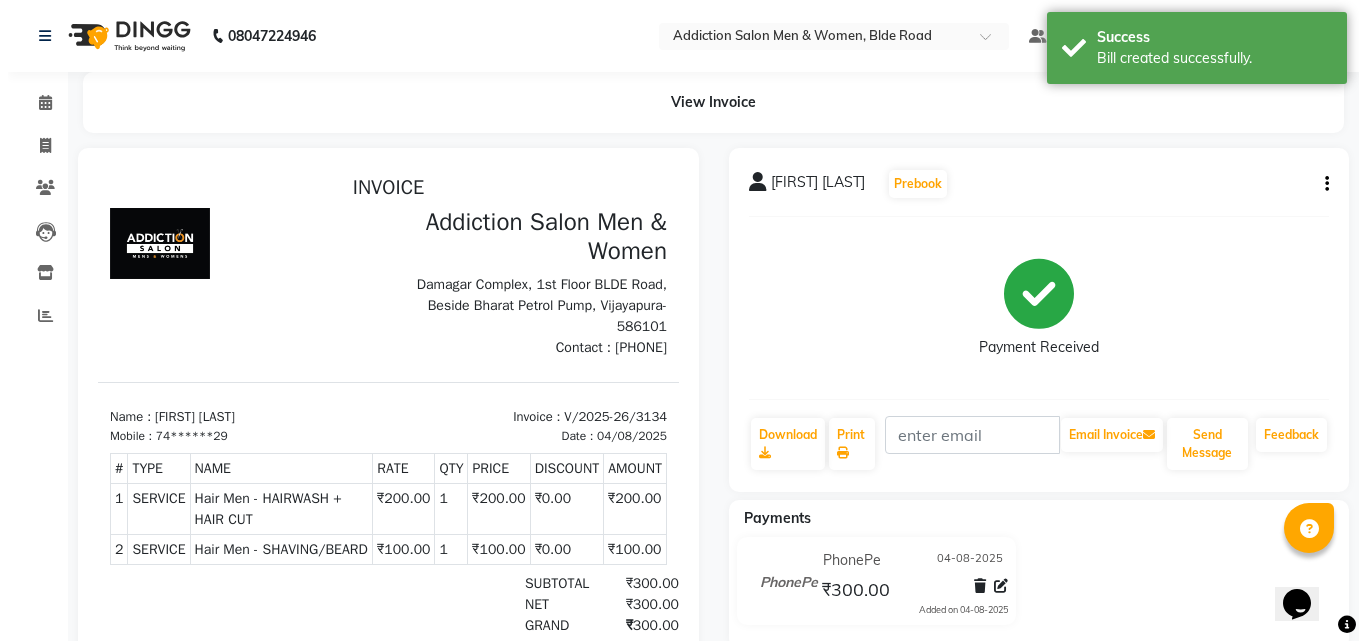 scroll, scrollTop: 0, scrollLeft: 0, axis: both 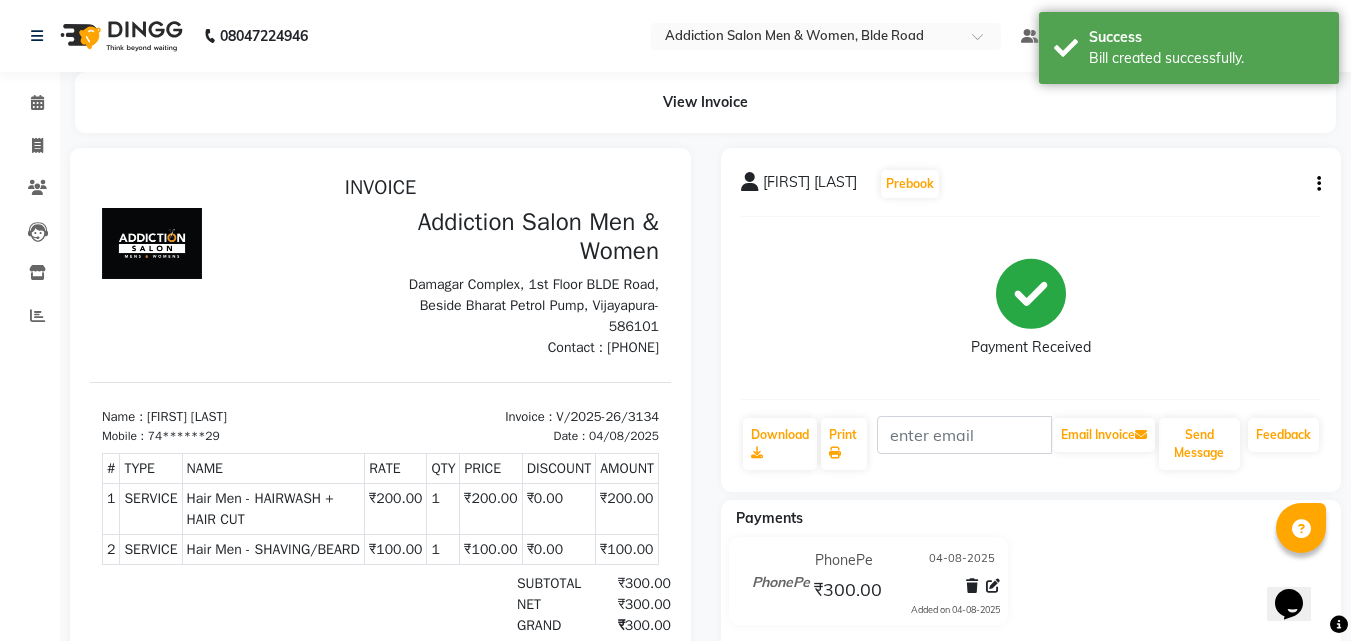 click on "Calendar" 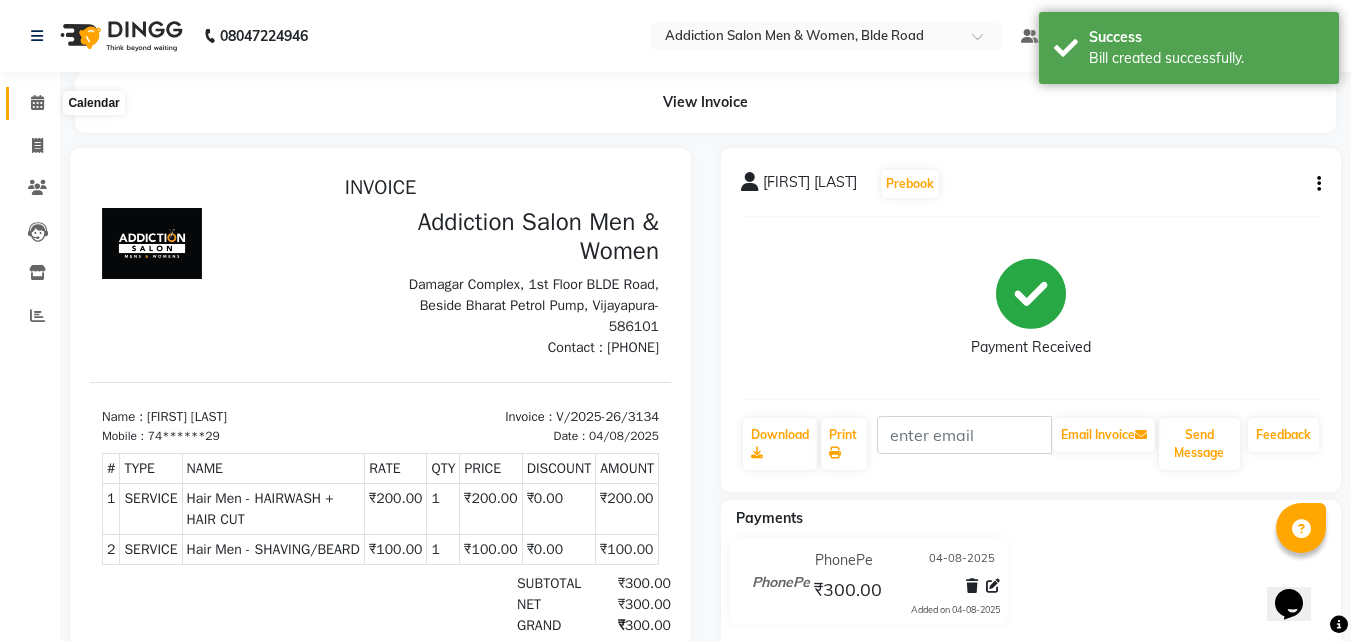 click 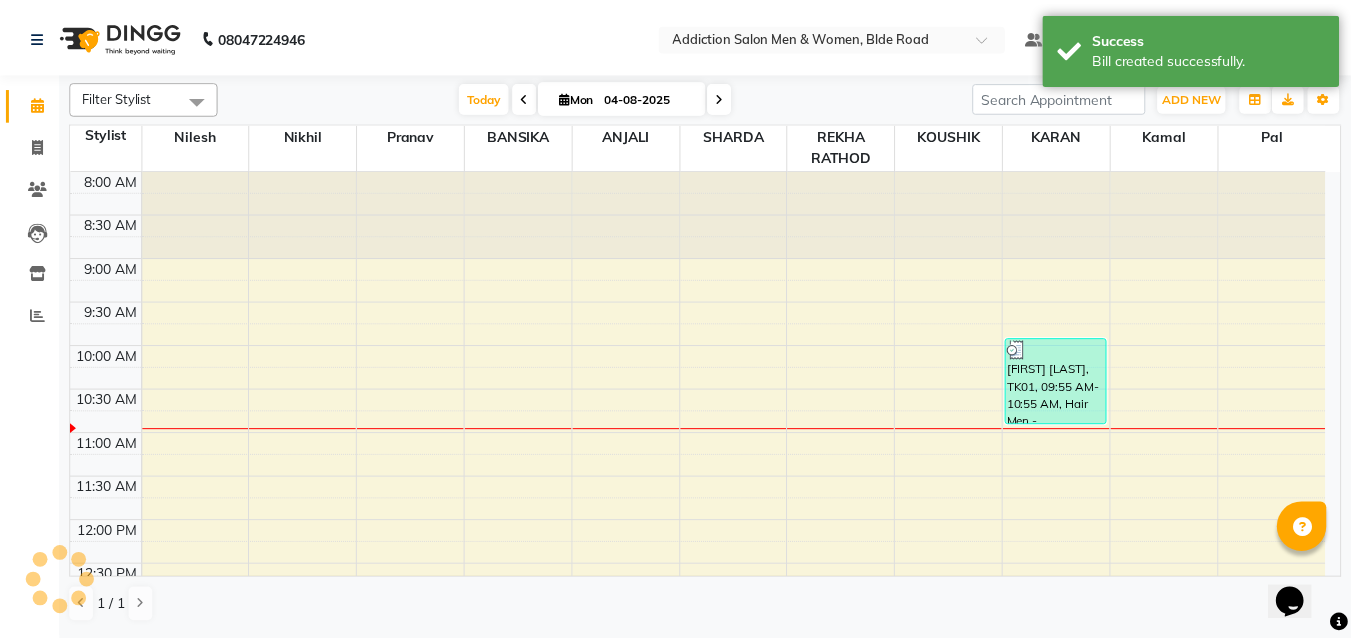 scroll, scrollTop: 0, scrollLeft: 0, axis: both 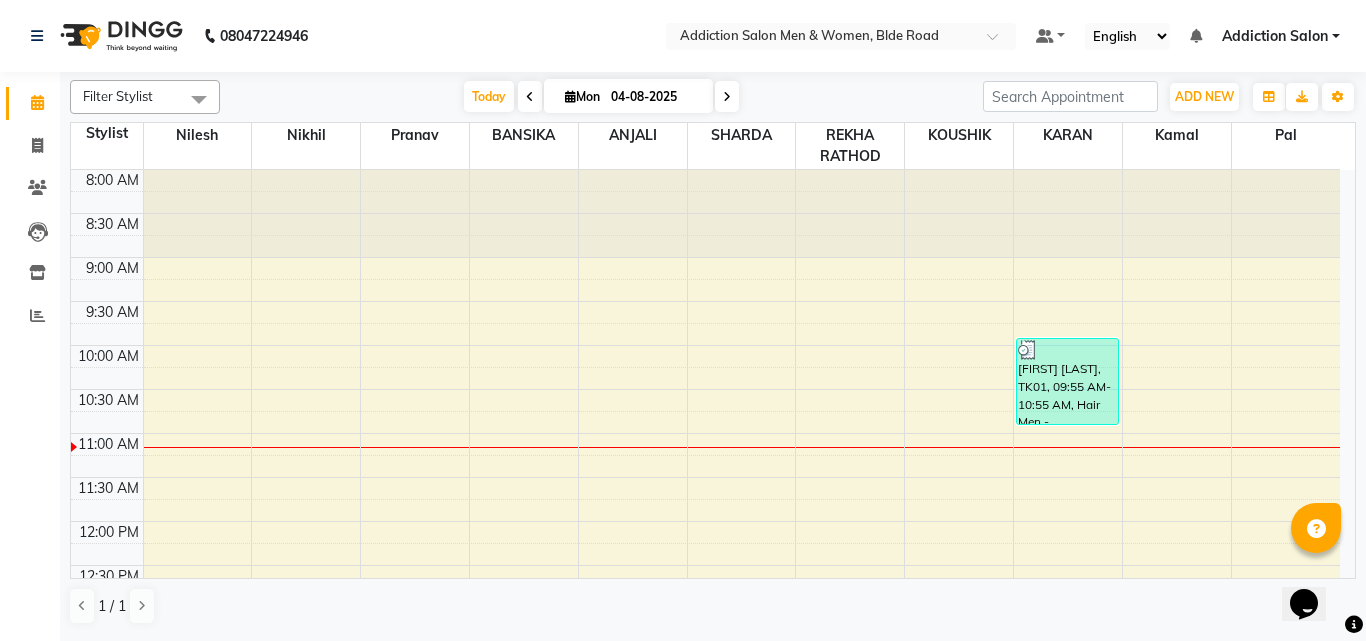 drag, startPoint x: 435, startPoint y: 537, endPoint x: 370, endPoint y: 17, distance: 524.04675 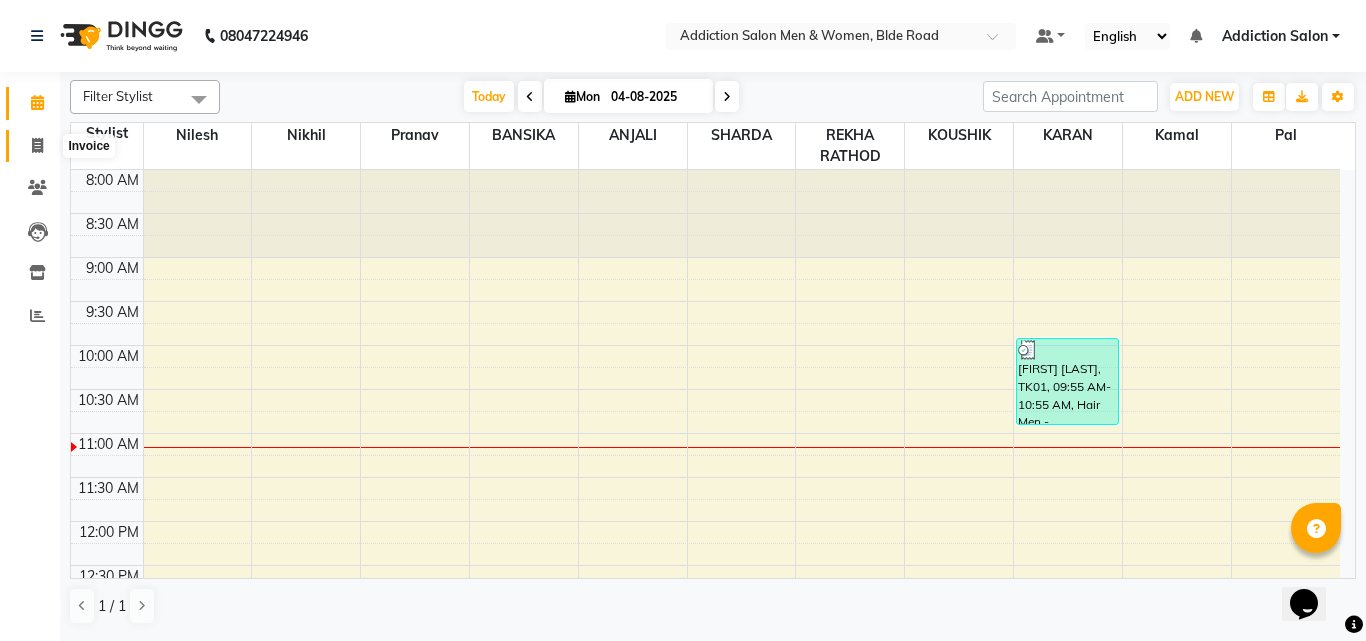 click 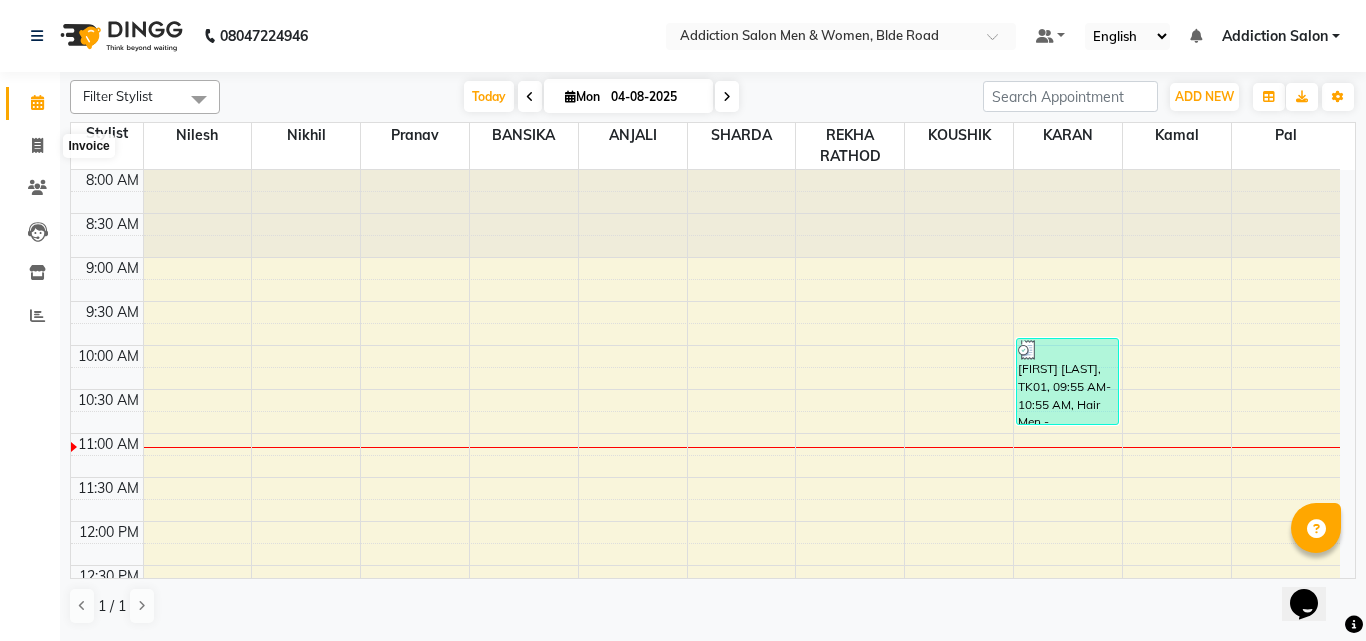 select on "service" 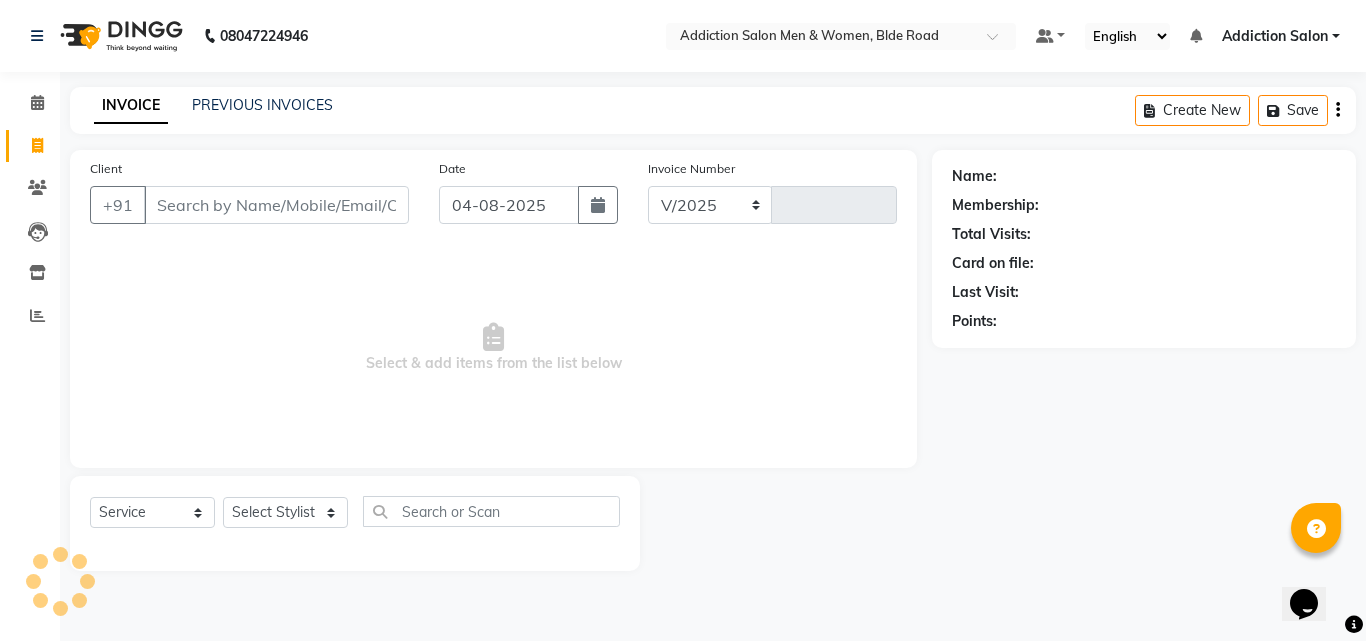 select on "6595" 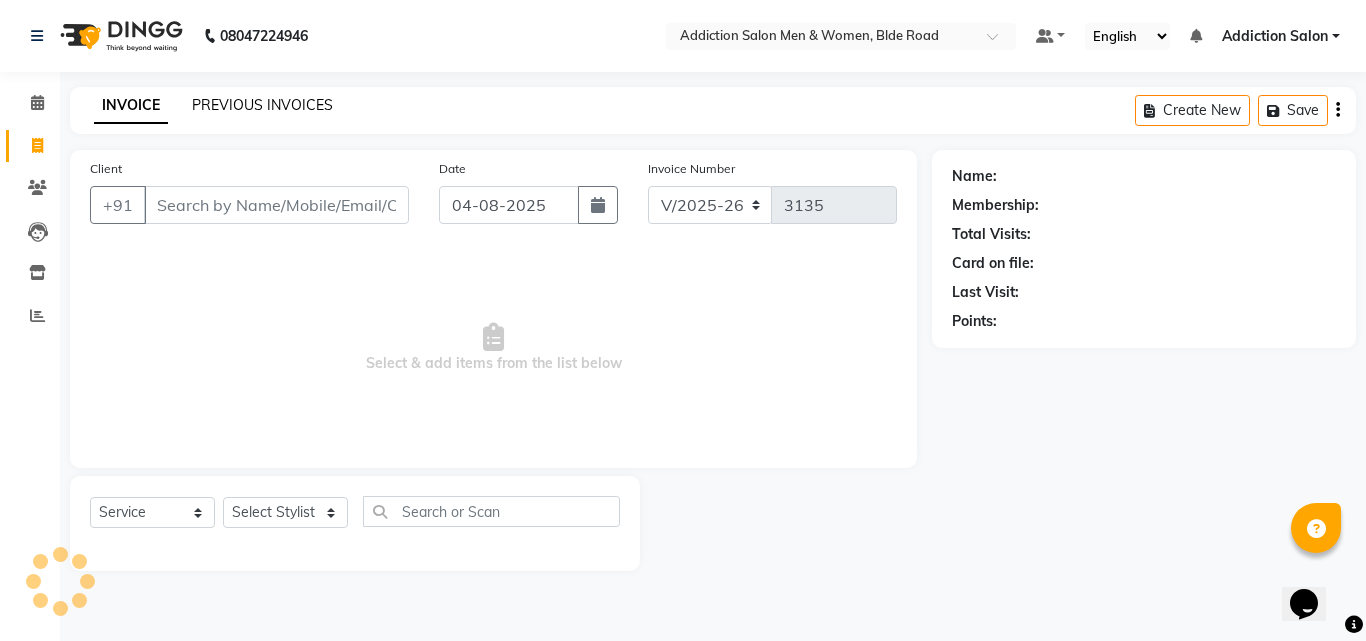 click on "PREVIOUS INVOICES" 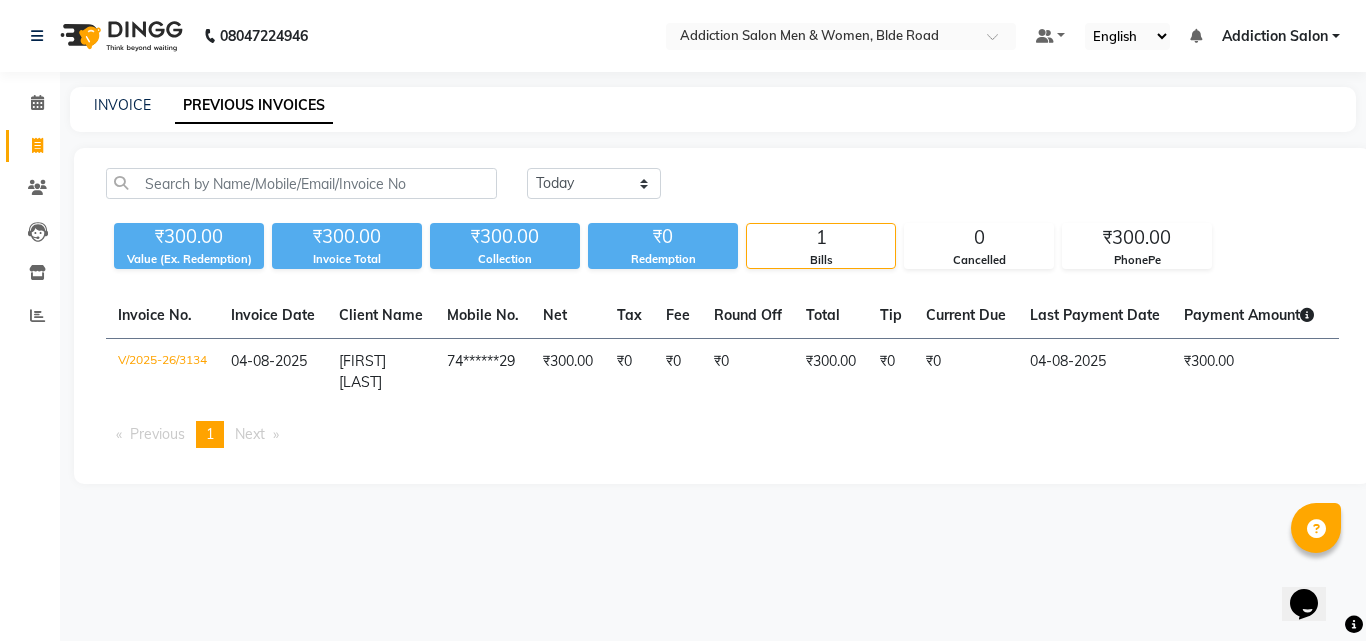 click on "INVOICE PREVIOUS INVOICES" 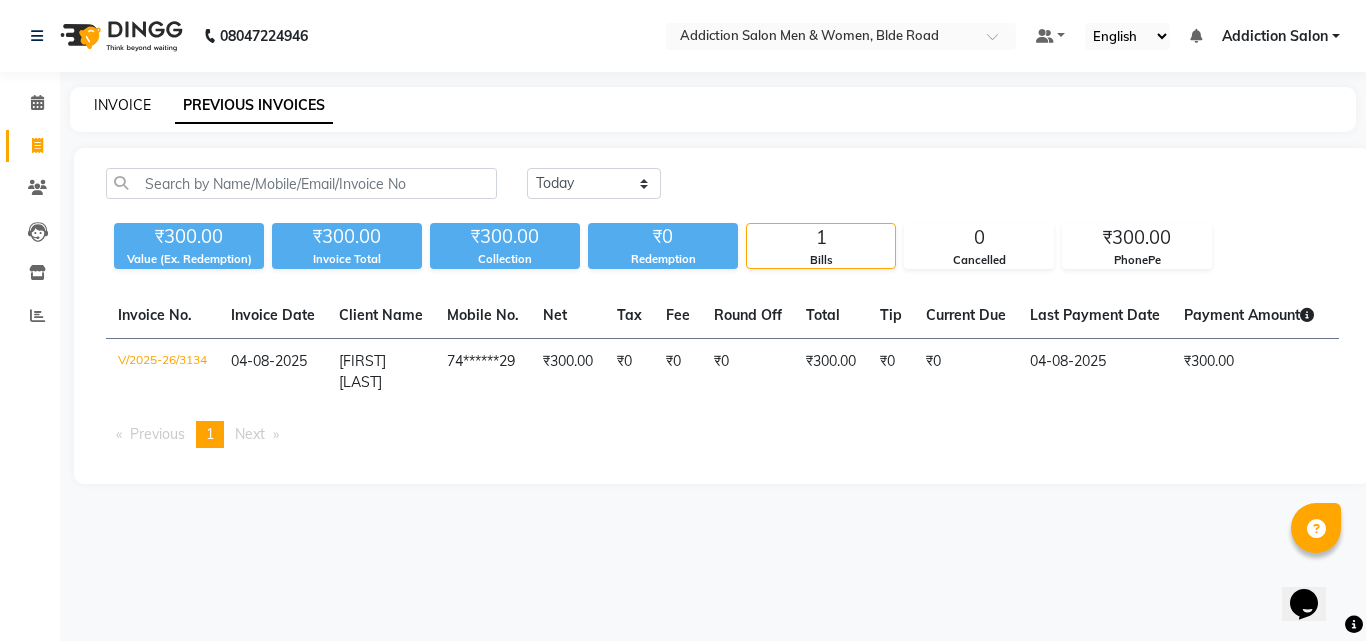 click on "INVOICE" 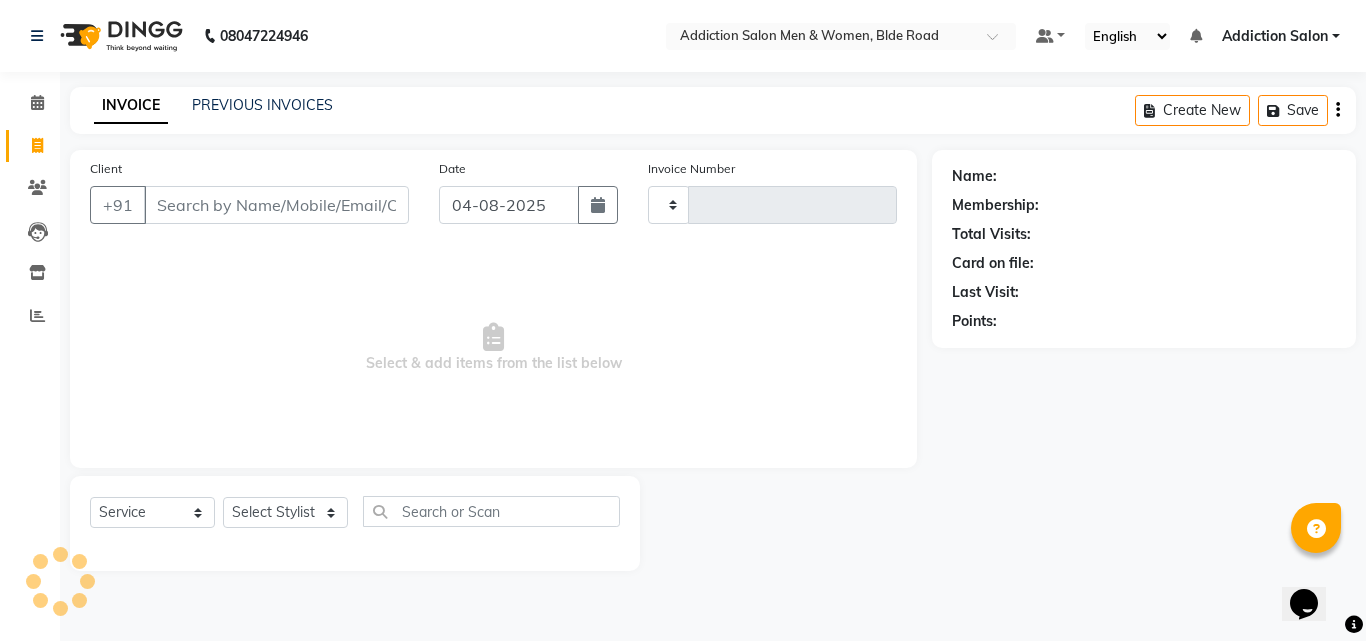 type on "3135" 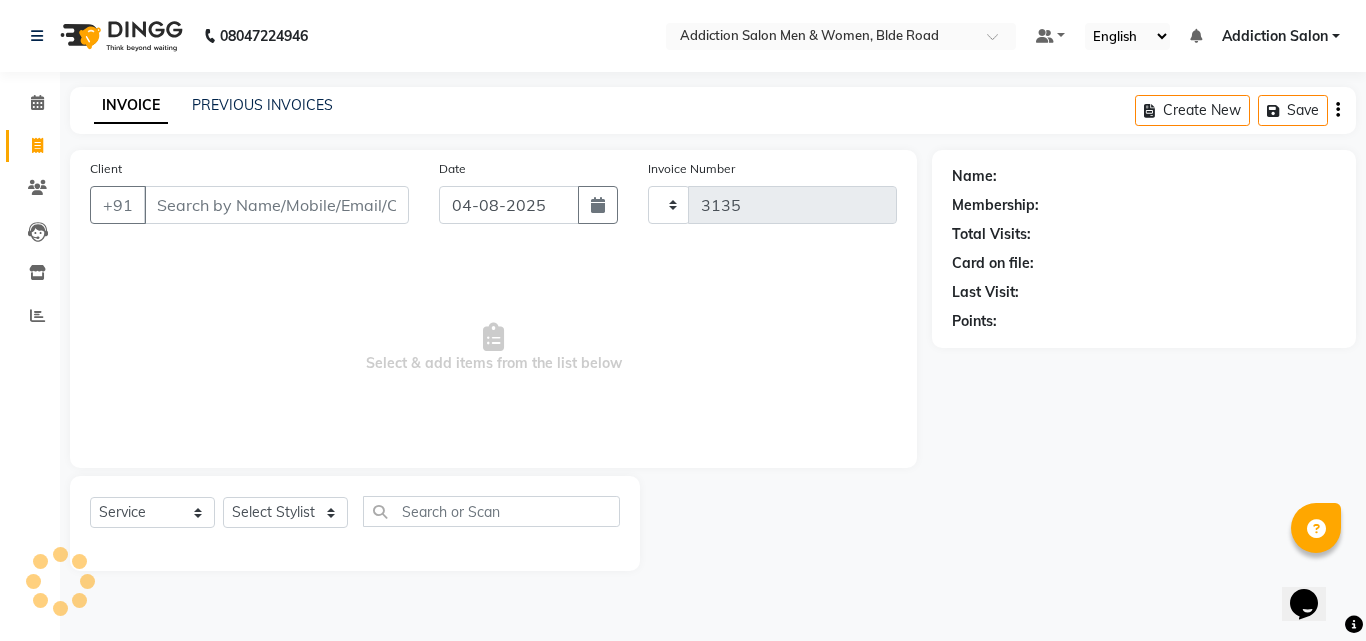 select on "6595" 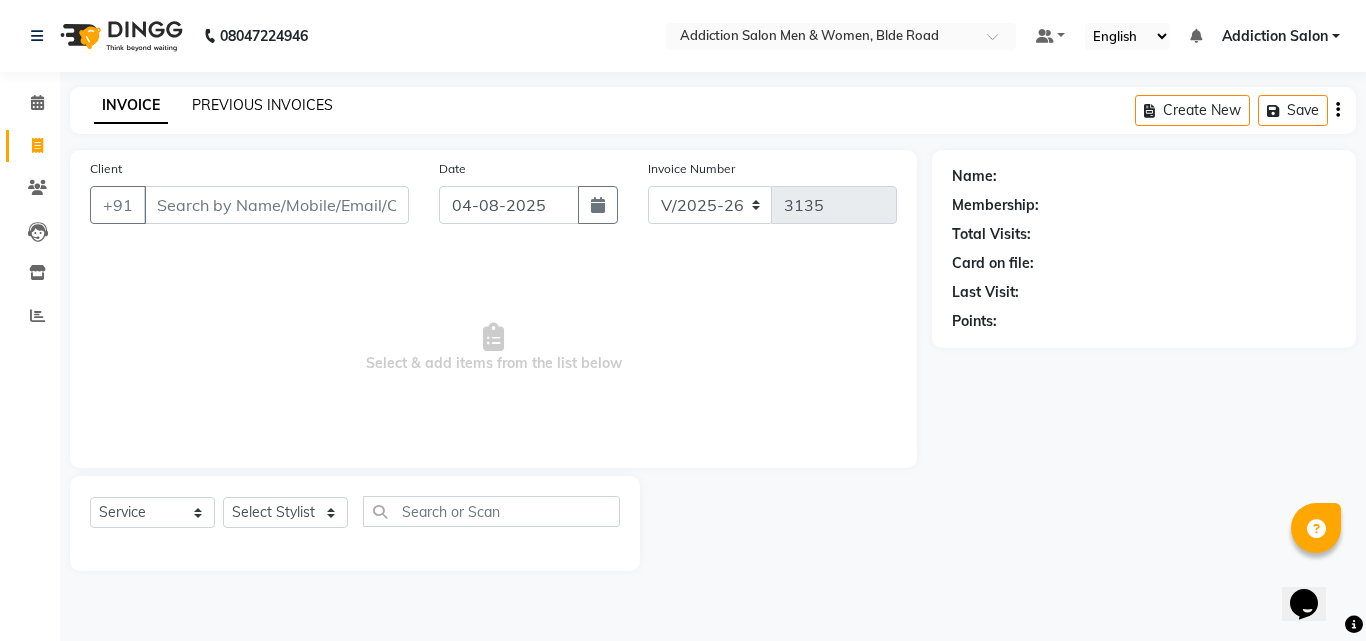 click on "PREVIOUS INVOICES" 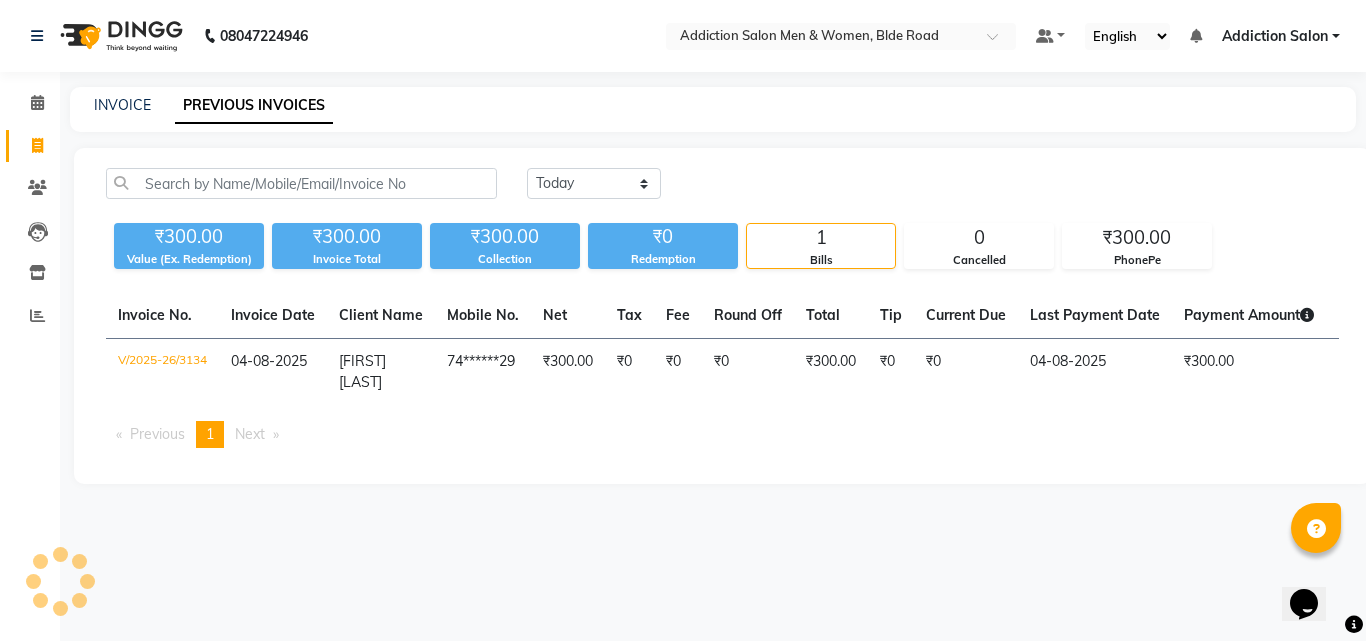 drag, startPoint x: 1236, startPoint y: 75, endPoint x: 670, endPoint y: 483, distance: 697.72485 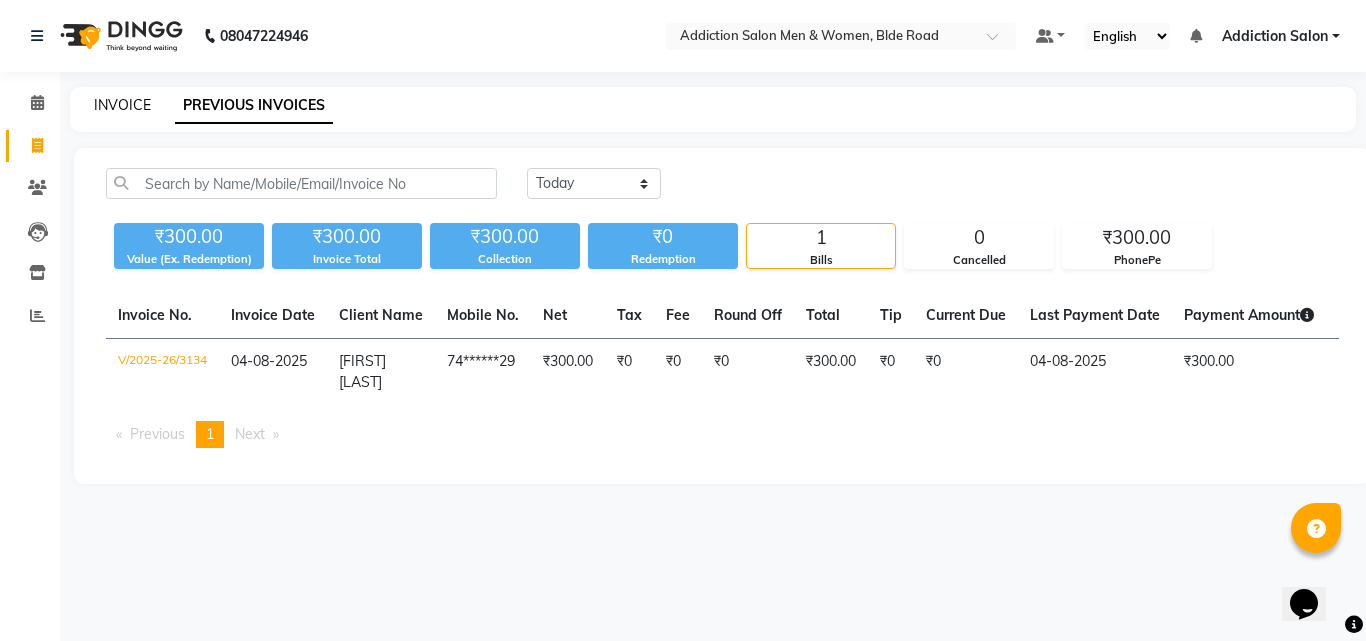 click on "INVOICE" 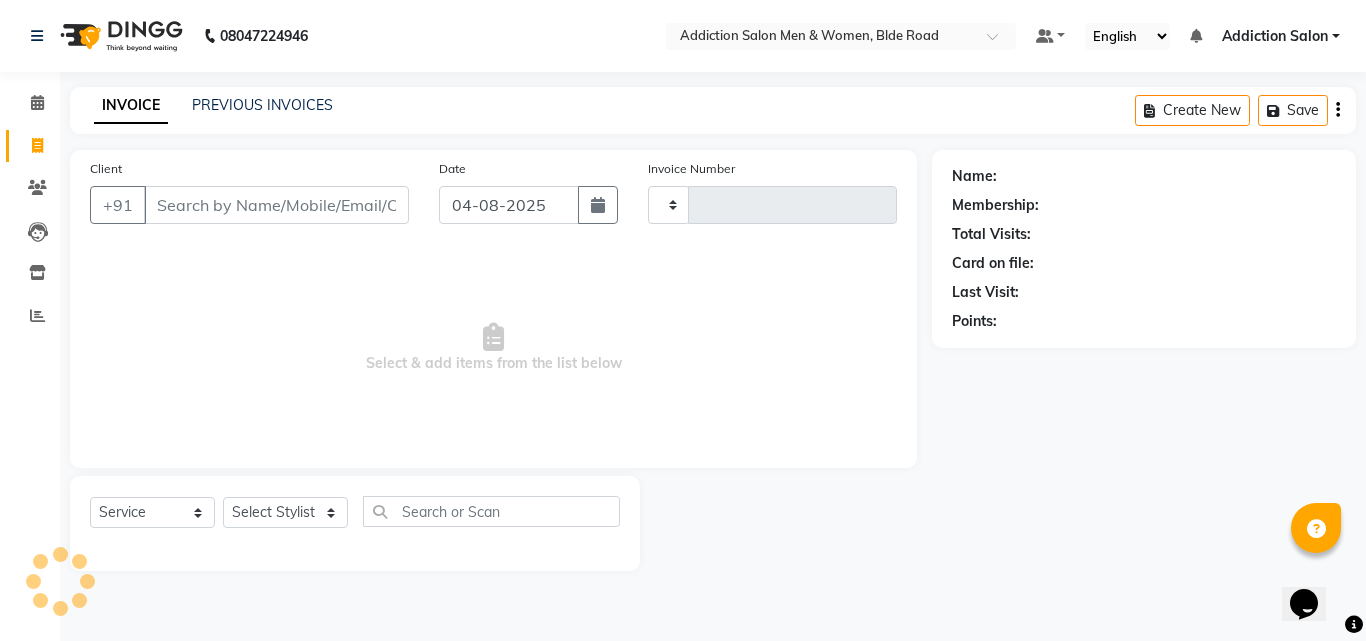 type on "3135" 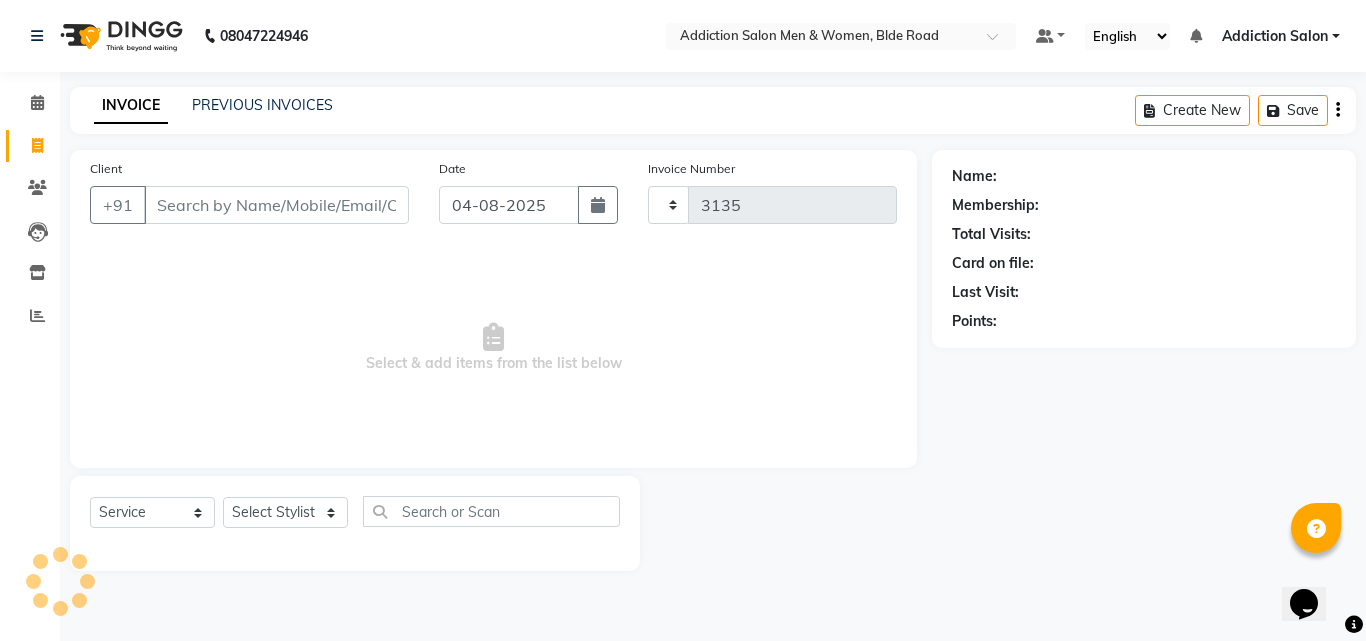 select on "6595" 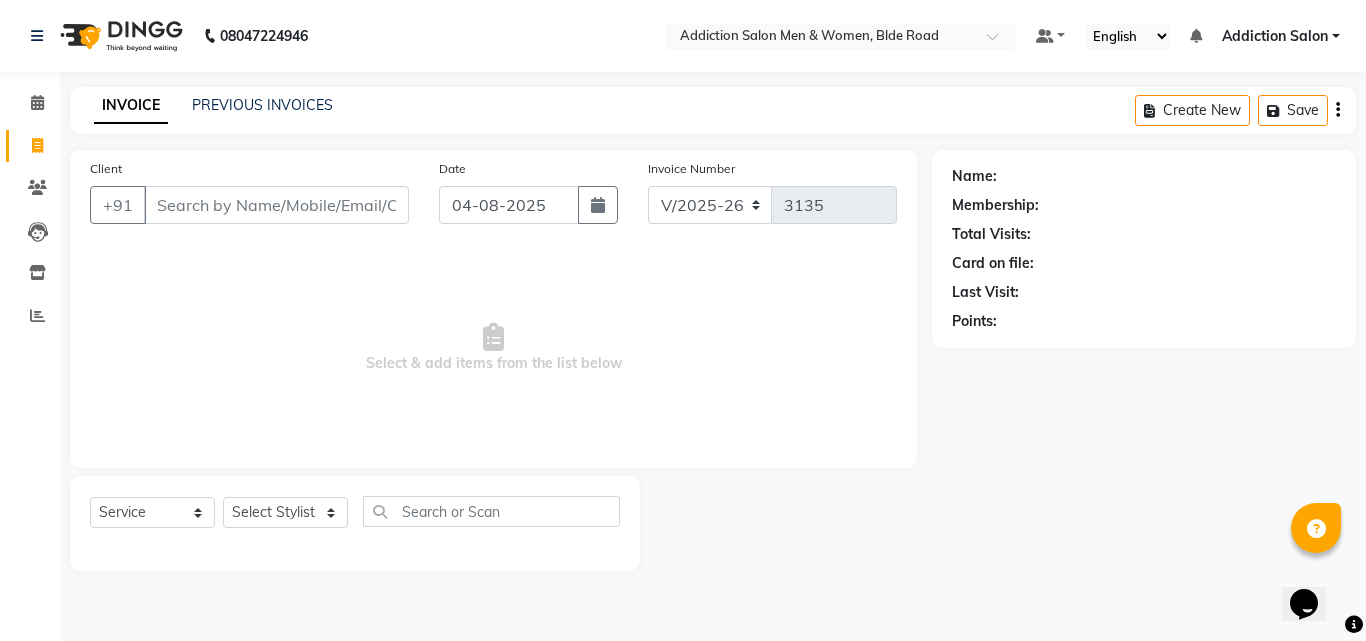 click on "Client" at bounding box center (276, 205) 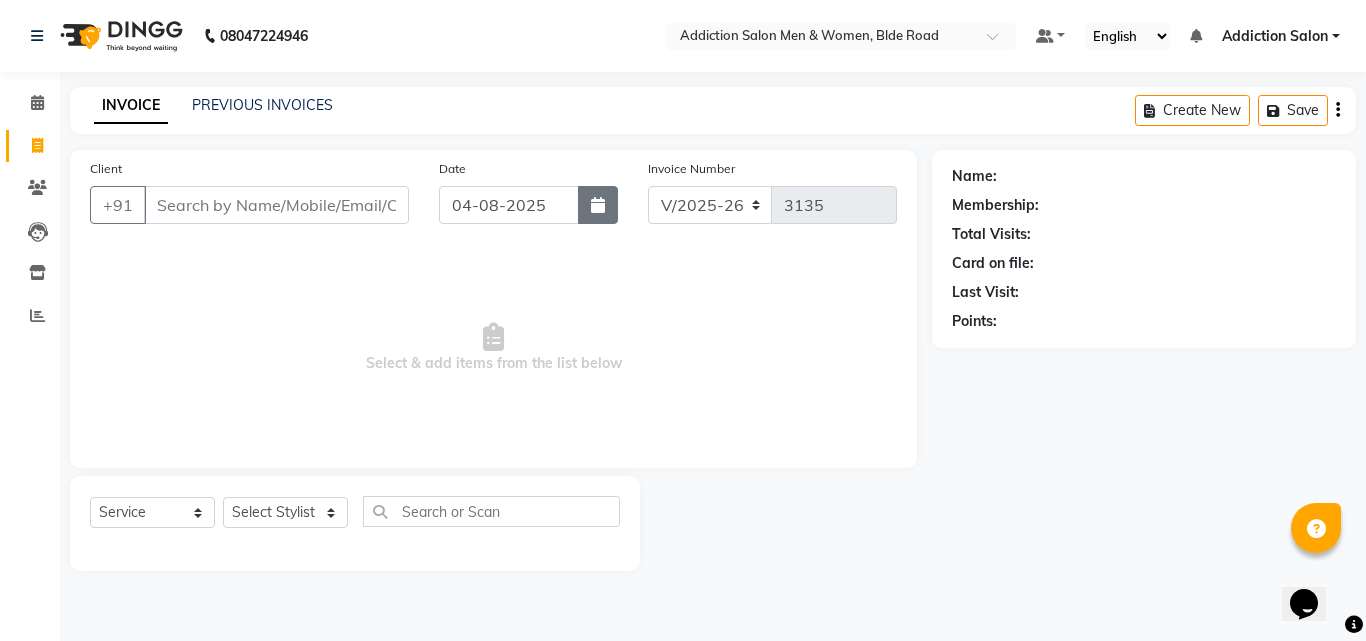 click 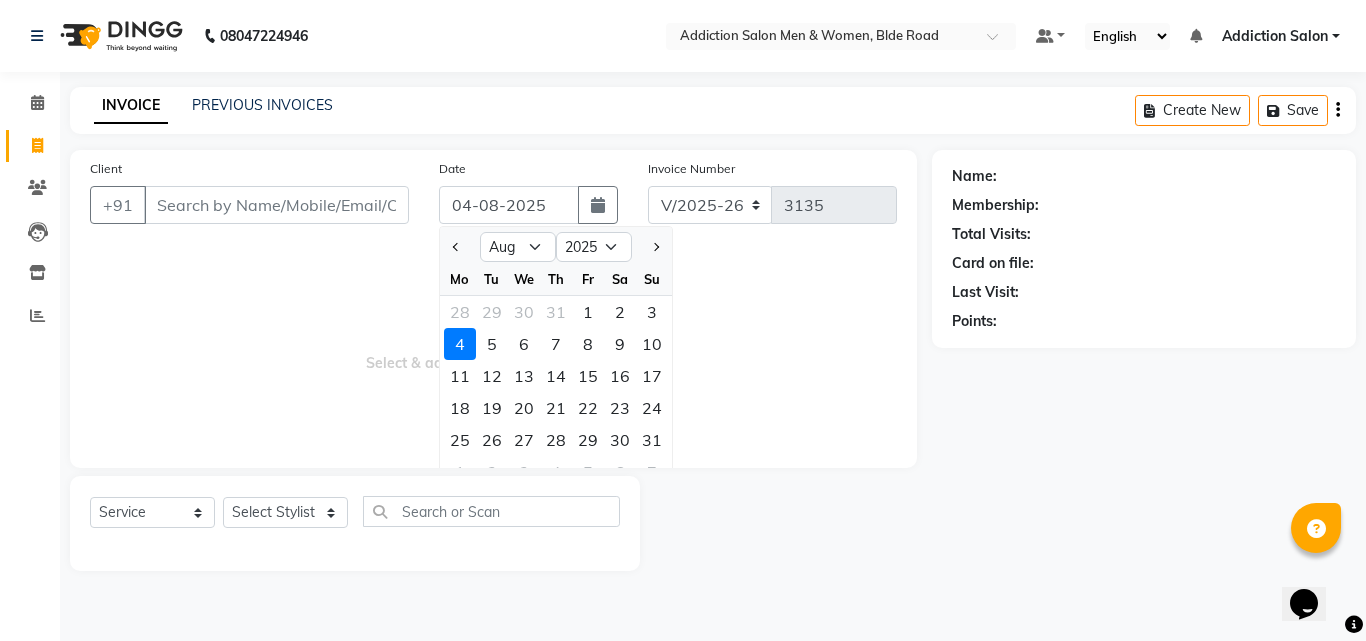 click on "Select & add items from the list below" at bounding box center (493, 348) 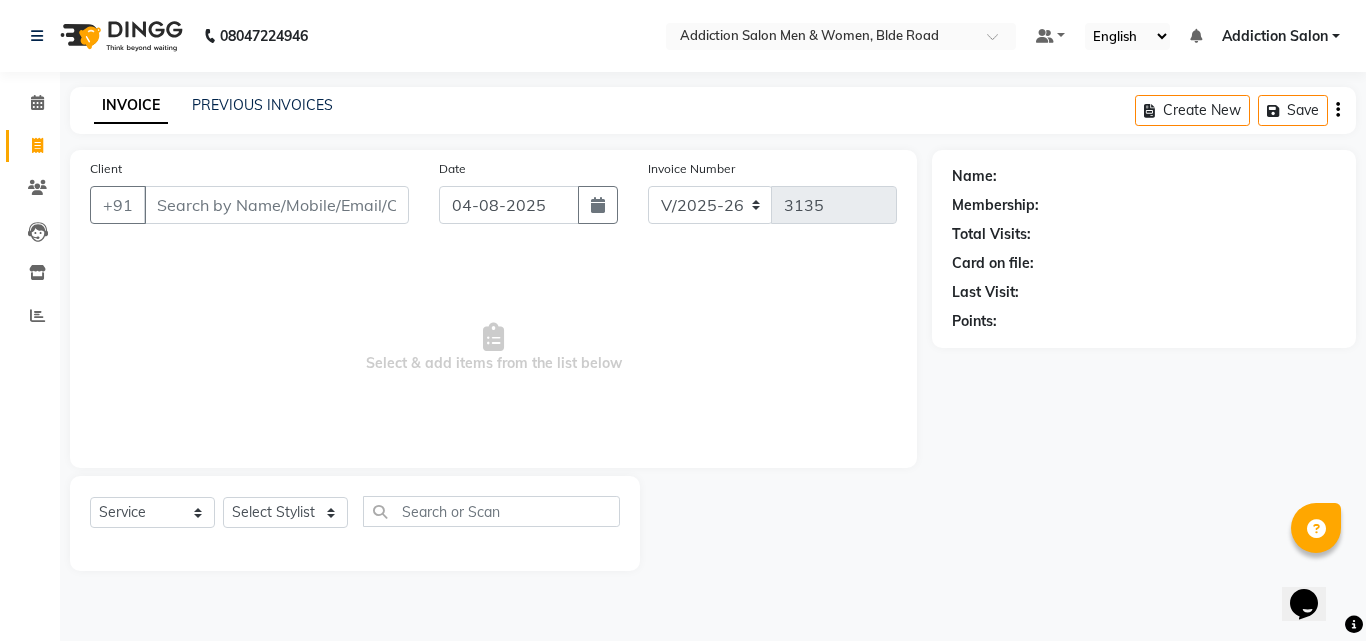 click on "INVOICE PREVIOUS INVOICES Create New   Save" 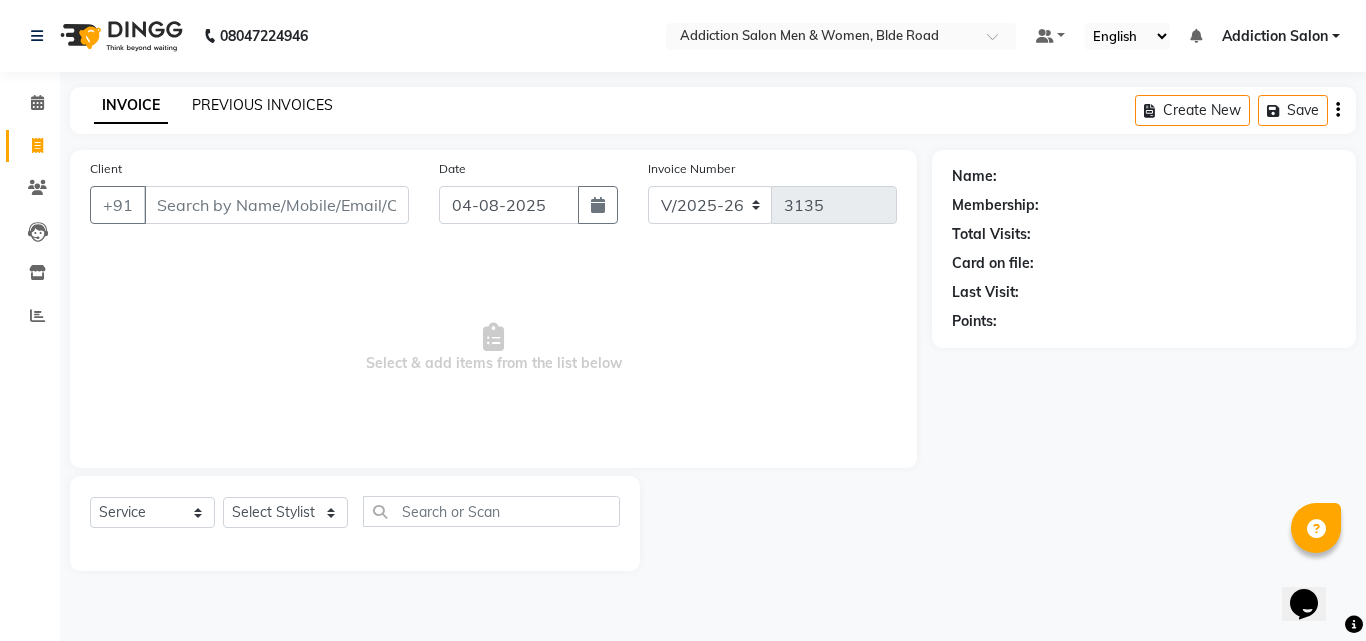 click on "PREVIOUS INVOICES" 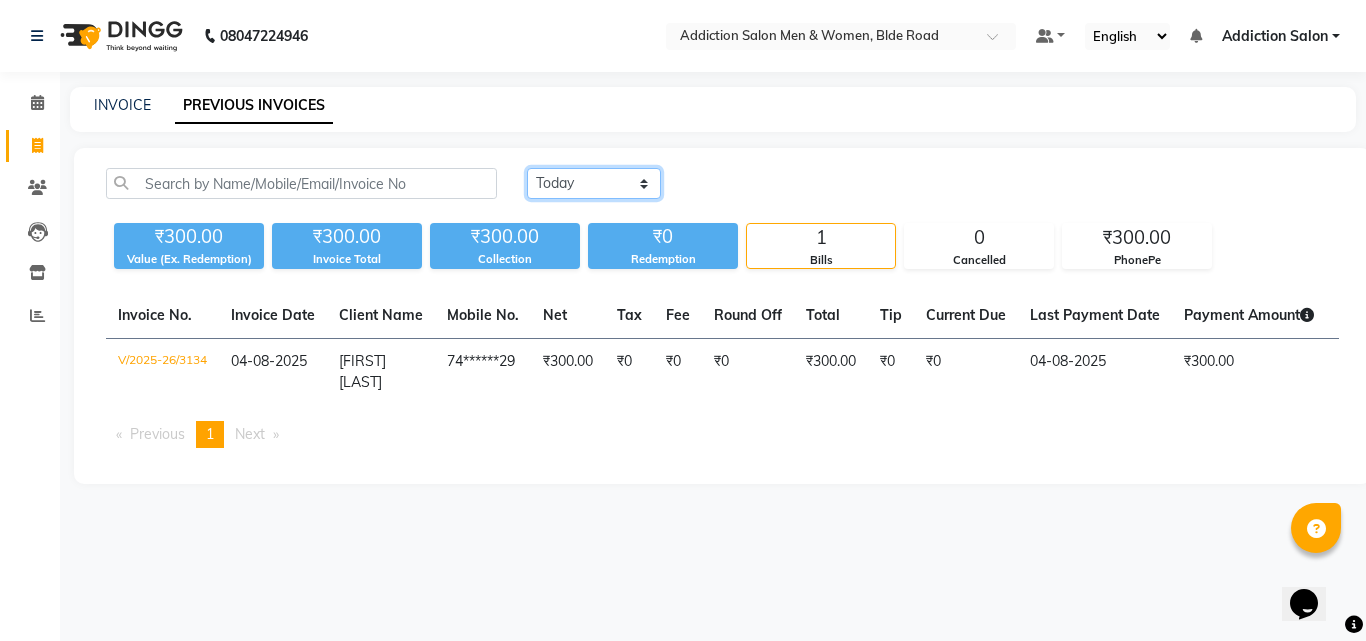 click on "Today Yesterday Custom Range" 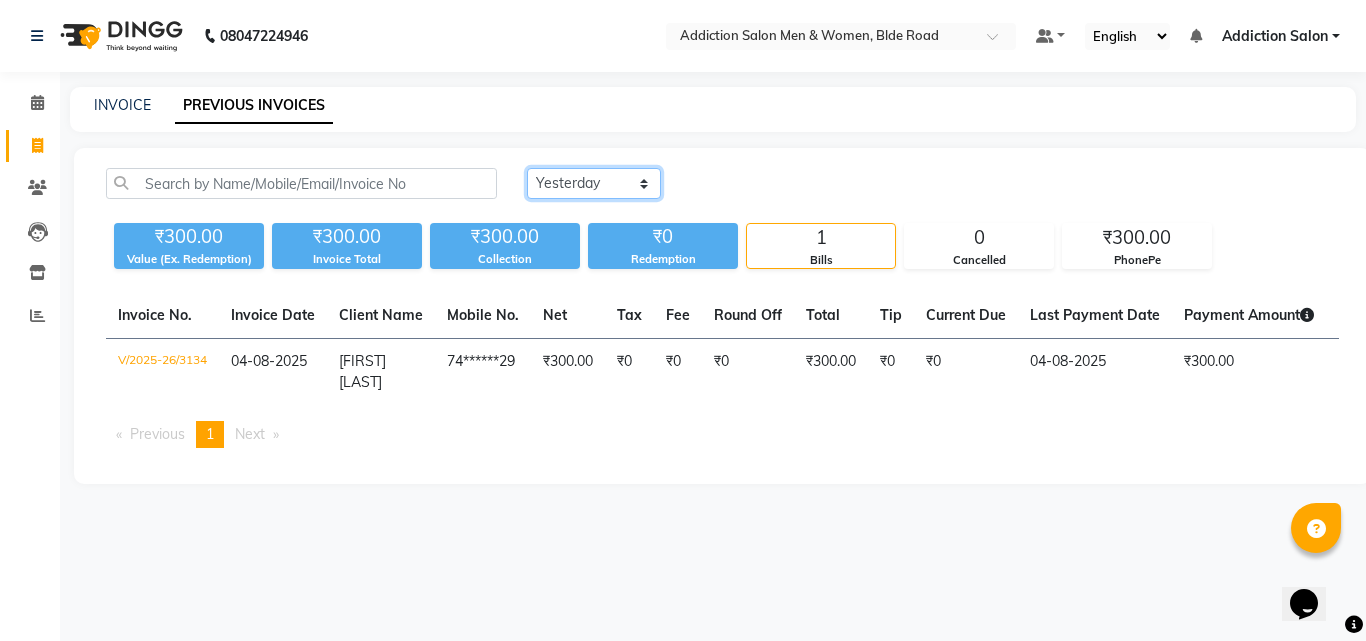 click on "Today Yesterday Custom Range" 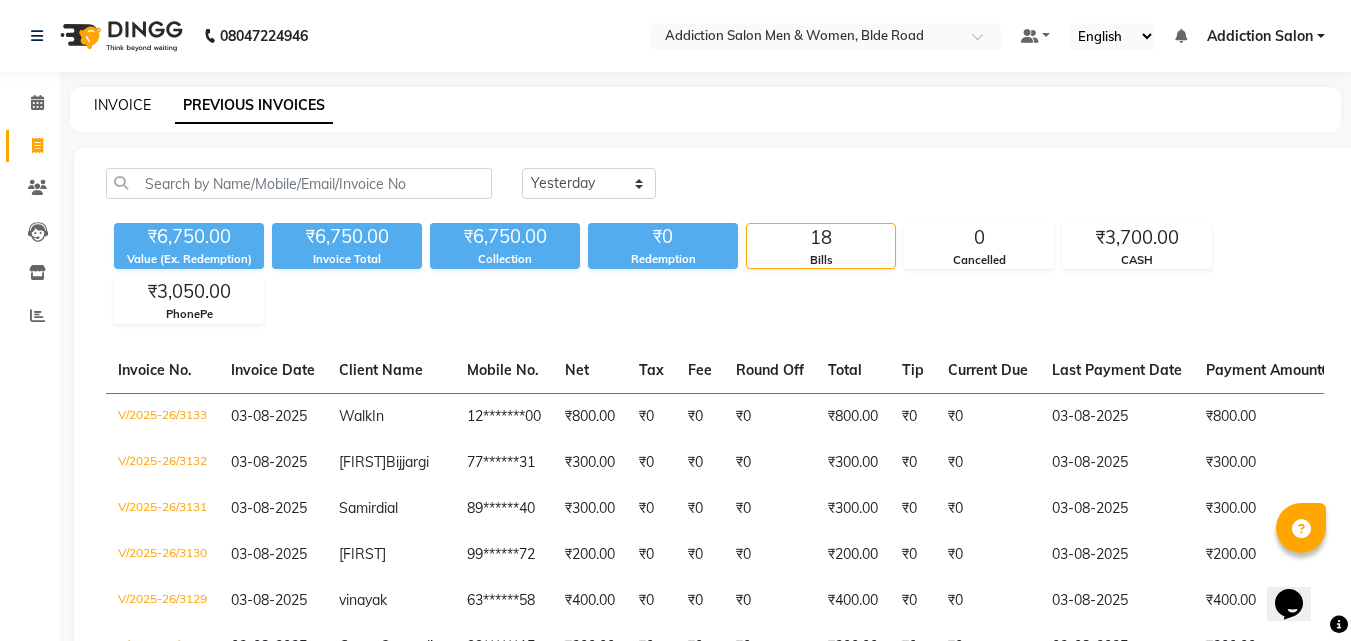 click on "INVOICE" 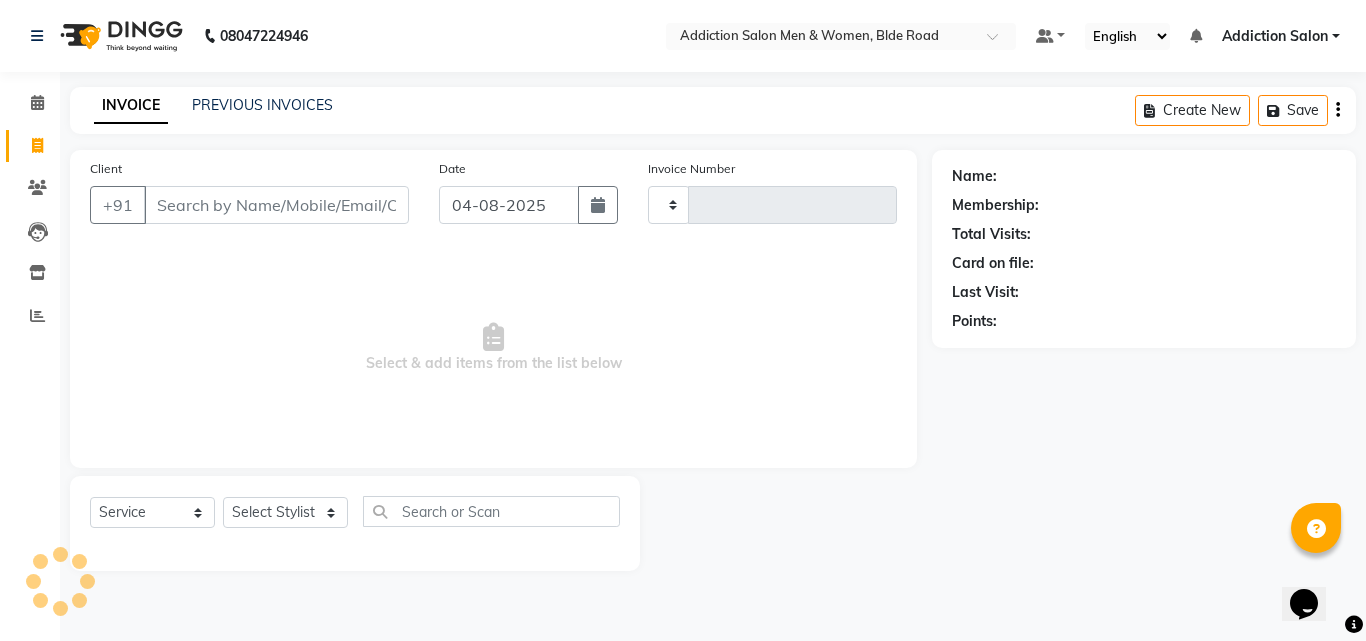 type on "3135" 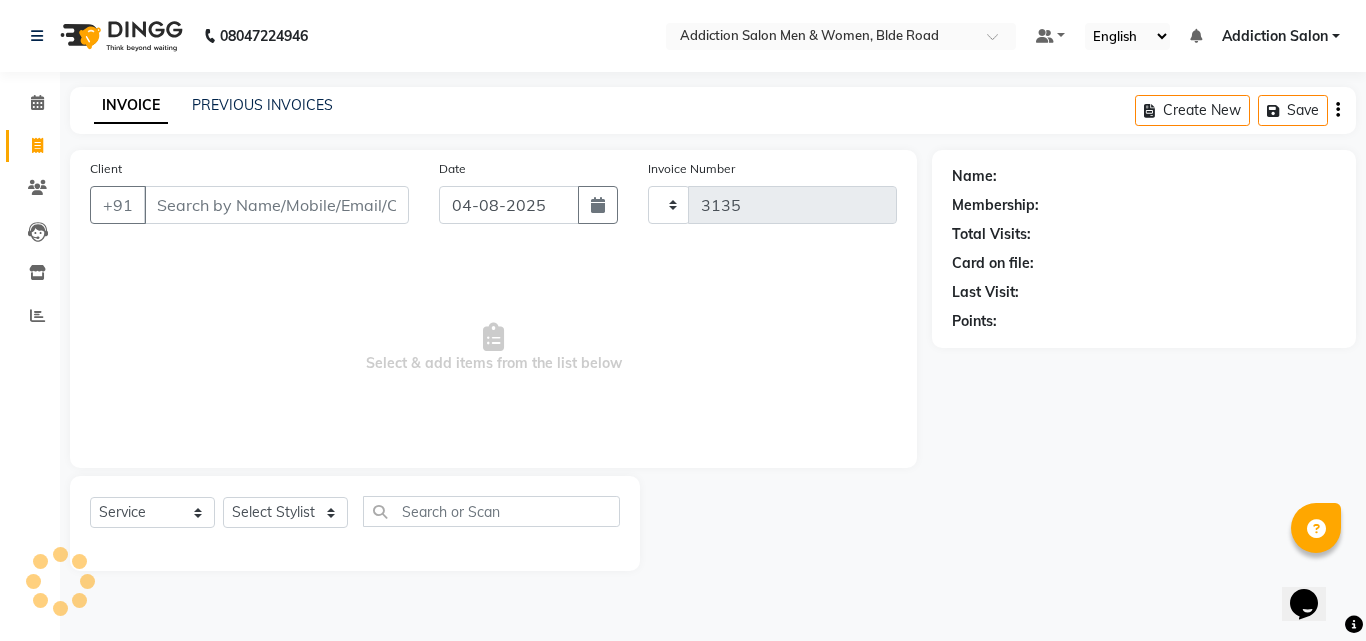 select on "6595" 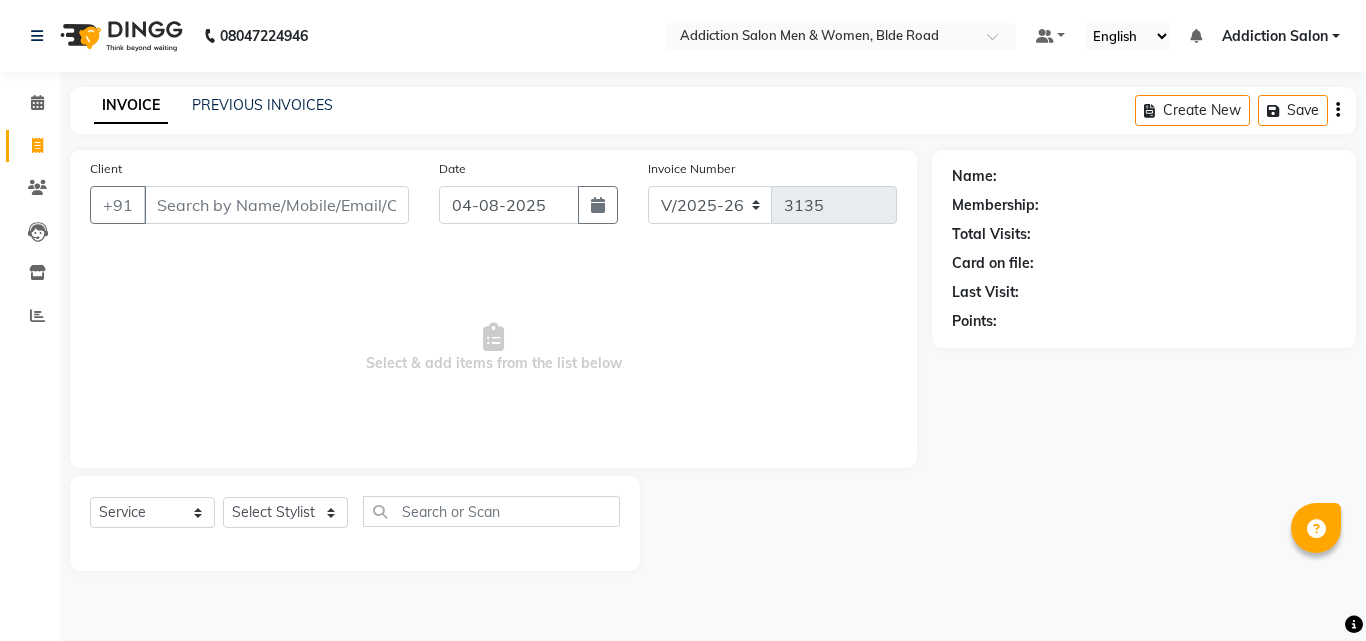 click on "Client" at bounding box center (276, 205) 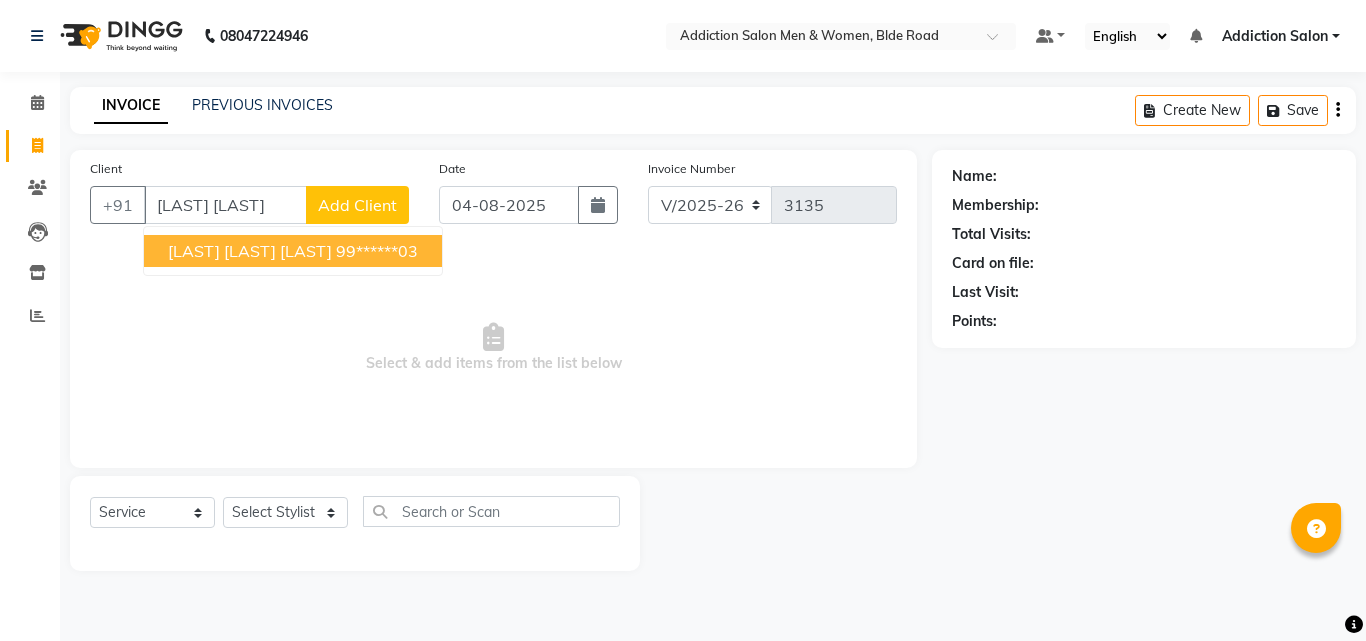 click on "99******03" at bounding box center [377, 251] 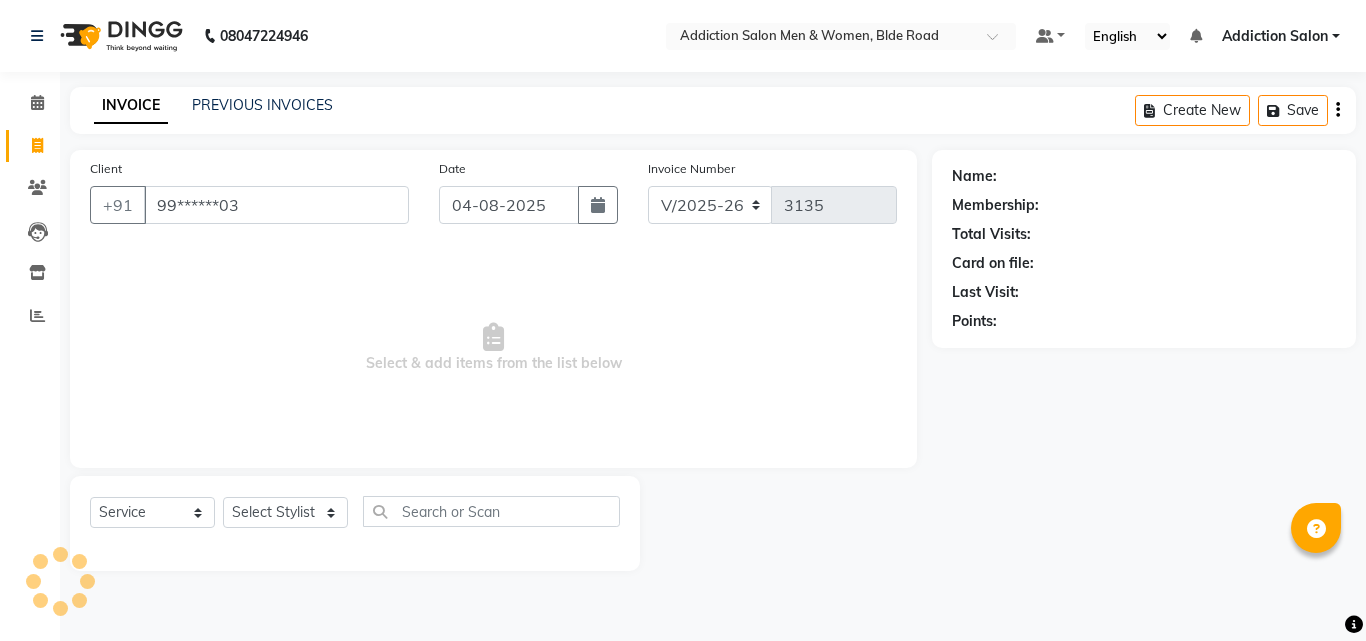 type on "99******03" 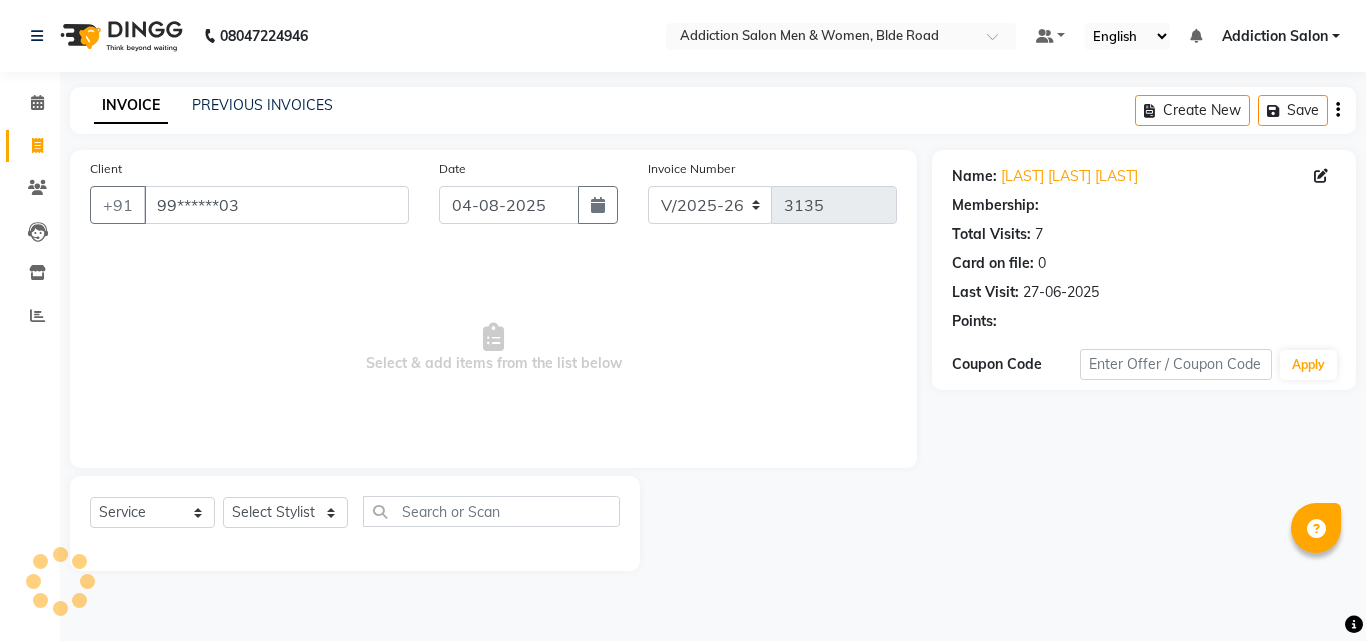 select on "1: Object" 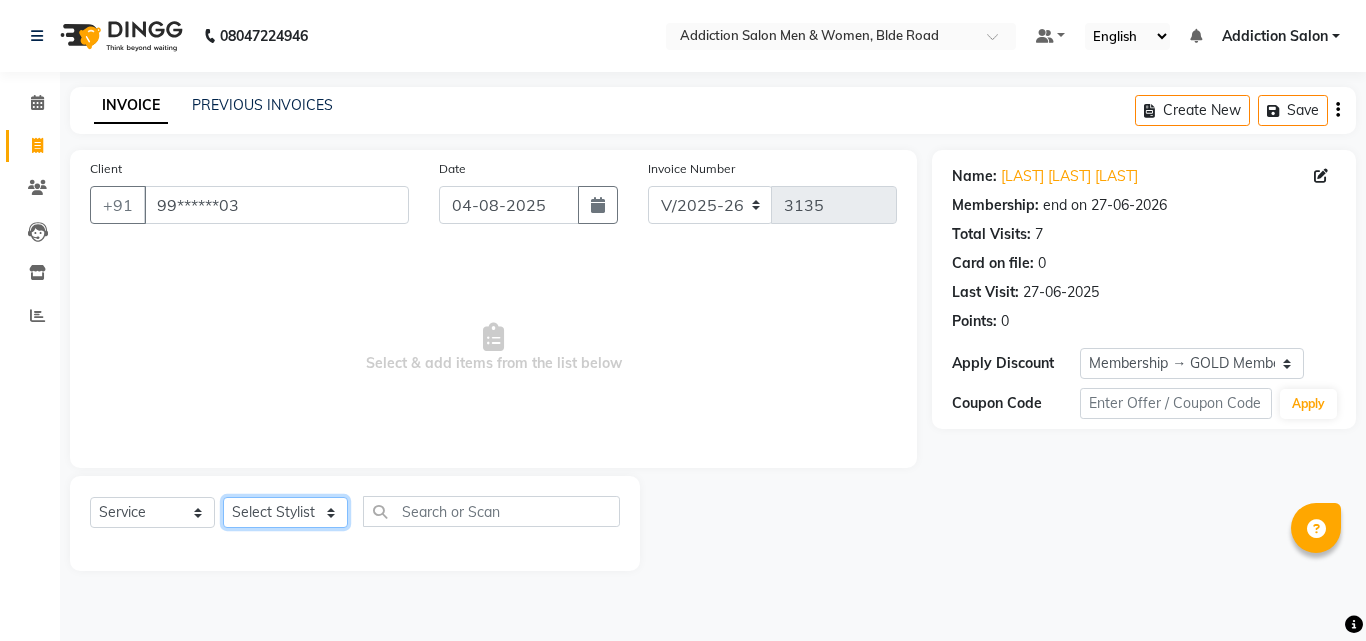 click on "Select Stylist Addiction Salon ANJALI BANSIKA Kamal KARAN KOUSHIK Nikhil Nilesh  pal Pranav REKHA RATHOD SHARDA" 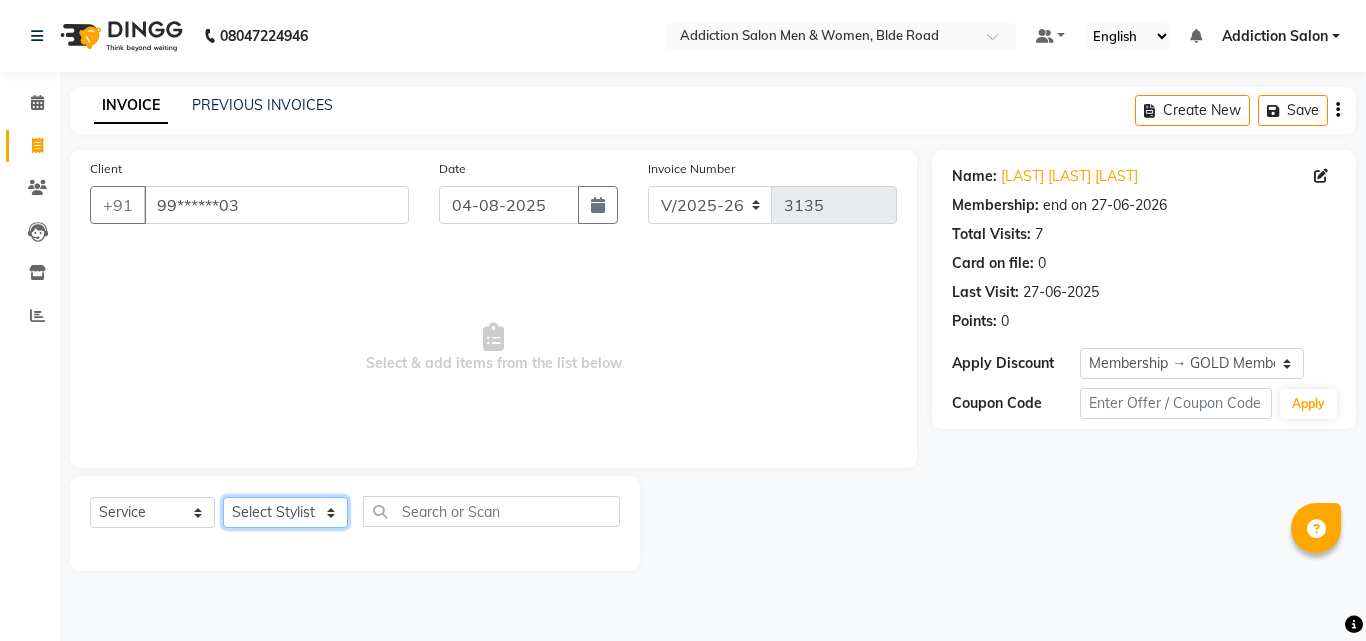 select on "51007" 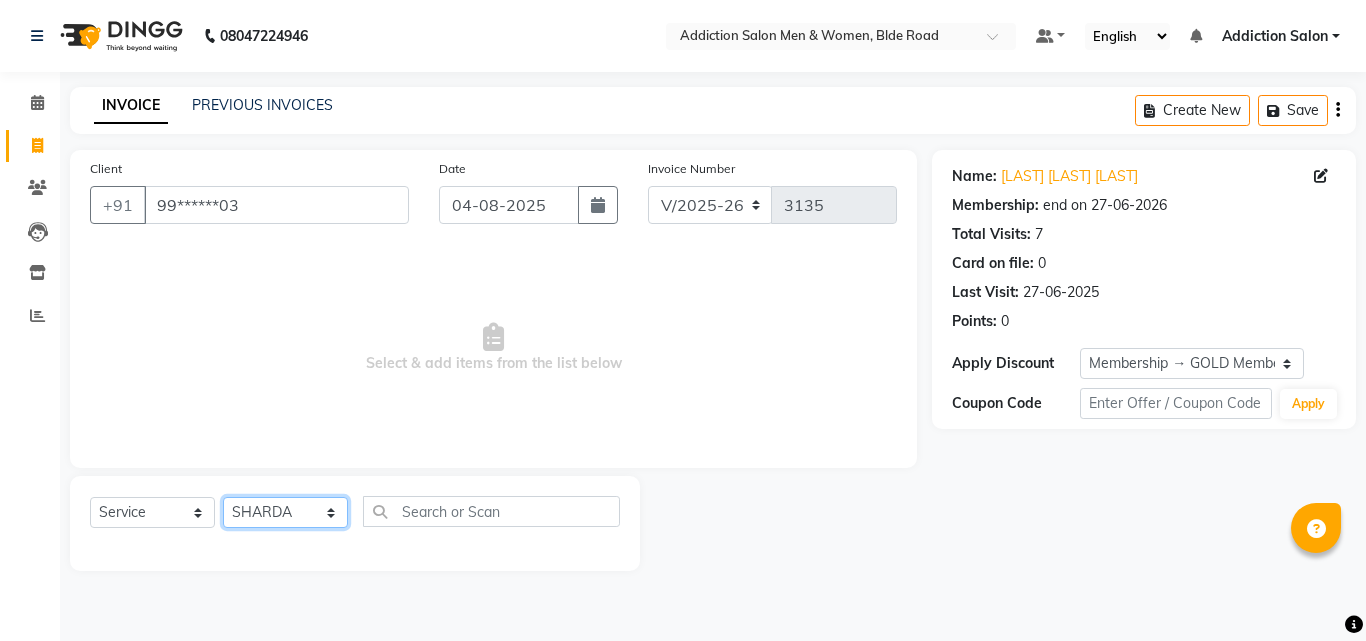 click on "Select Stylist Addiction Salon ANJALI BANSIKA Kamal KARAN KOUSHIK Nikhil Nilesh  pal Pranav REKHA RATHOD SHARDA" 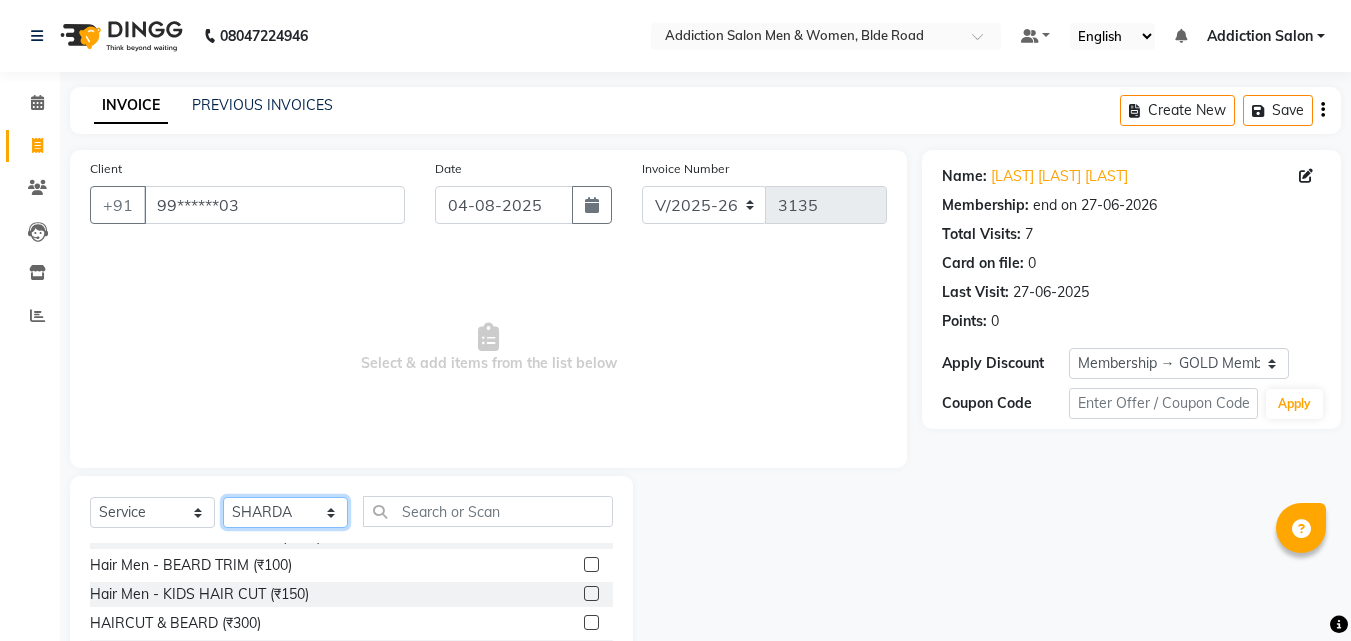 scroll, scrollTop: 200, scrollLeft: 0, axis: vertical 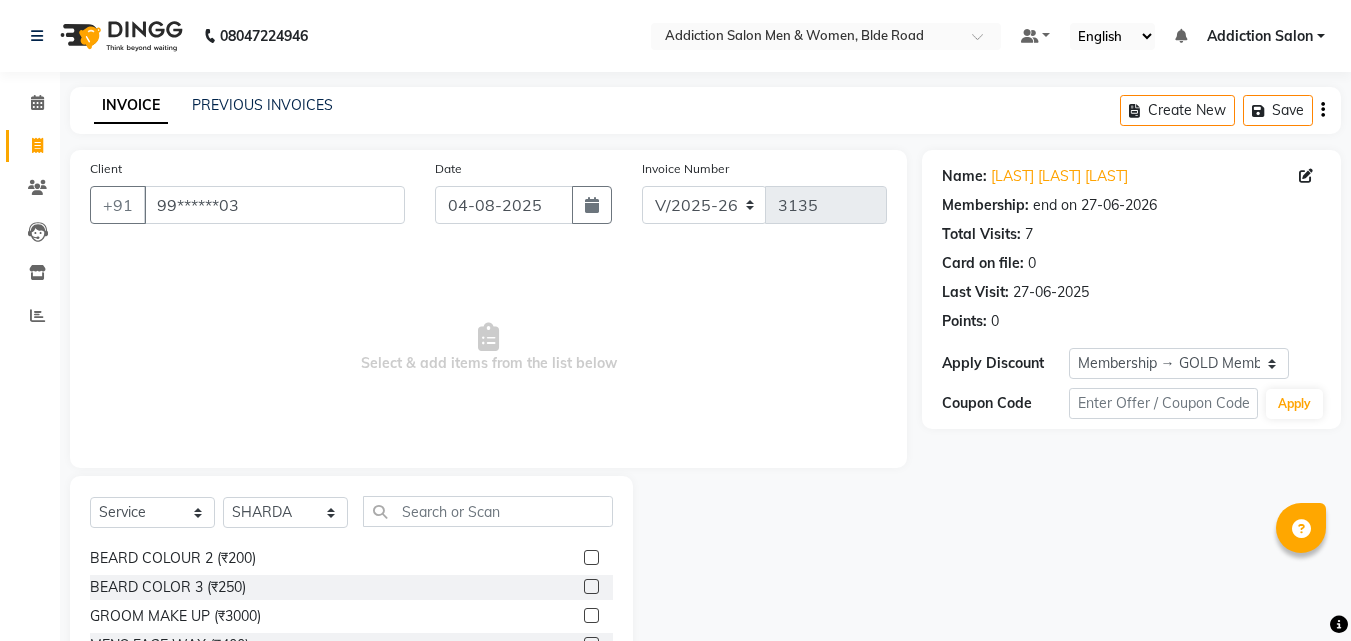 click on "Select & add items from the list below" at bounding box center (488, 348) 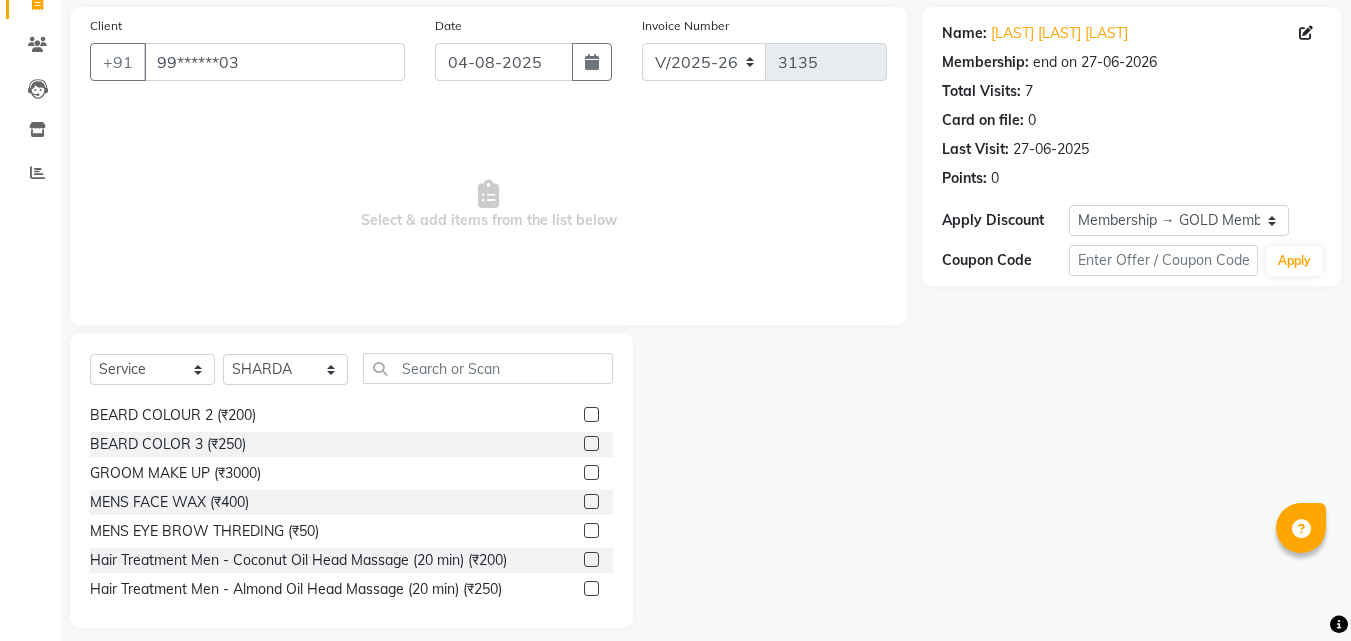 scroll, scrollTop: 160, scrollLeft: 0, axis: vertical 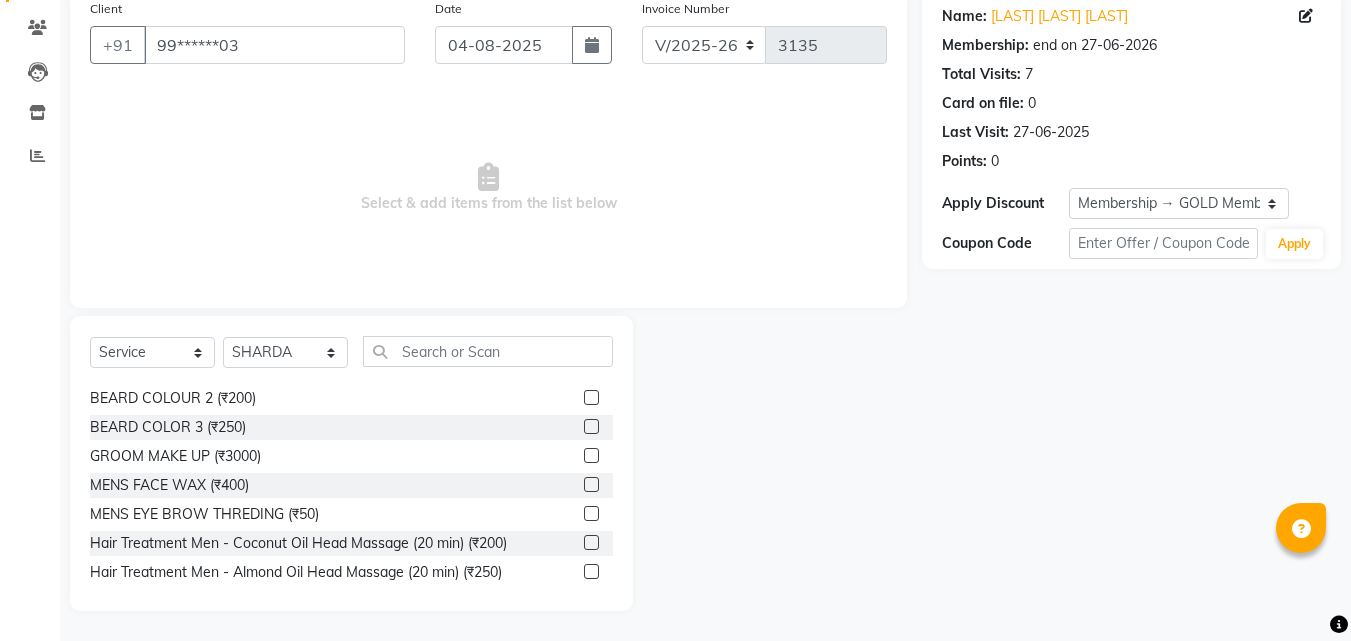 click 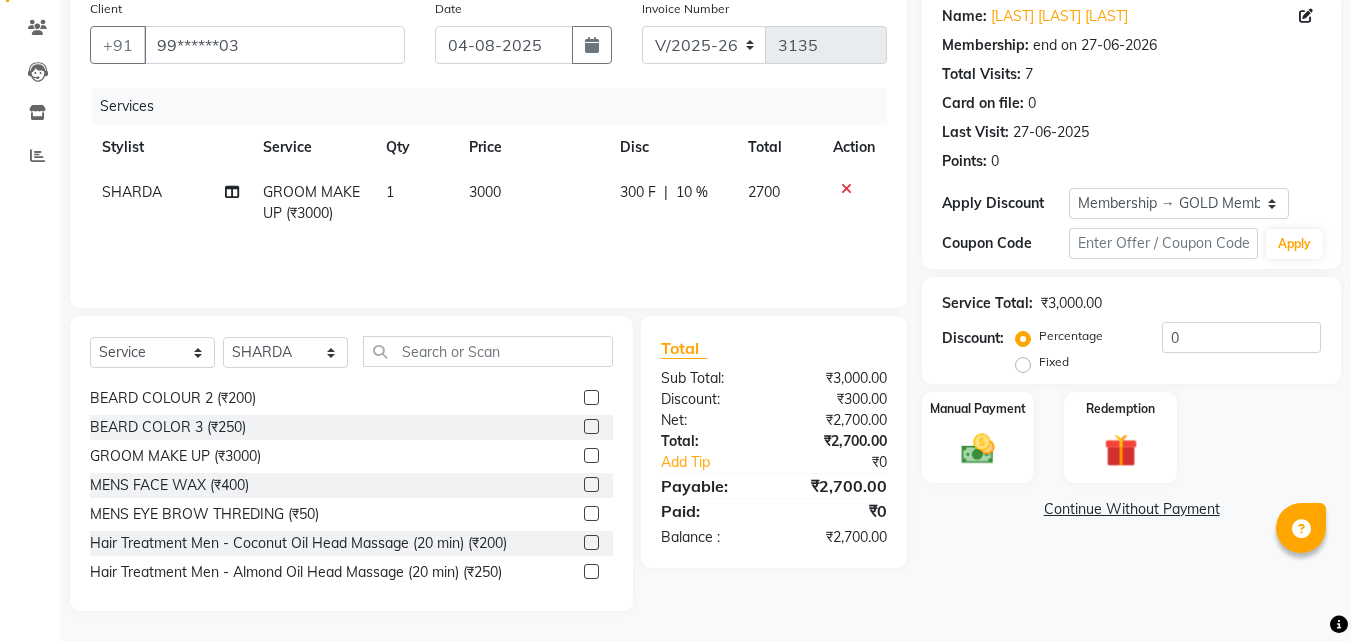 checkbox on "false" 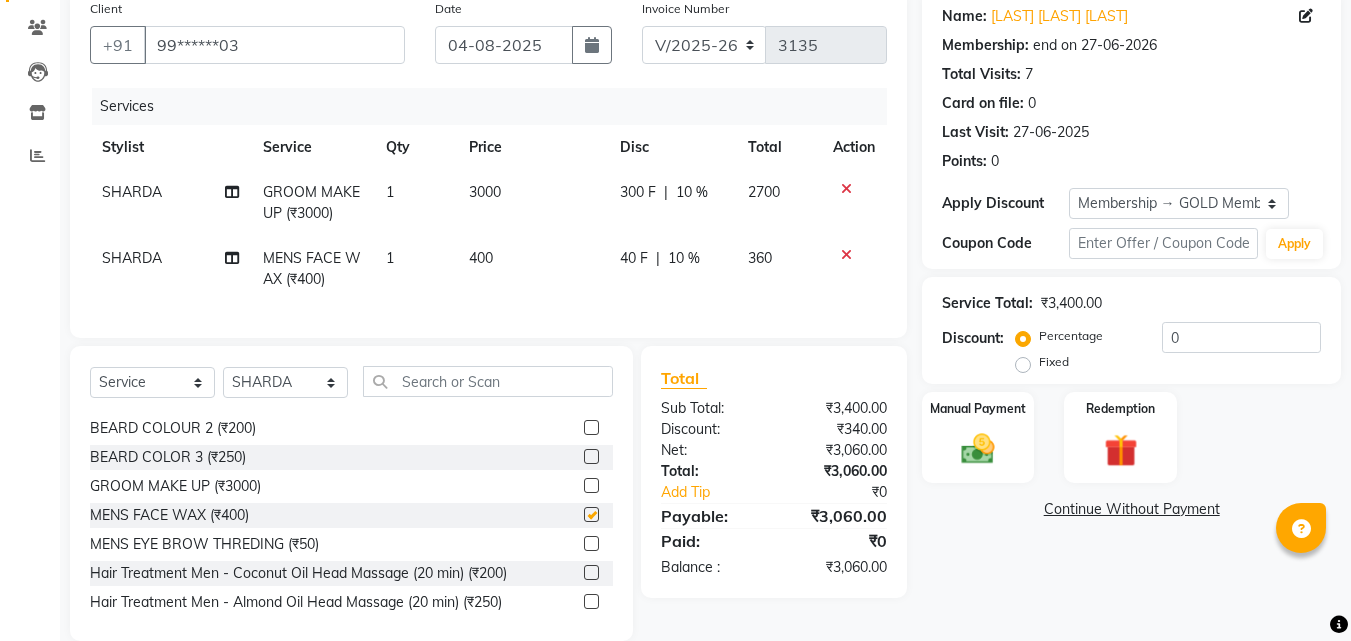 checkbox on "false" 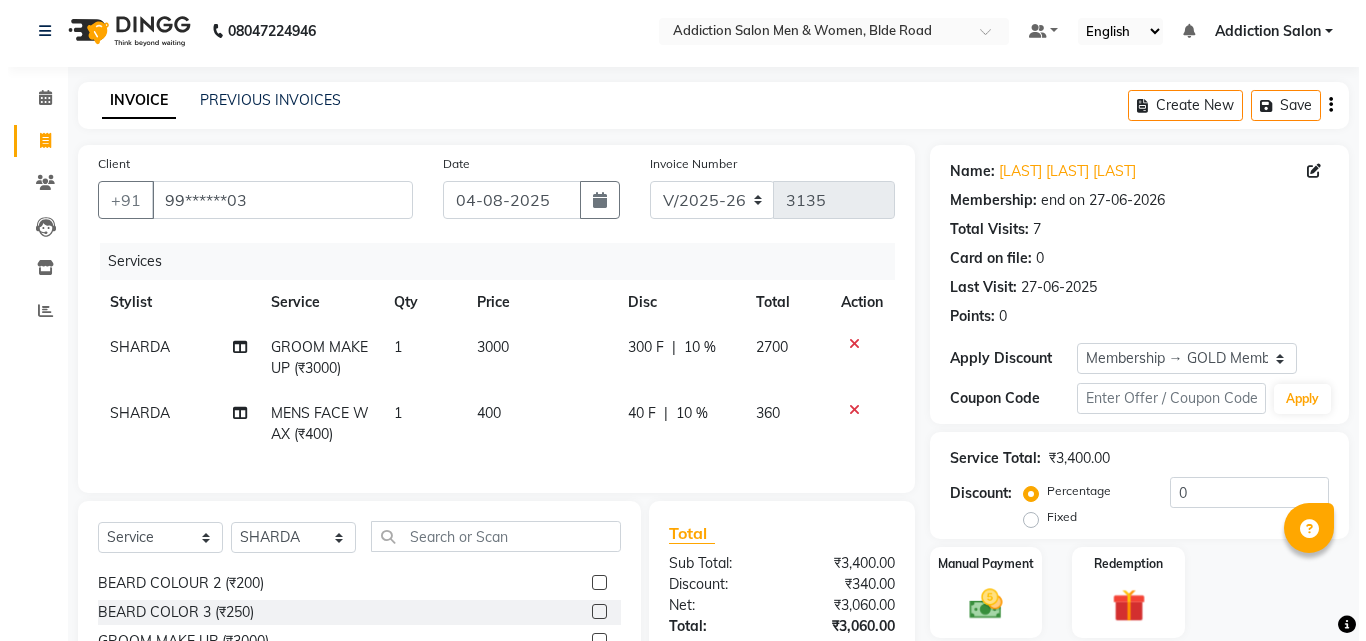 scroll, scrollTop: 0, scrollLeft: 0, axis: both 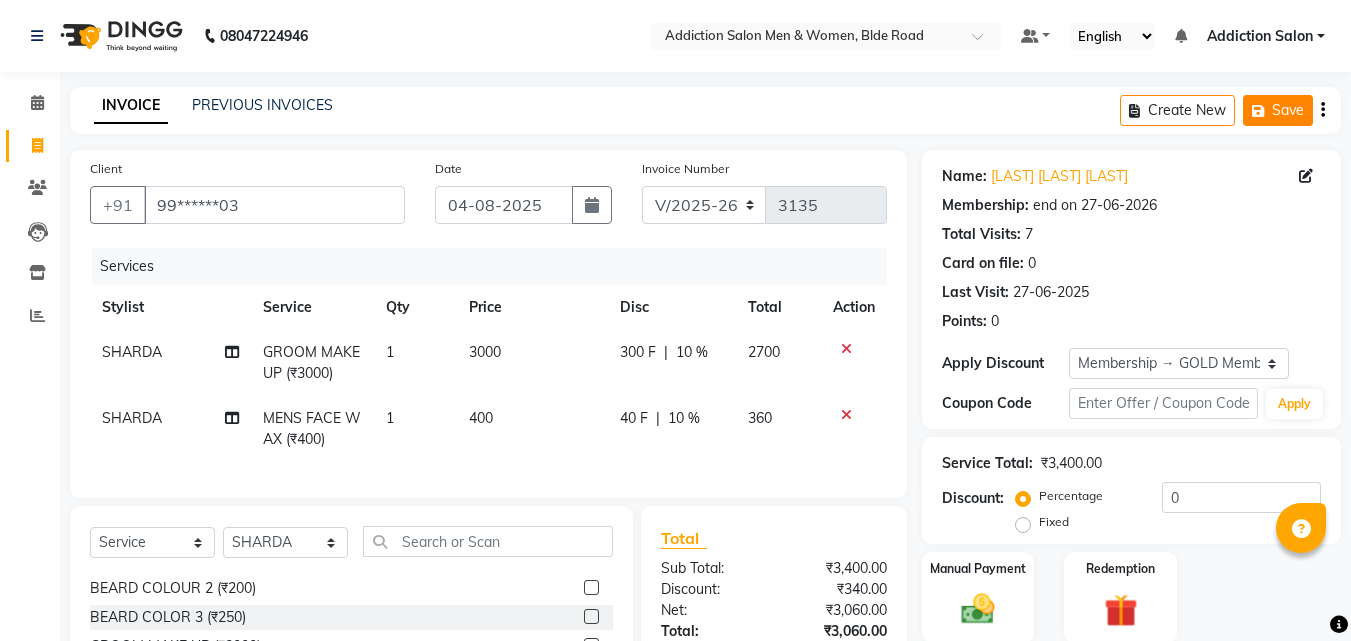 click on "Save" 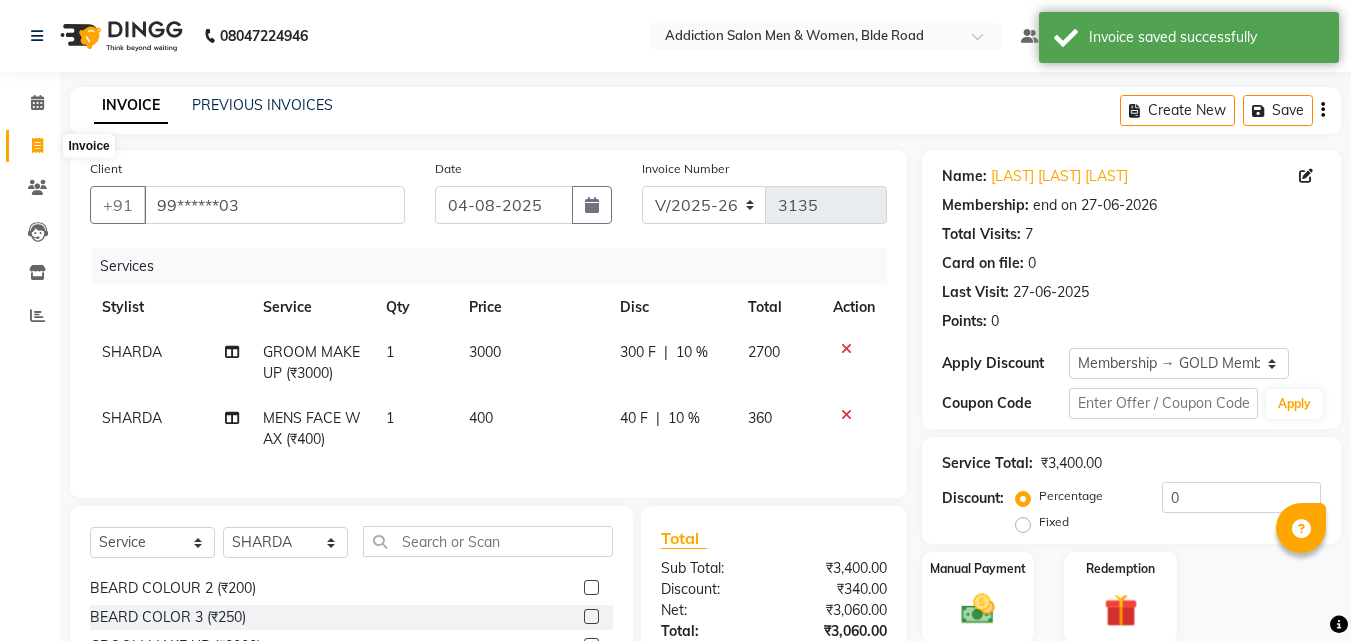 click 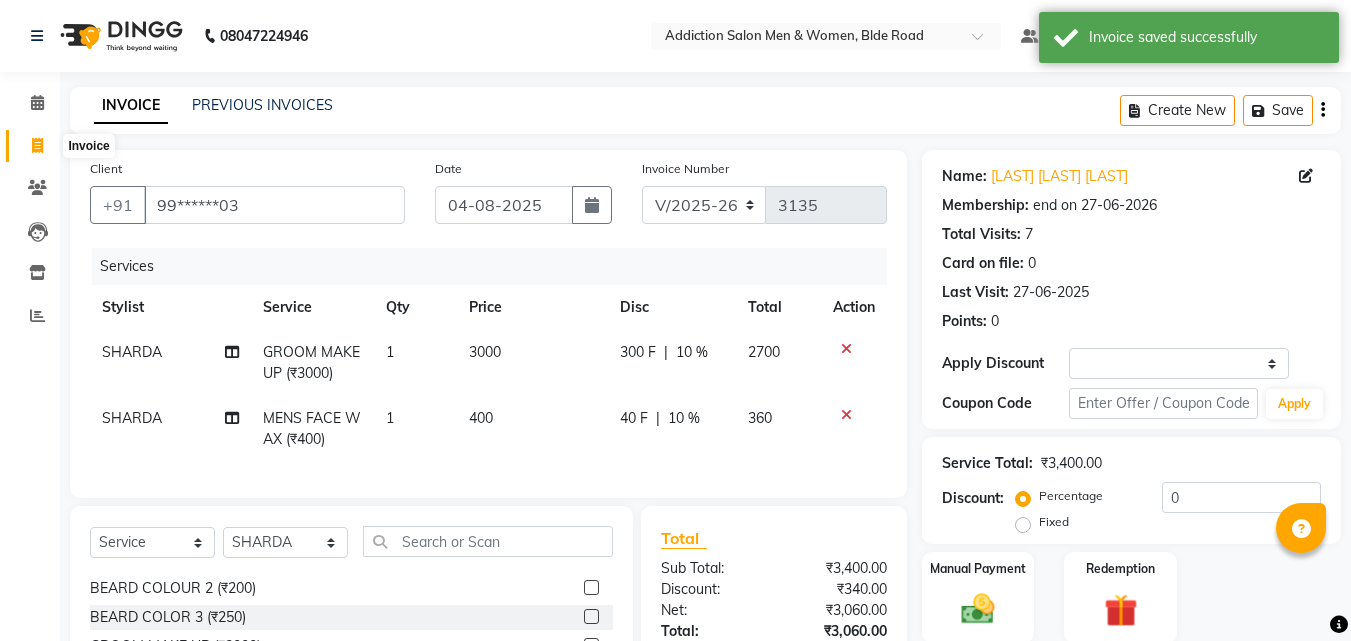 select on "service" 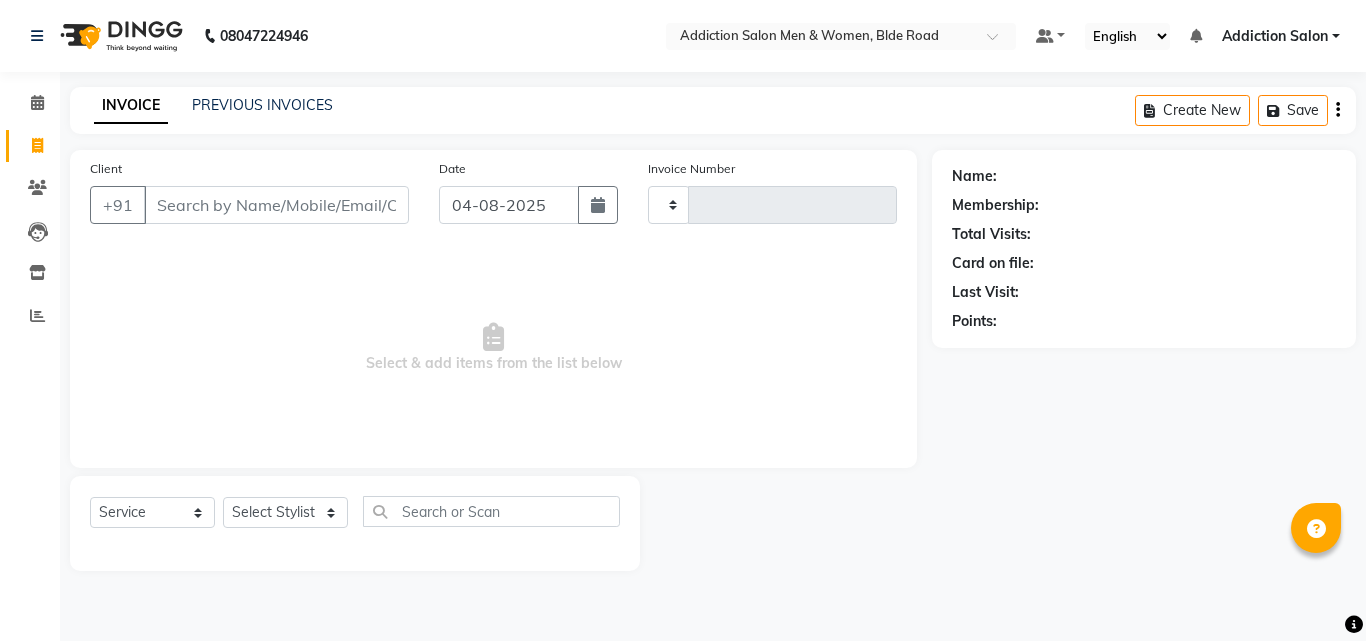 click 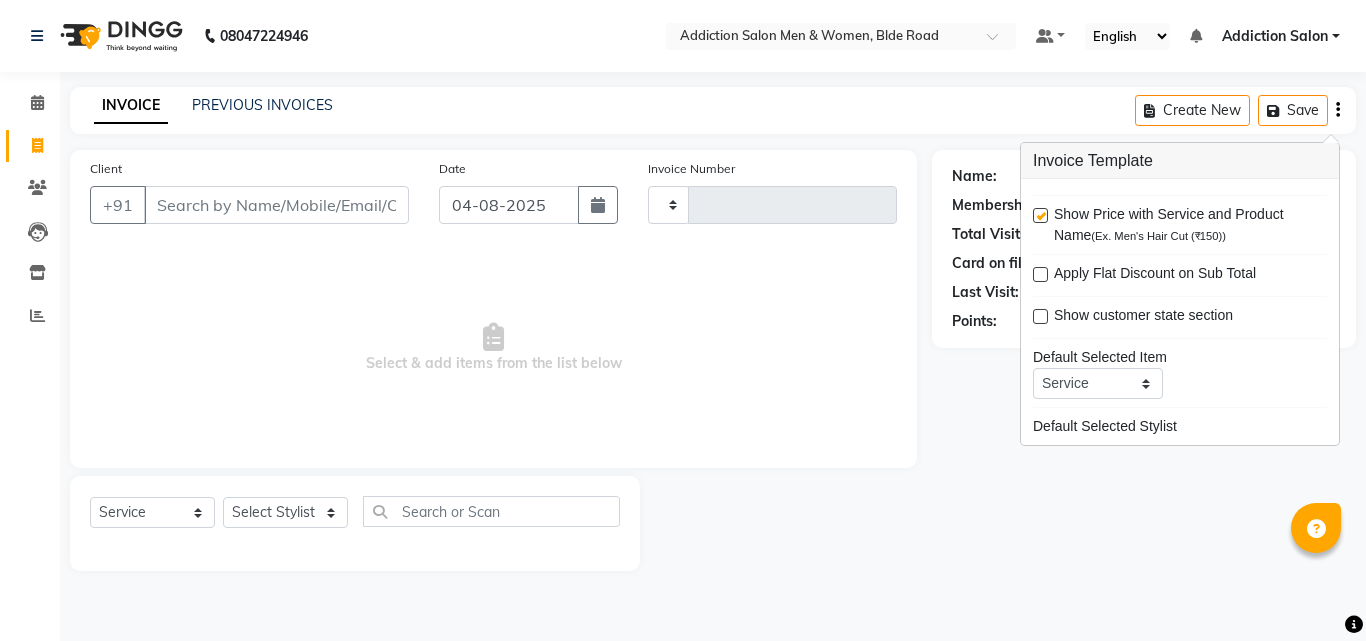 click on "INVOICE PREVIOUS INVOICES Create New   Save" 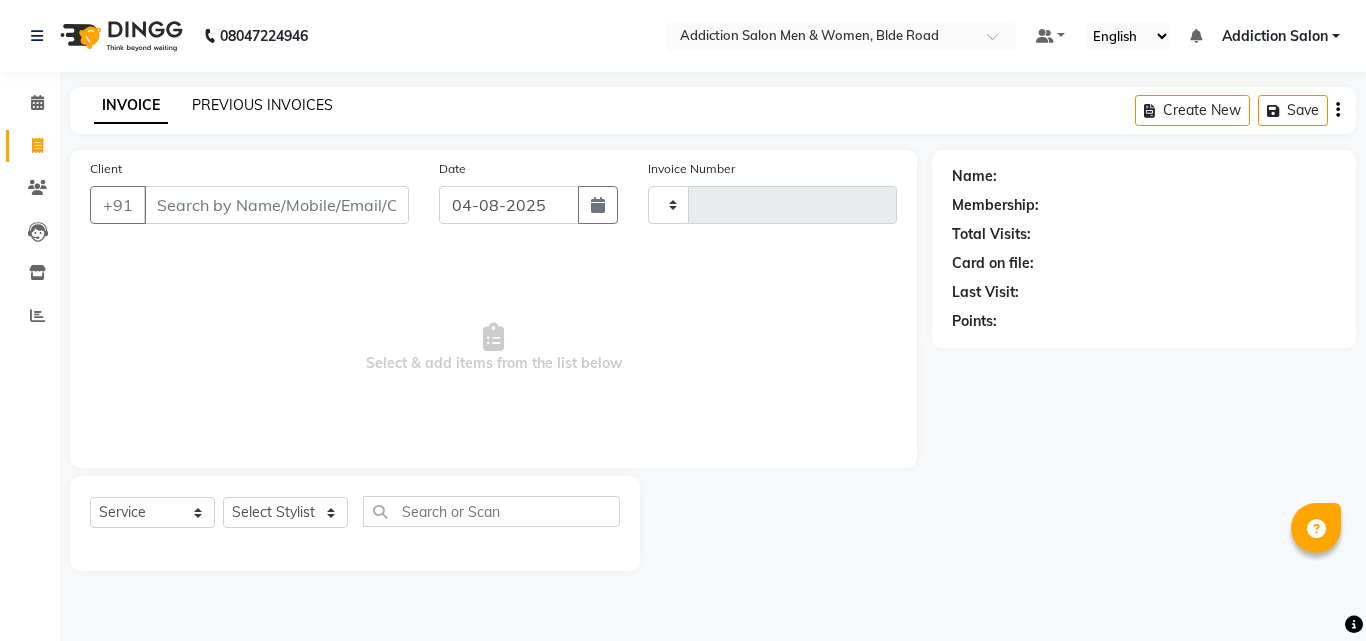 click on "PREVIOUS INVOICES" 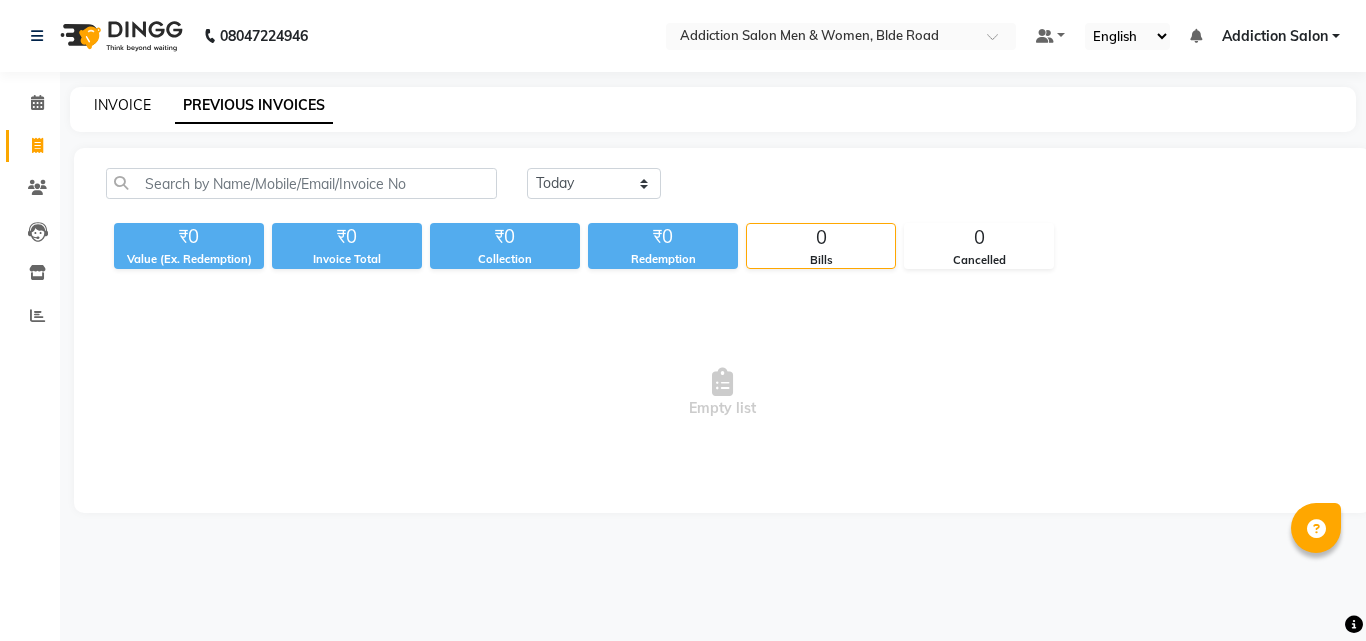 click on "INVOICE" 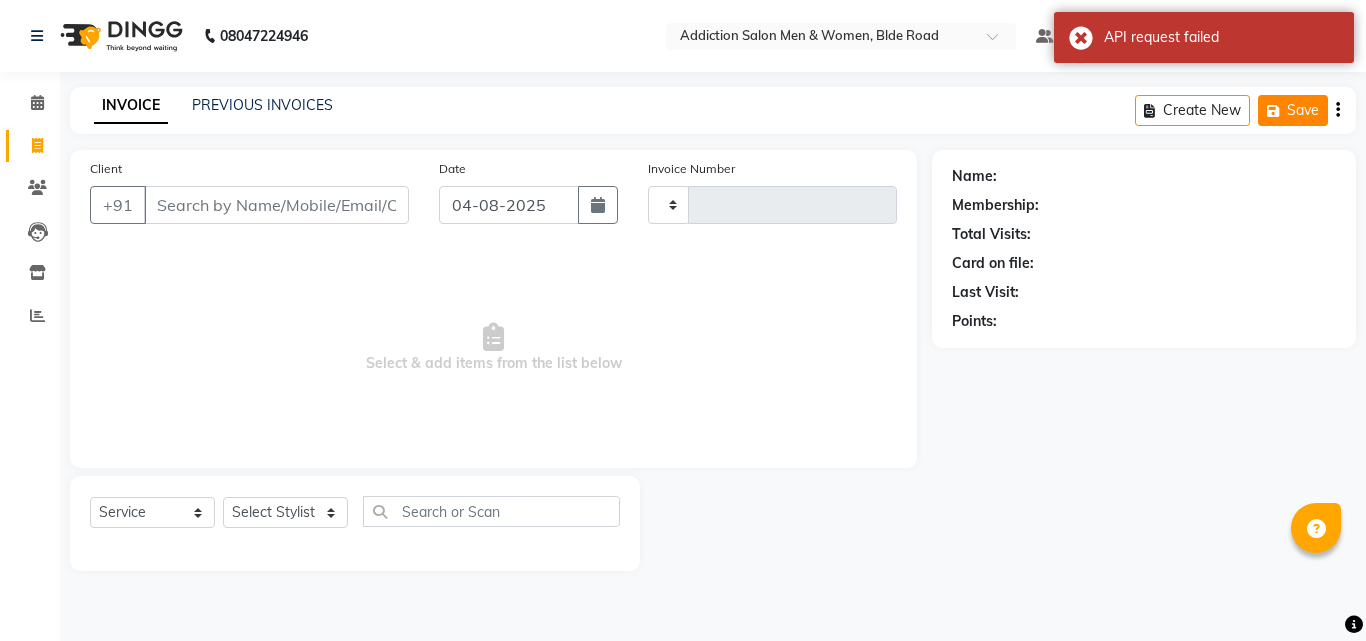 click 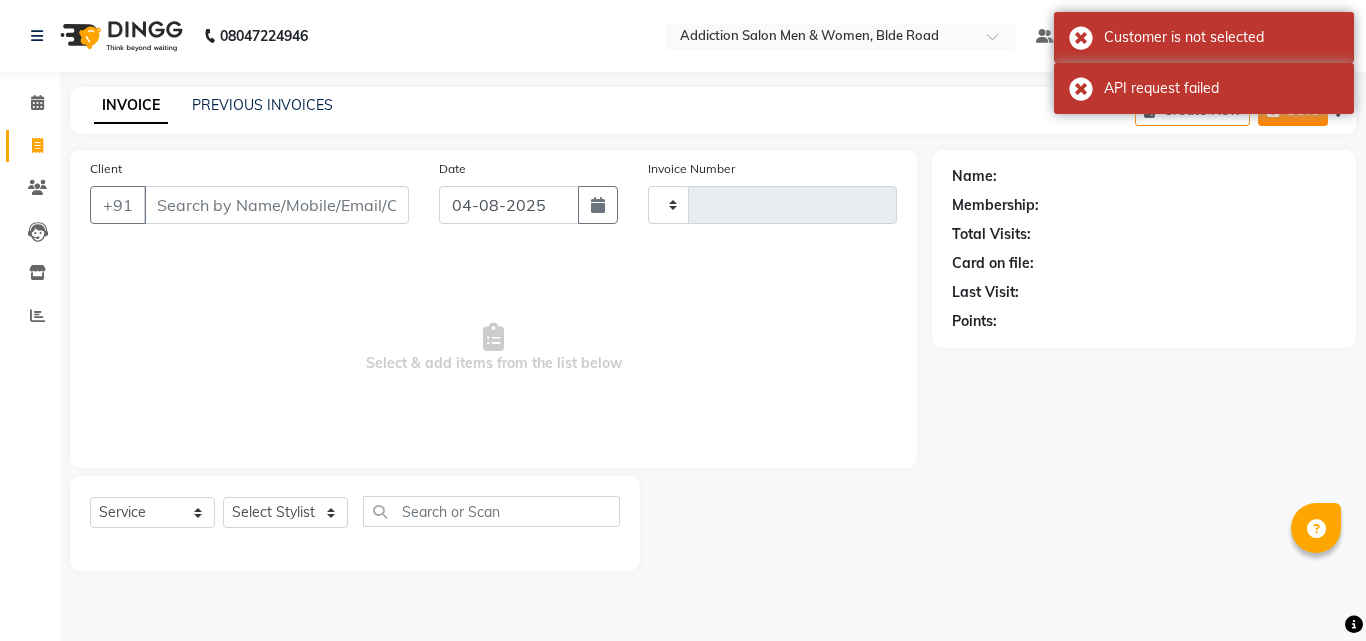 click 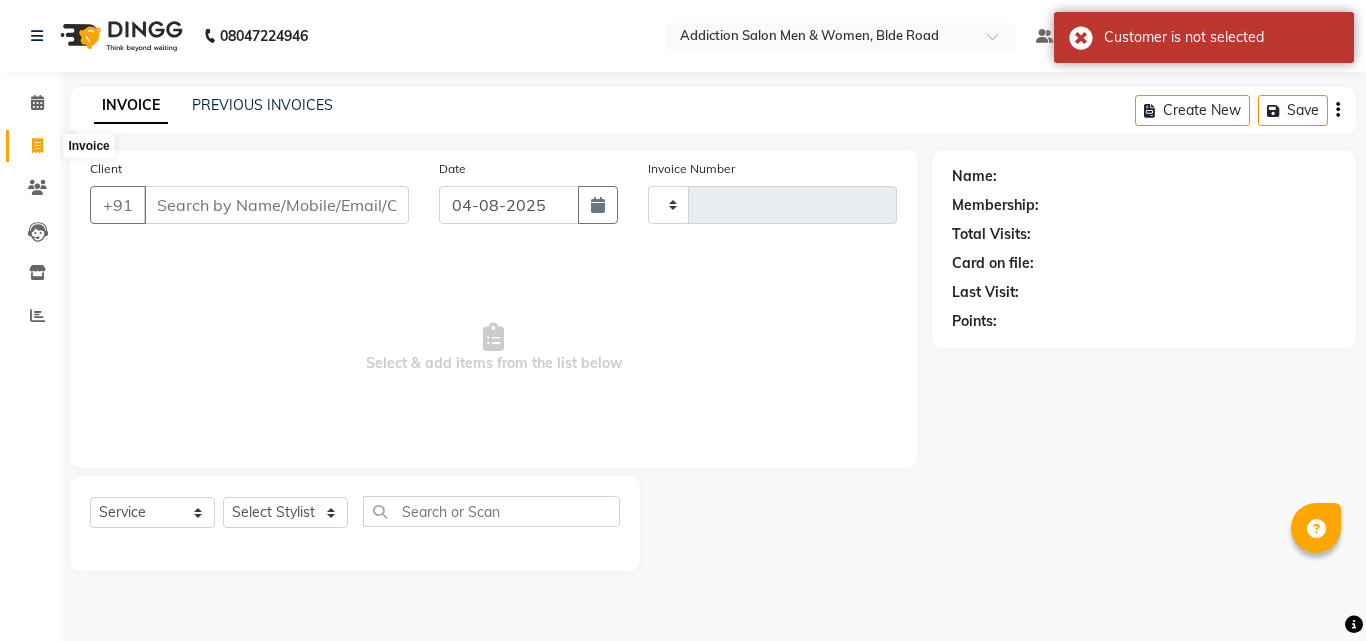 click 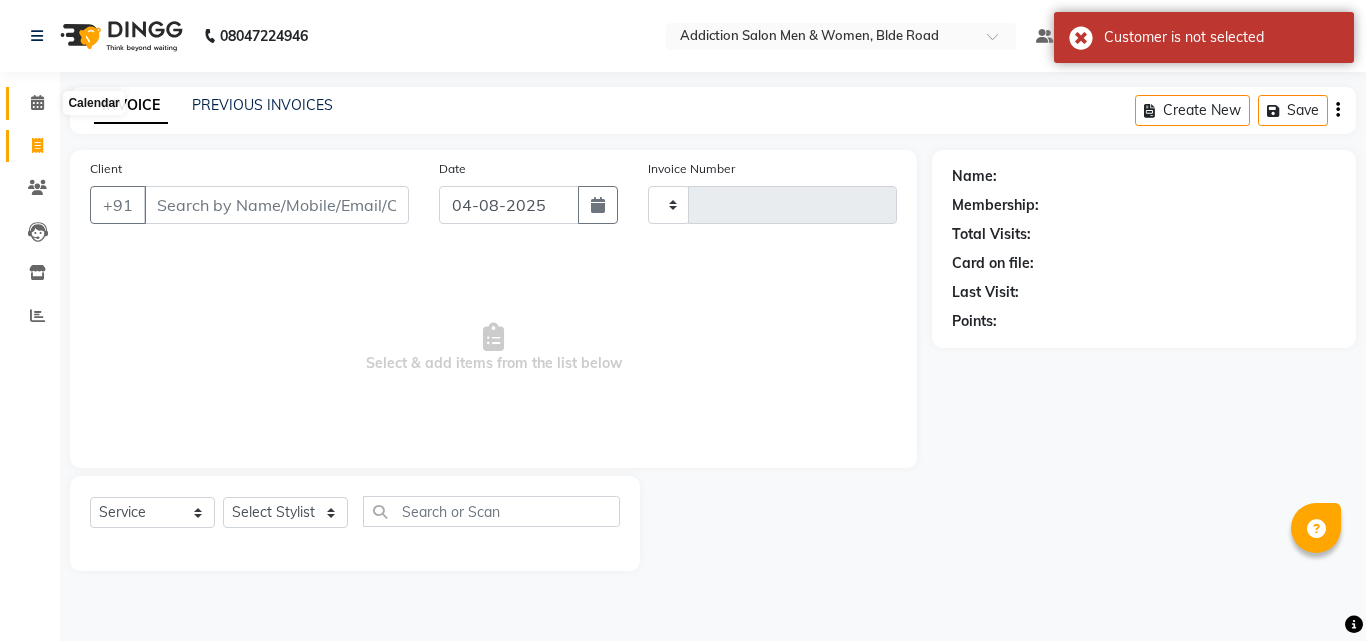 click 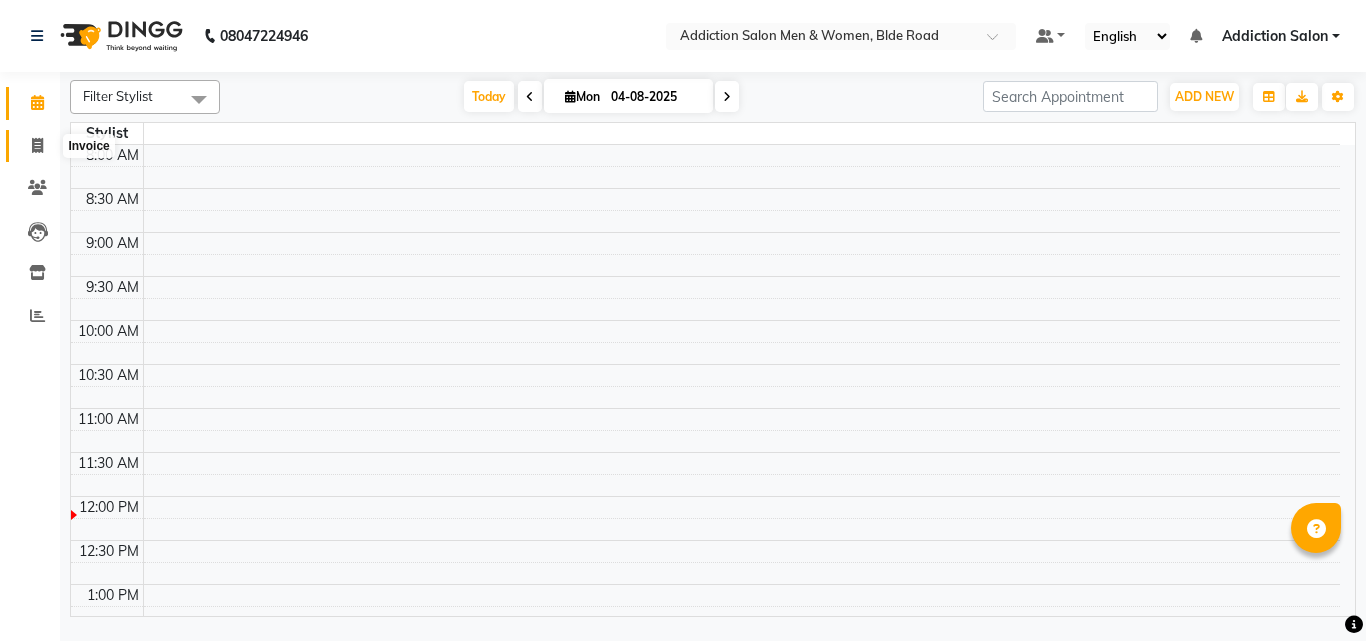 click 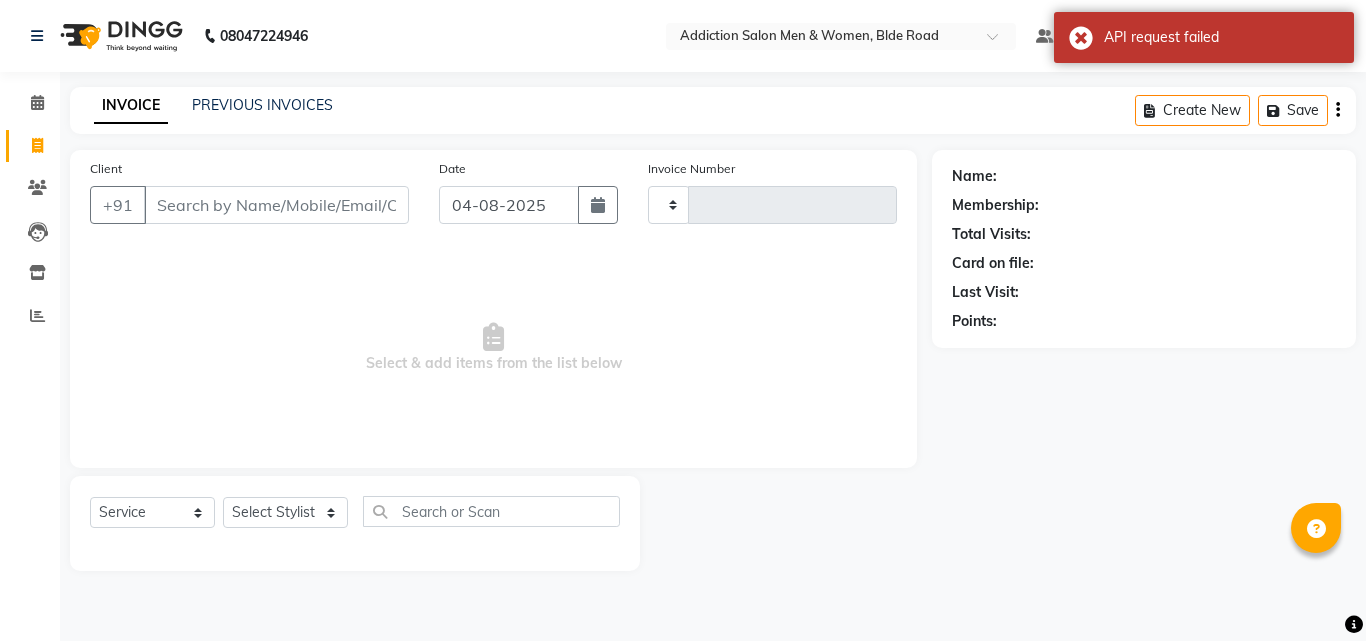 click on "Client" at bounding box center [276, 205] 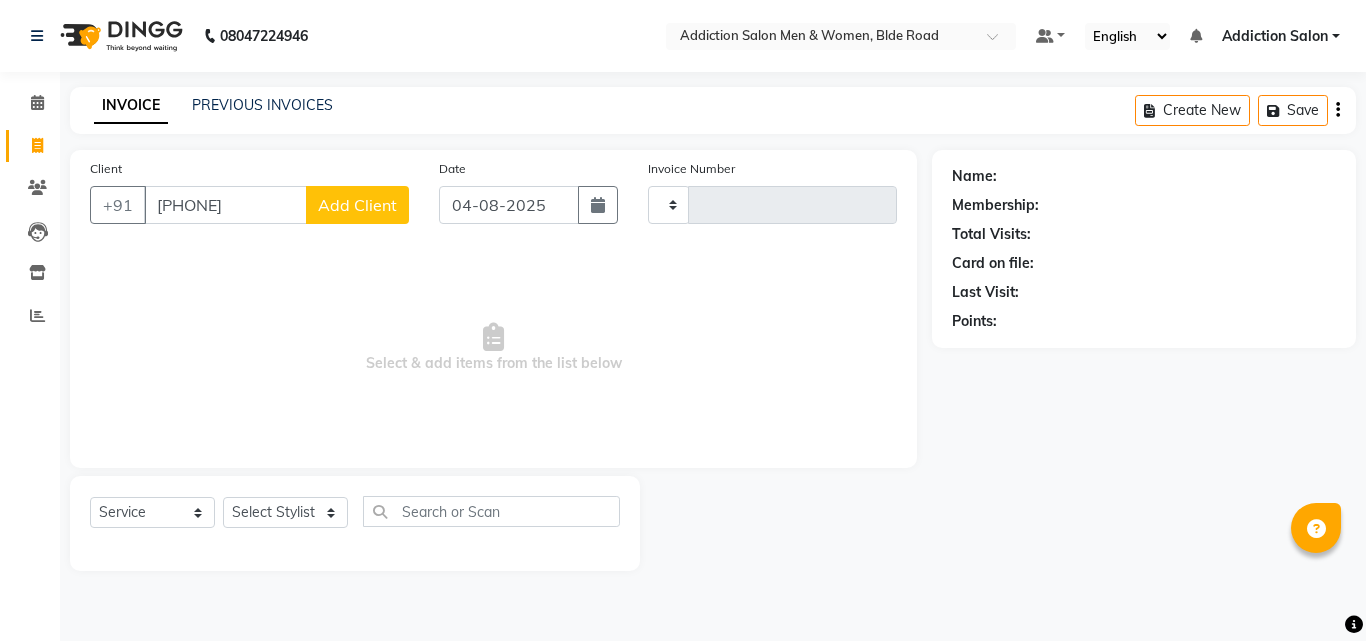 type on "[PHONE]" 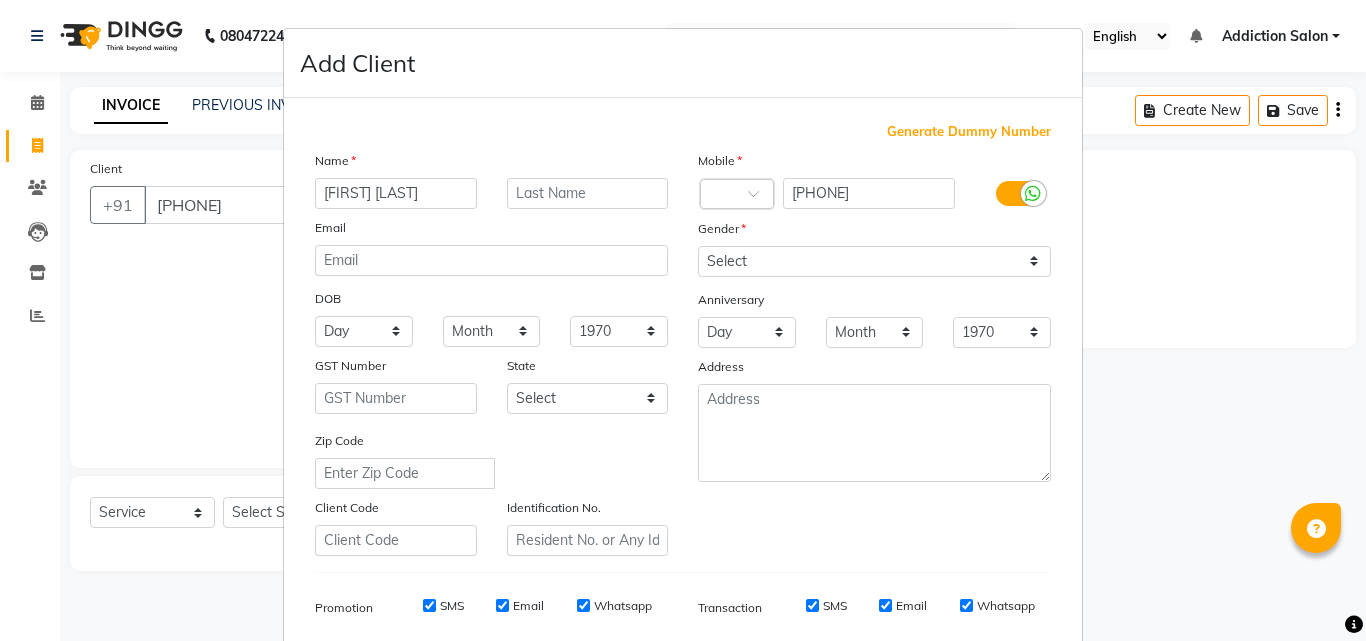 type on "[FIRST] [LAST]" 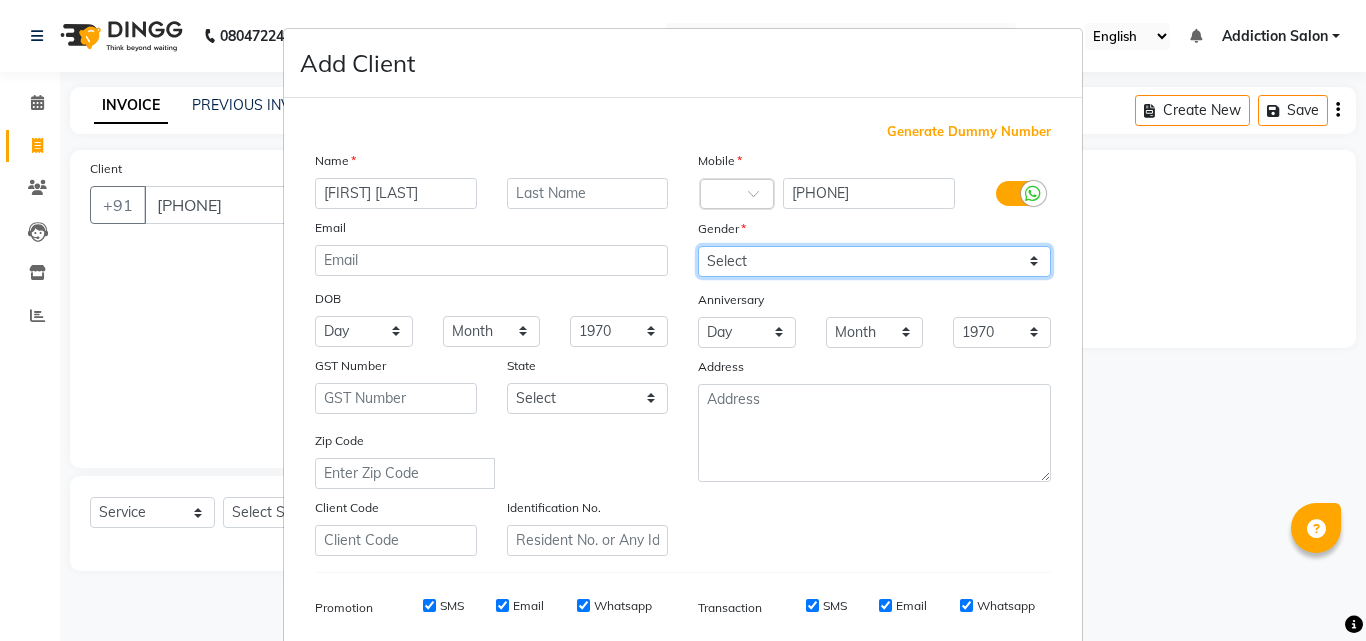 click on "Select Male Female Other Prefer Not To Say" at bounding box center [874, 261] 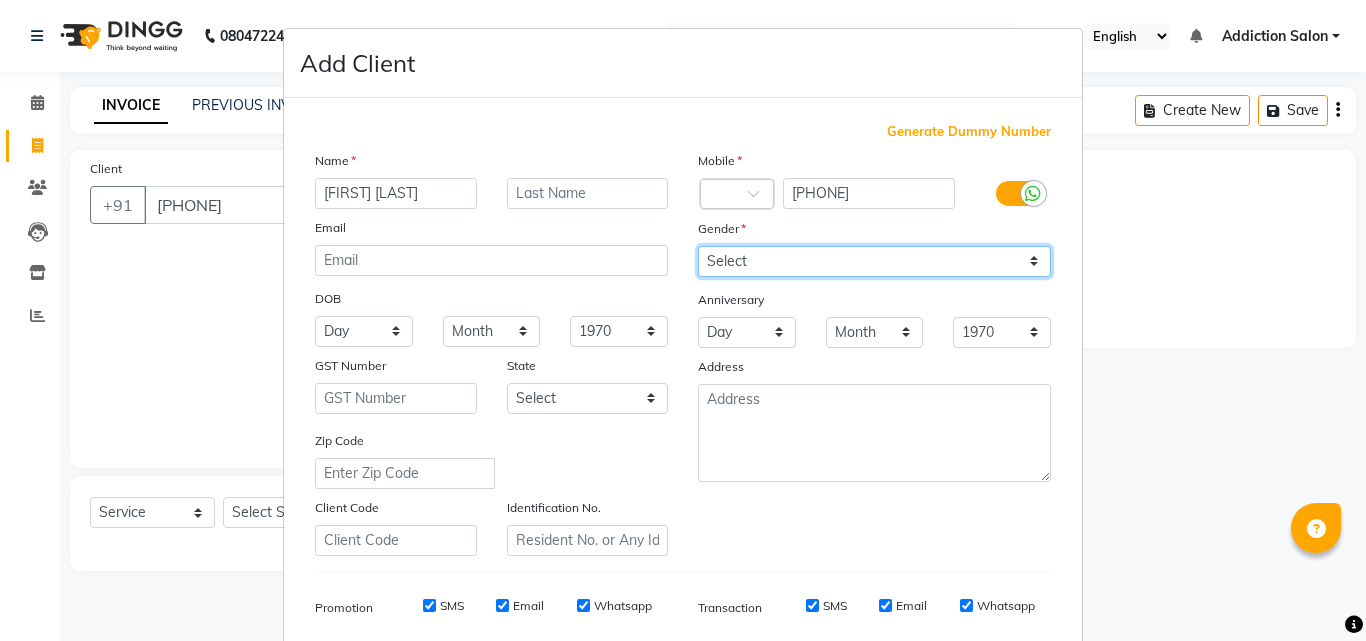 select on "female" 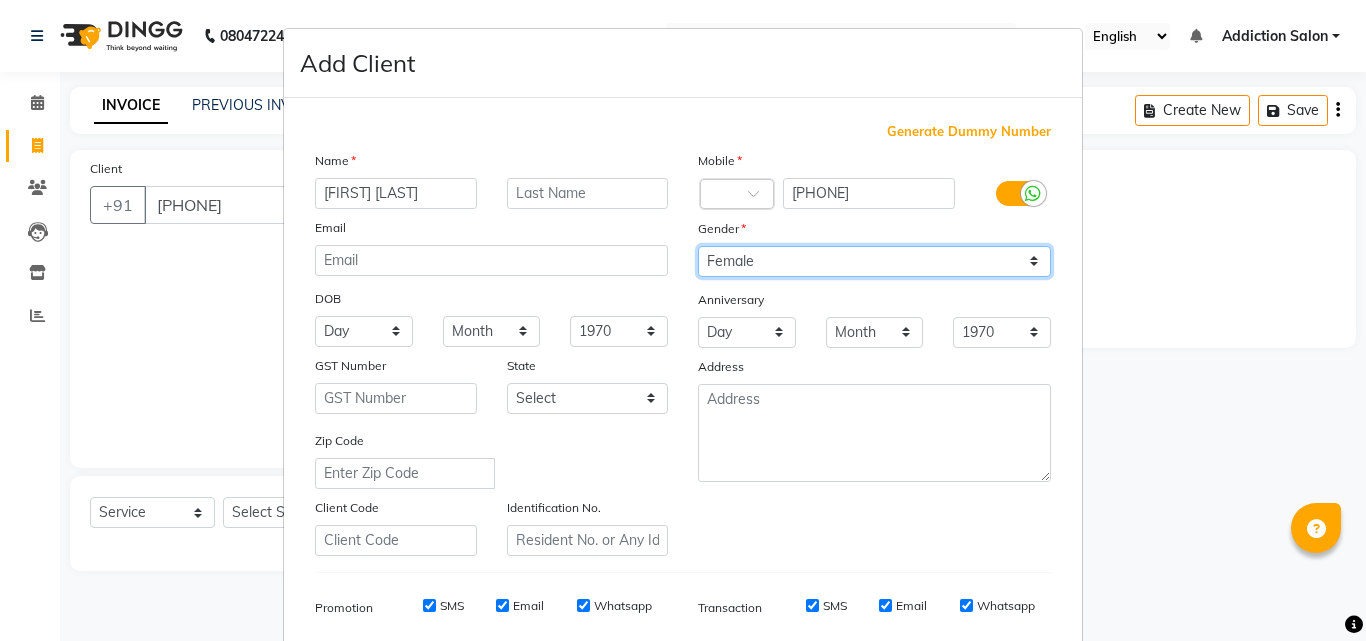click on "Select Male Female Other Prefer Not To Say" at bounding box center [874, 261] 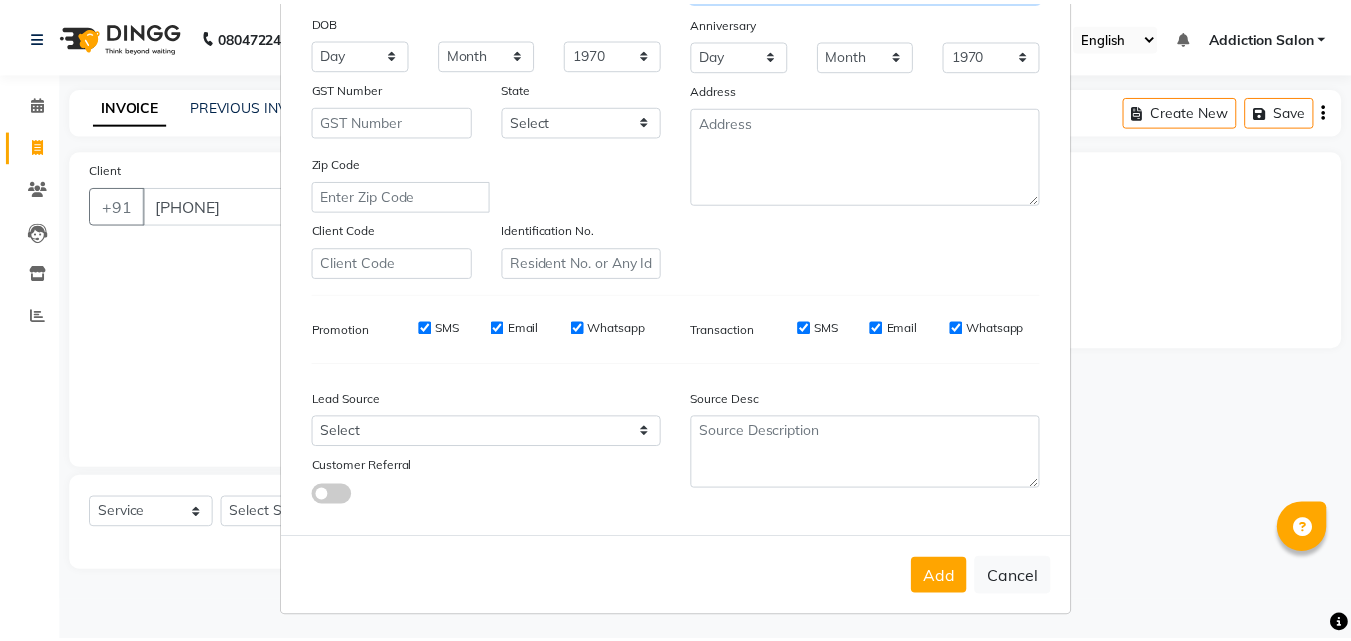 scroll, scrollTop: 282, scrollLeft: 0, axis: vertical 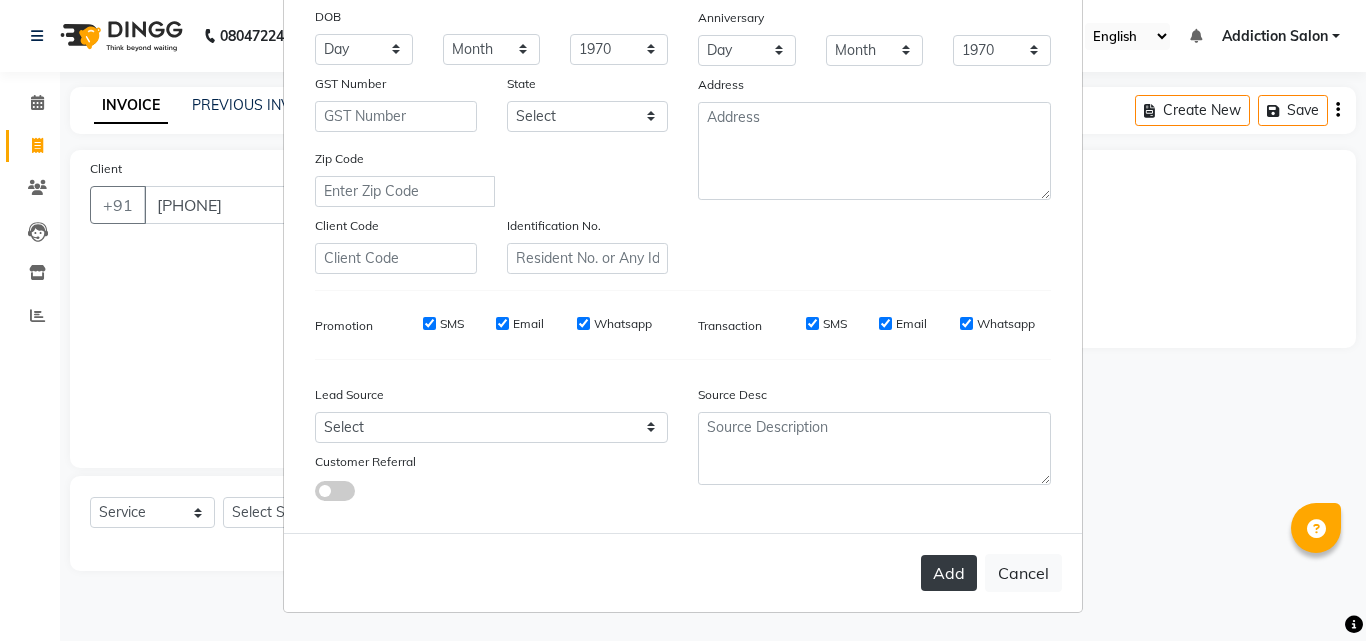 click on "Add" at bounding box center (949, 573) 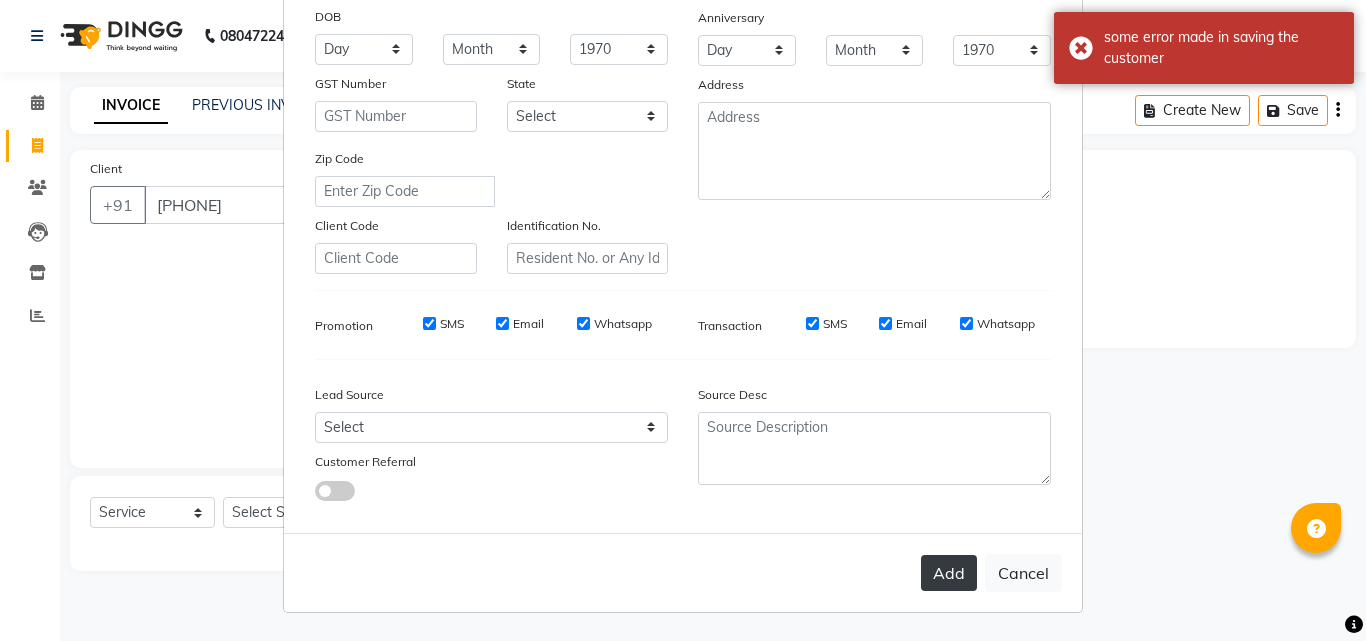 click on "Add" at bounding box center [949, 573] 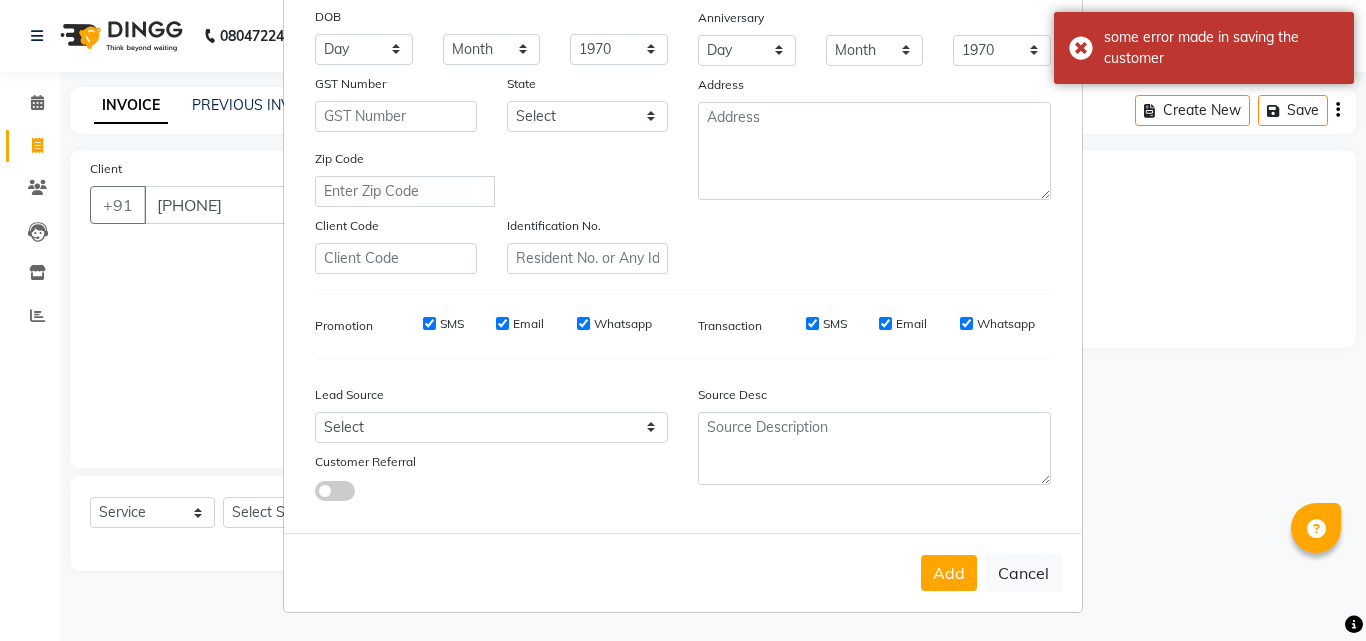 click on "Add Client Generate Dummy Number Name [FIRST] [LAST] Email DOB Day 01 02 03 04 05 06 07 08 09 10 11 12 13 14 15 16 17 18 19 20 21 22 23 24 25 26 27 28 29 30 31 Month January February March April May June July August September October November December 1940 1941 1942 1943 1944 1945 1946 1947 1948 1949 1950 1951 1952 1953 1954 1955 1956 1957 1958 1959 1960 1961 1962 1963 1964 1965 1966 1967 1968 1969 1970 1971 1972 1973 1974 1975 1976 1977 1978 1979 1980 1981 1982 1983 1984 1985 1986 1987 1988 1989 1990 1991 1992 1993 1994 1995 1996 1997 1998 1999 2000 2001 2002 2003 2004 2005 2006 2007 2008 2009 2010 2011 2012 2013 2014 2015 2016 2017 2018 2019 2020 2021 2022 2023 2024 GST Number State Select Zip Code Client Code Identification No. Mobile Country Code × [PHONE] Gender Select Male Female Other Prefer Not To Say Anniversary Day 01 02 03 04 05 06 07 08 09 10 11 12 13 14 15 16 17 18 19 20 21 22 23 24 25 26 27 28 29 30 31 Month January February March April May June July August September October November December 1970" at bounding box center [683, 320] 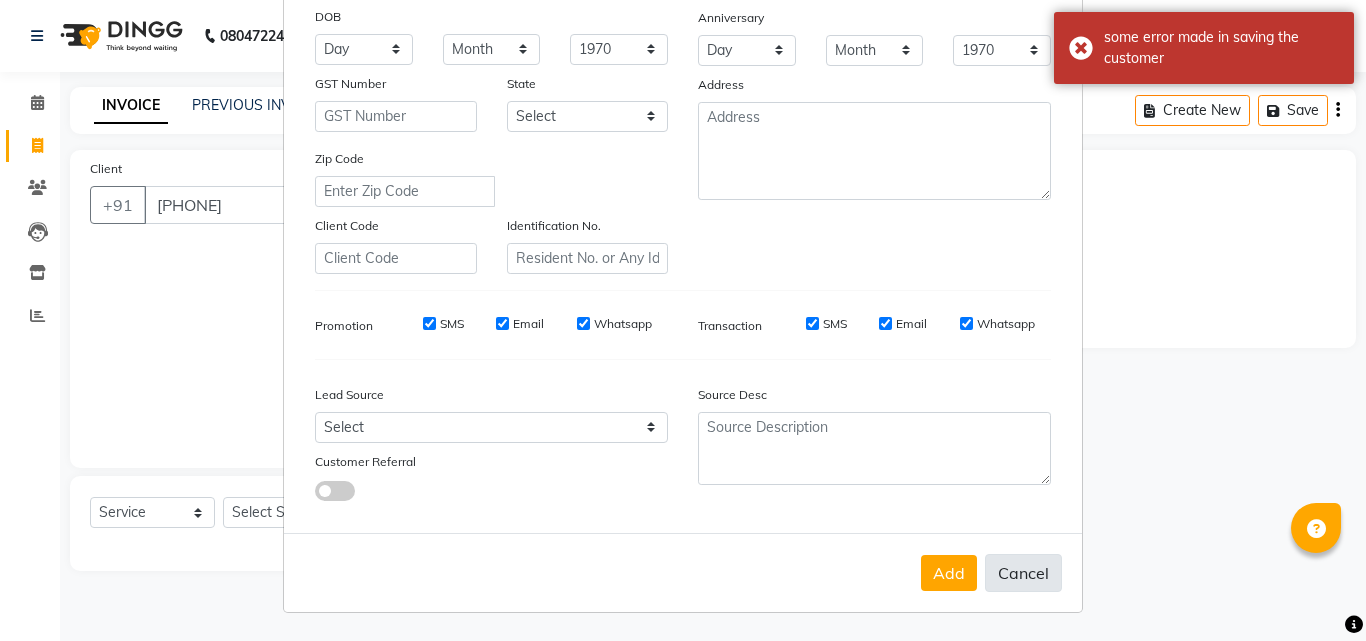 click on "Cancel" at bounding box center (1023, 573) 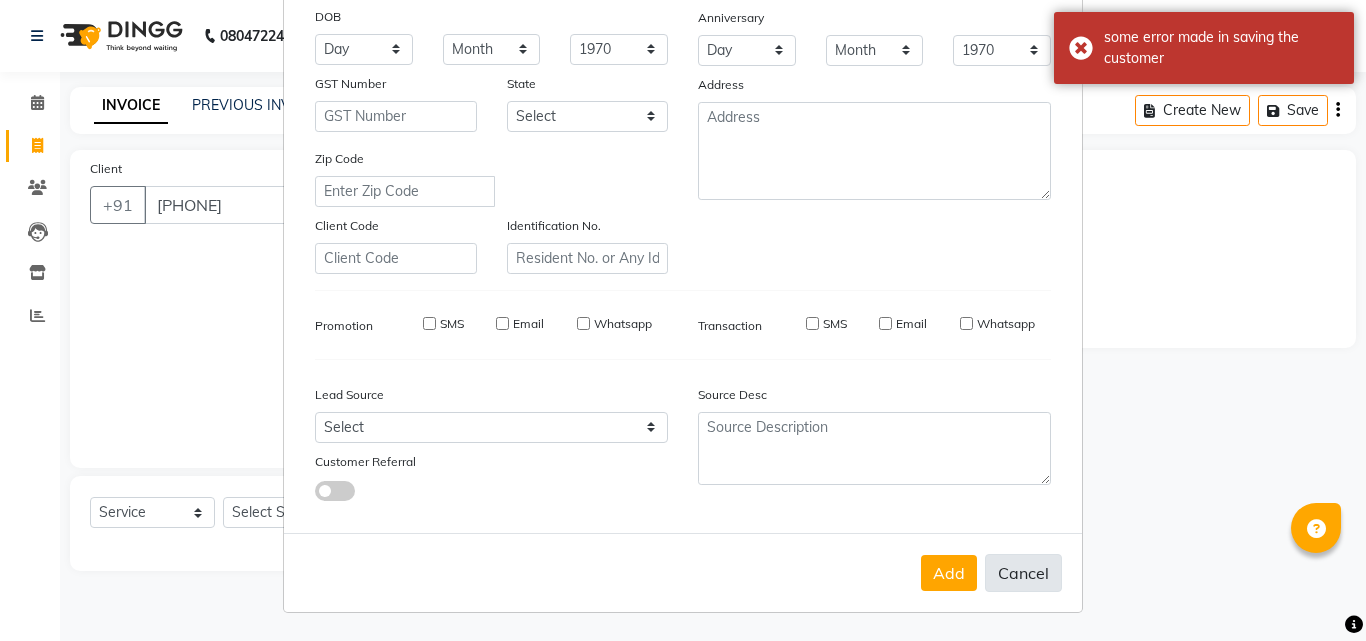type 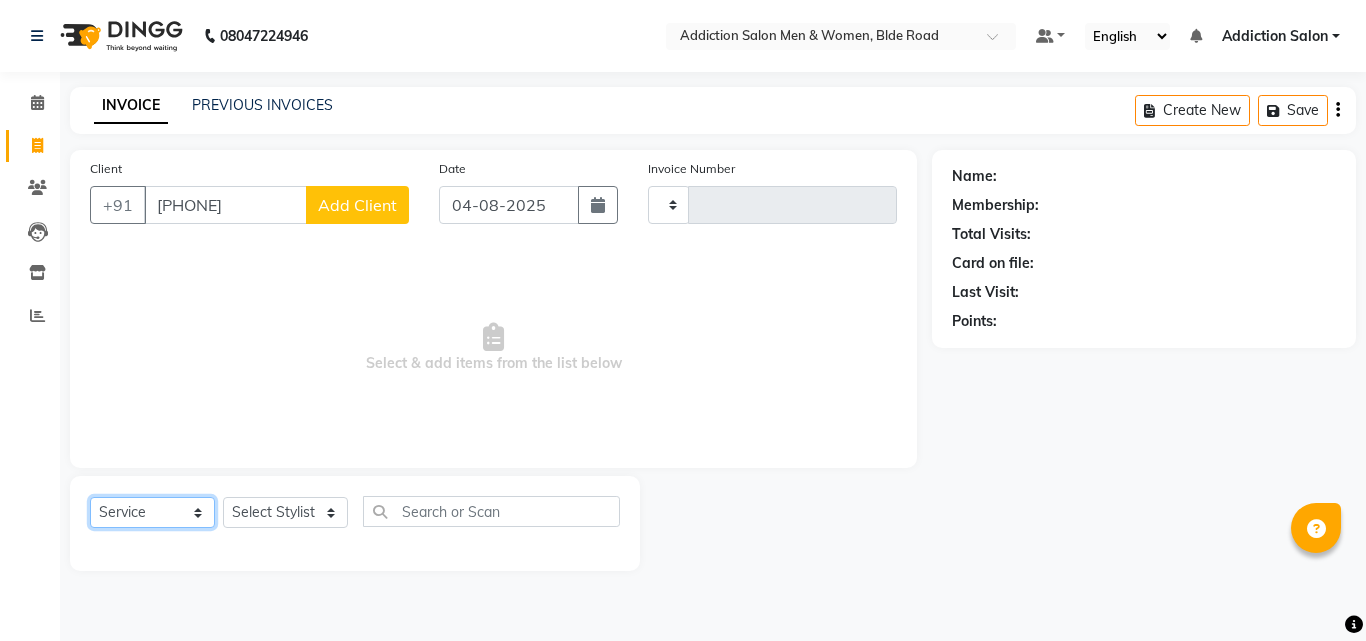 click on "Select  Service  Product  Membership  Package Voucher Prepaid Gift Card" 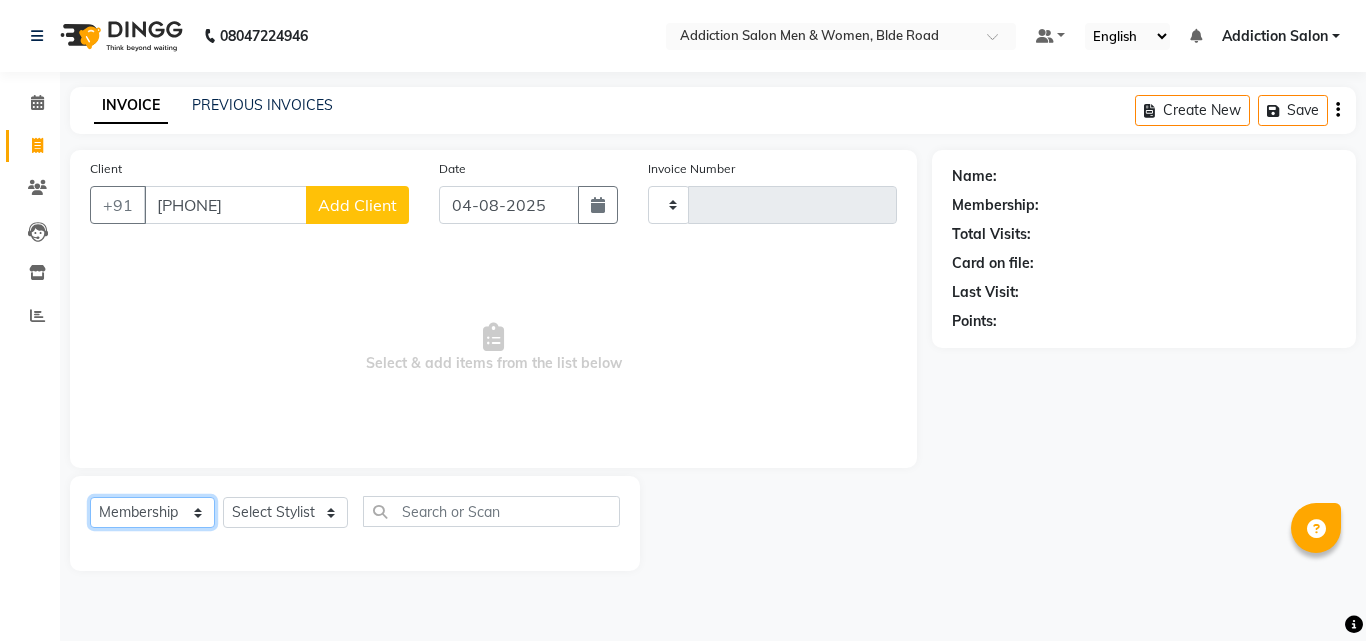 click on "Select  Service  Product  Membership  Package Voucher Prepaid Gift Card" 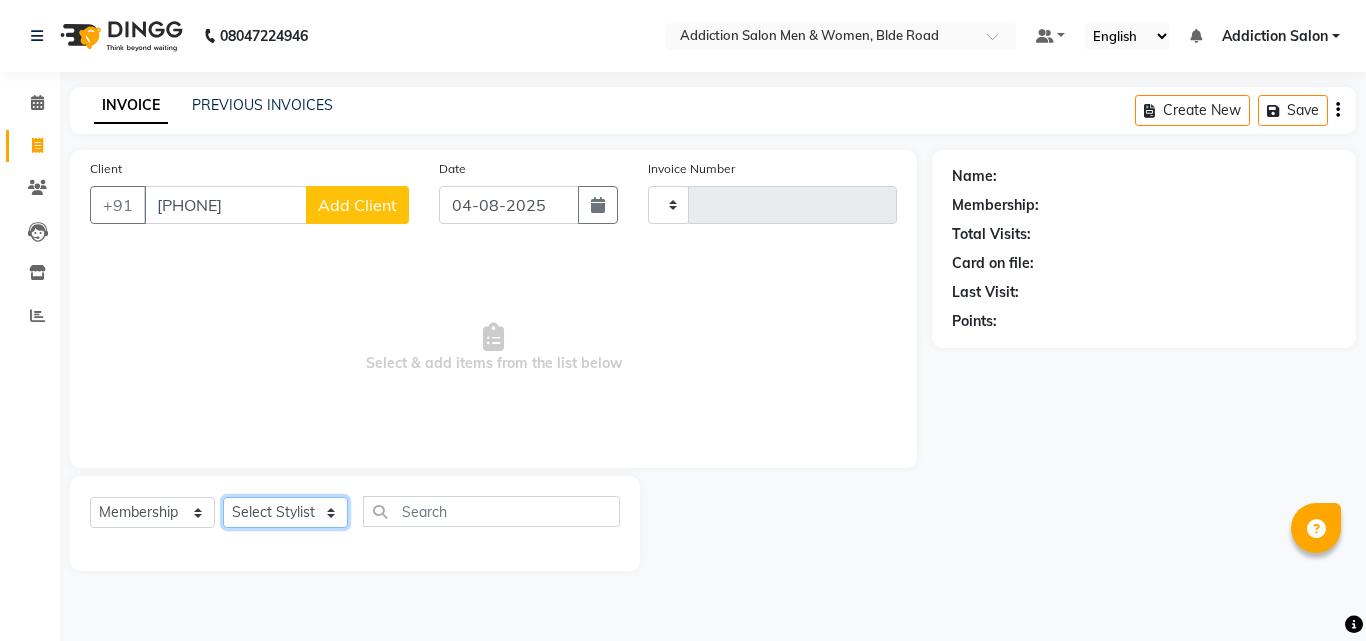 click on "Select Stylist" 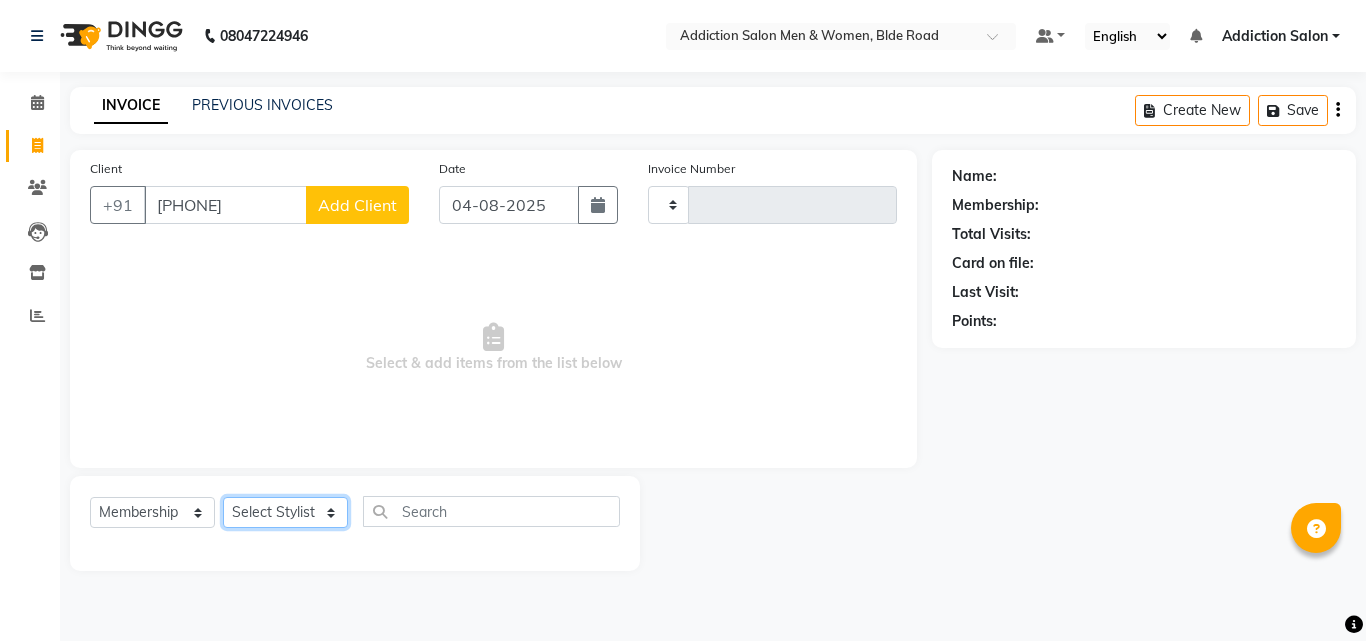 click on "Select Stylist" 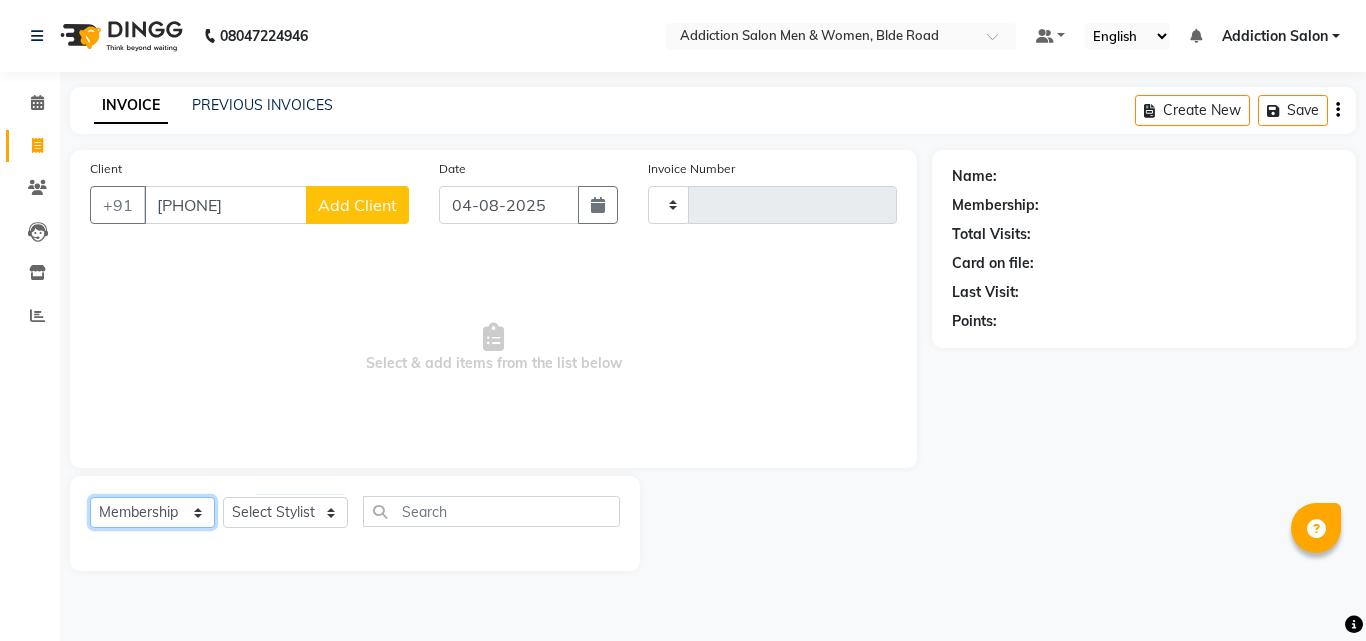 click on "Select  Service  Product  Membership  Package Voucher Prepaid Gift Card" 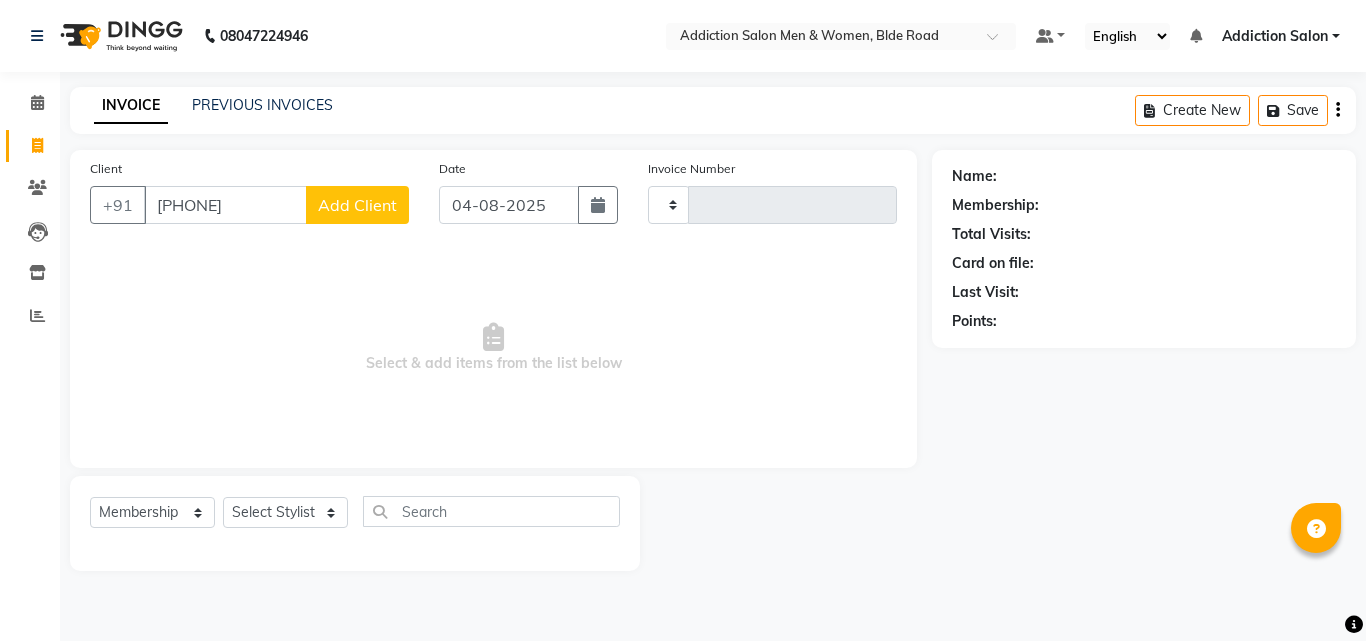 click on "Client +91 [PHONE] Add Client Date [DATE] Invoice Number Select & add items from the list below" 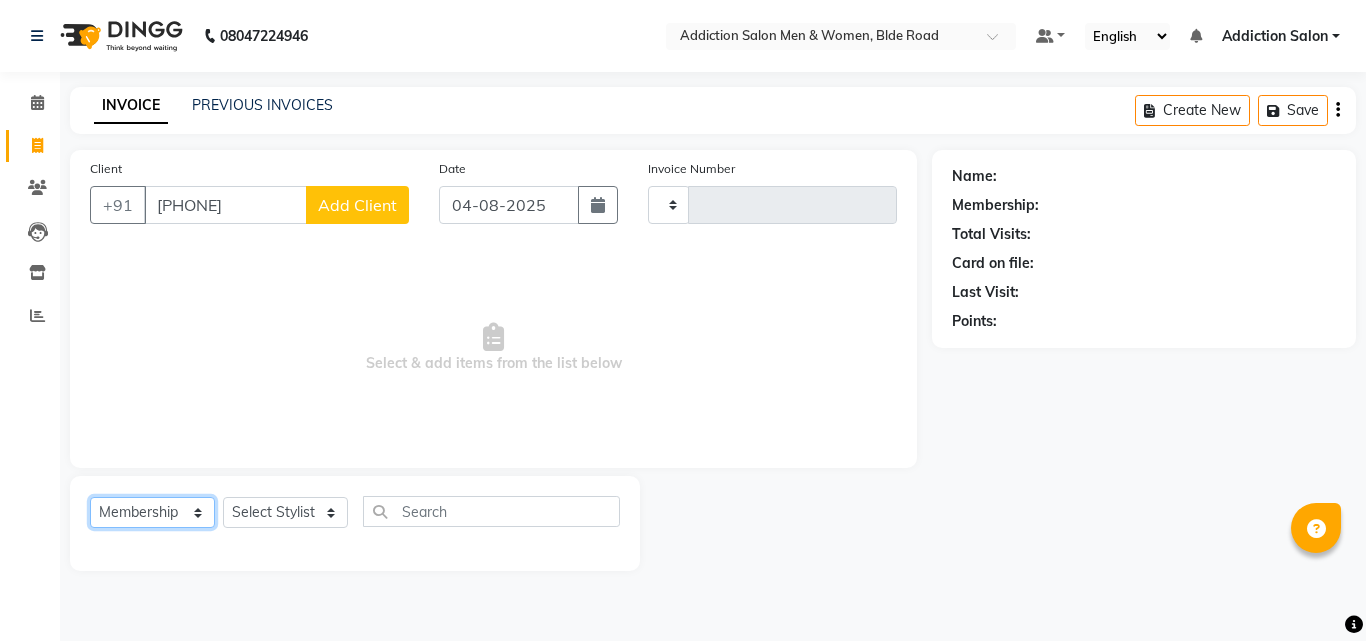 click on "Select  Service  Product  Membership  Package Voucher Prepaid Gift Card" 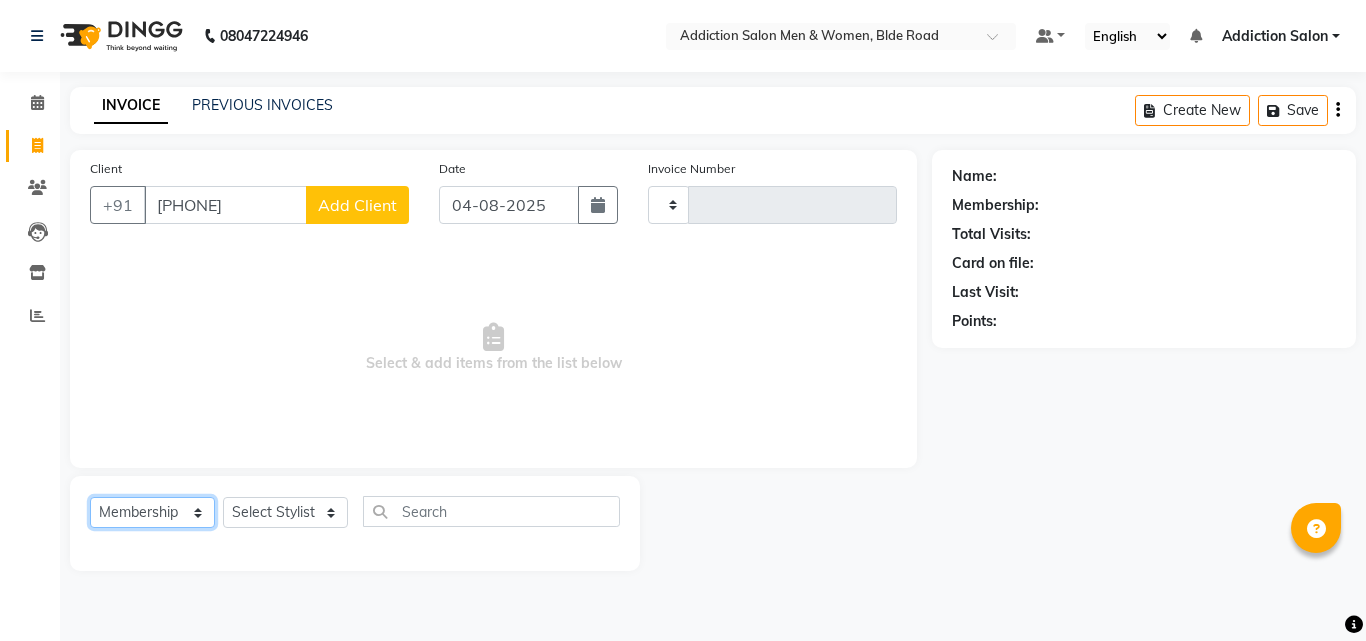 select on "service" 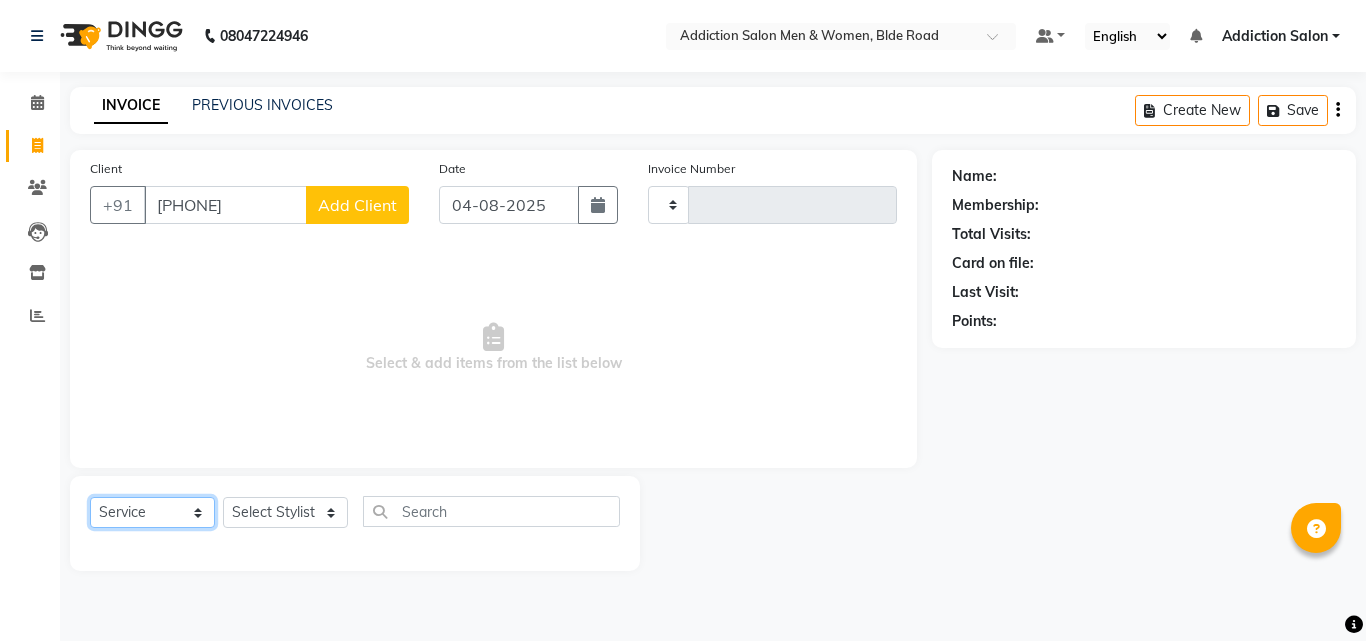 click on "Select  Service  Product  Membership  Package Voucher Prepaid Gift Card" 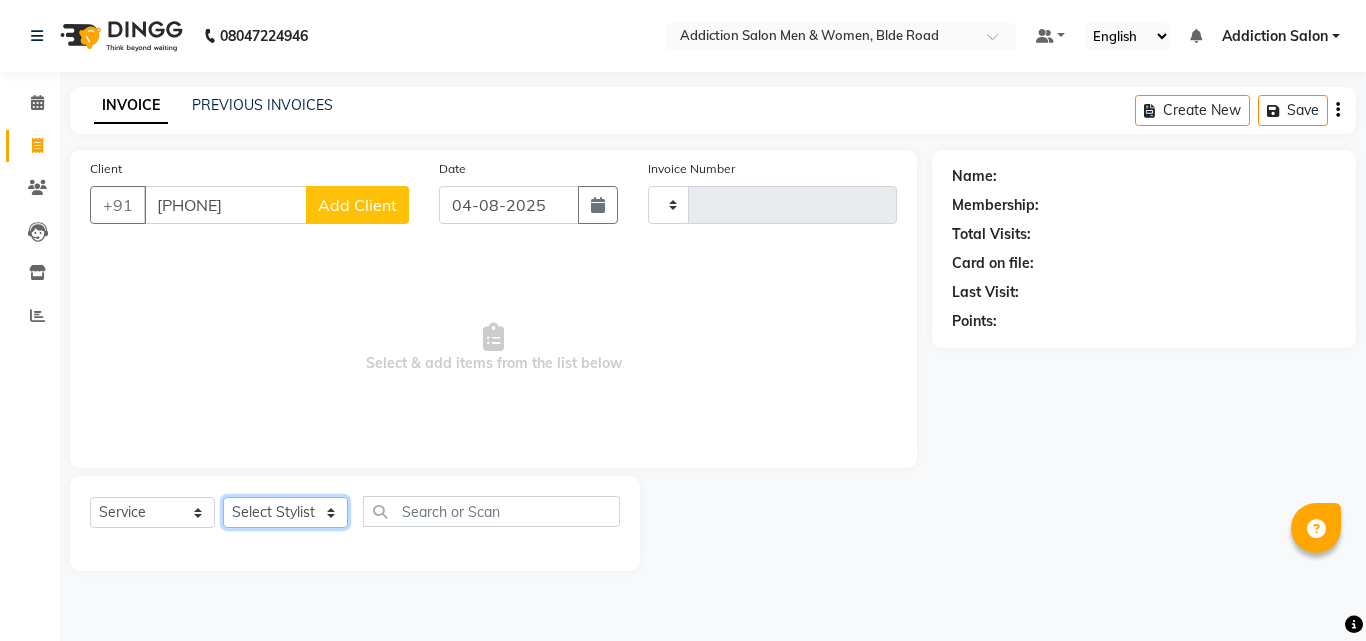 click on "Select Stylist" 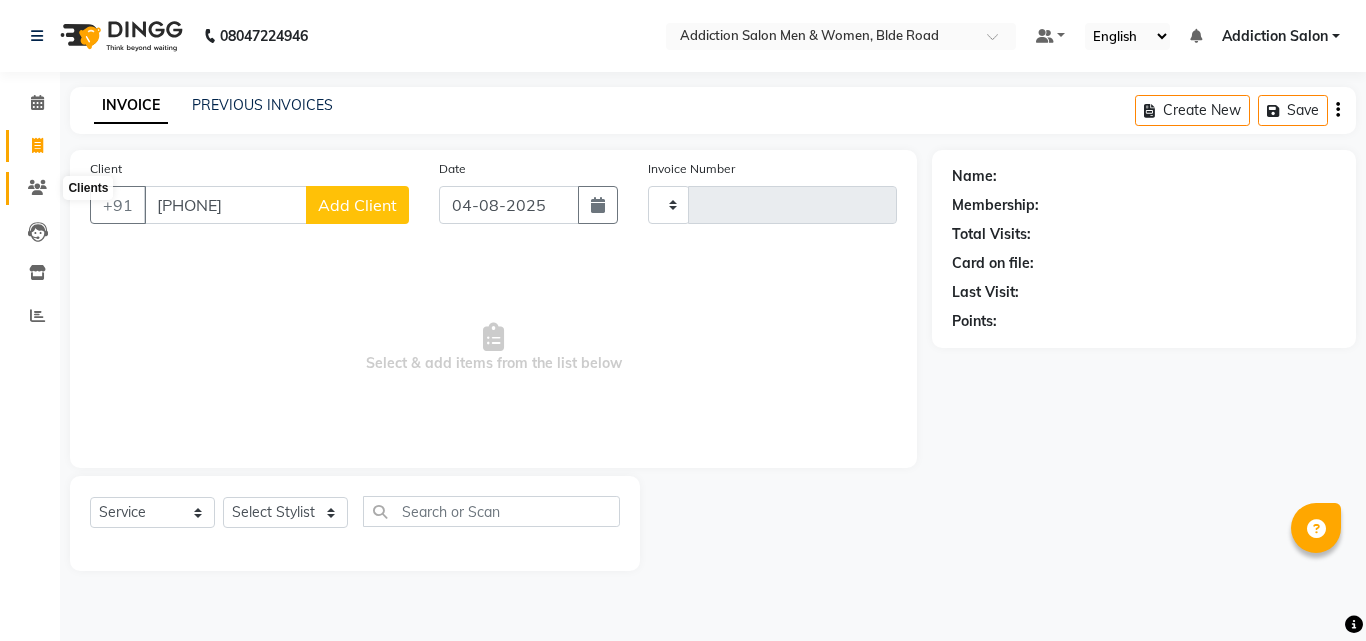 click 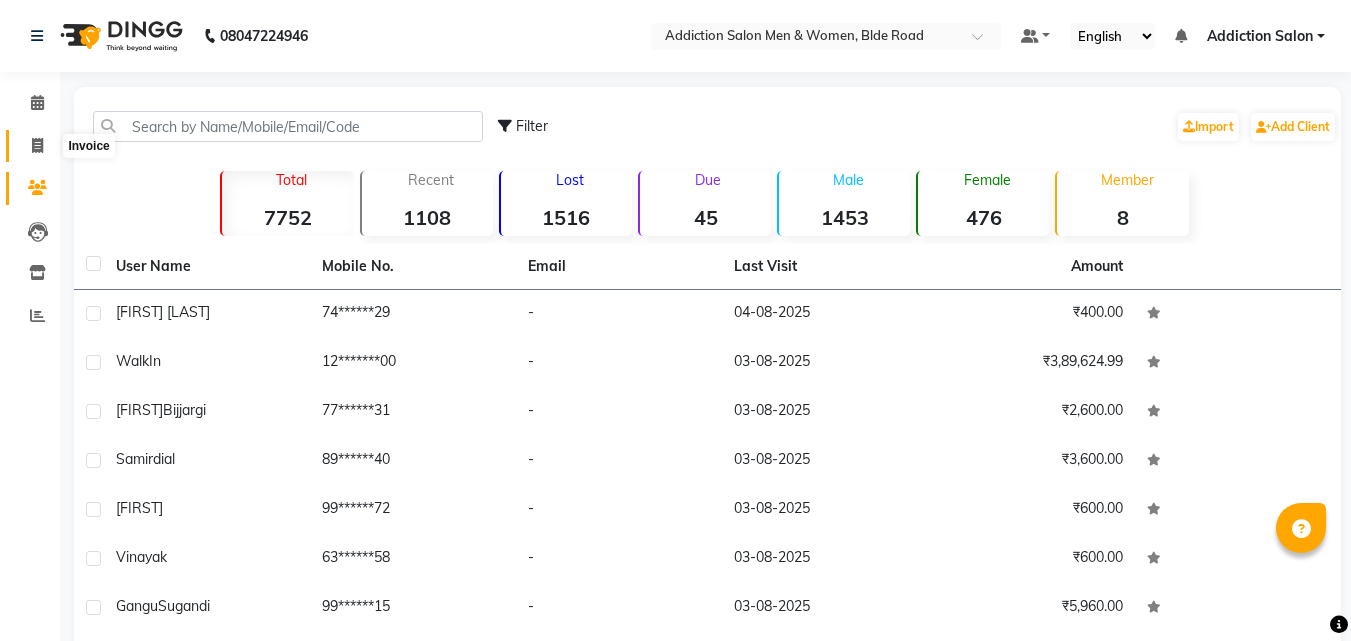 click 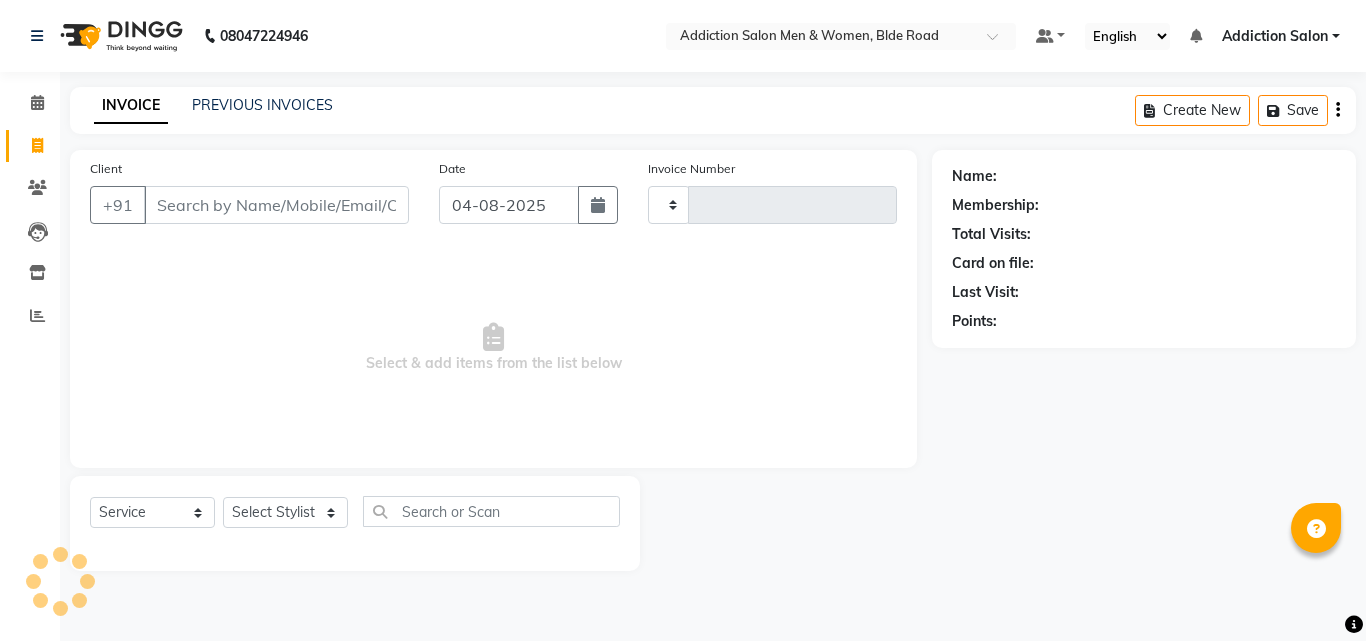 type on "3135" 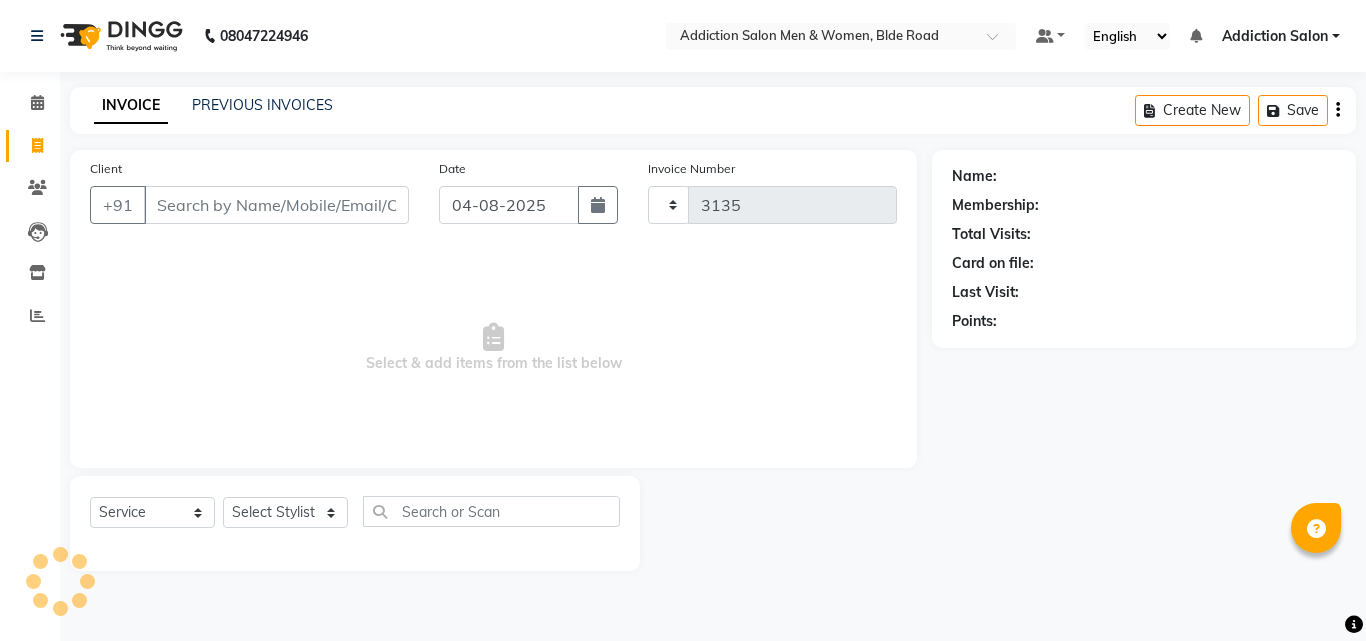 select on "6595" 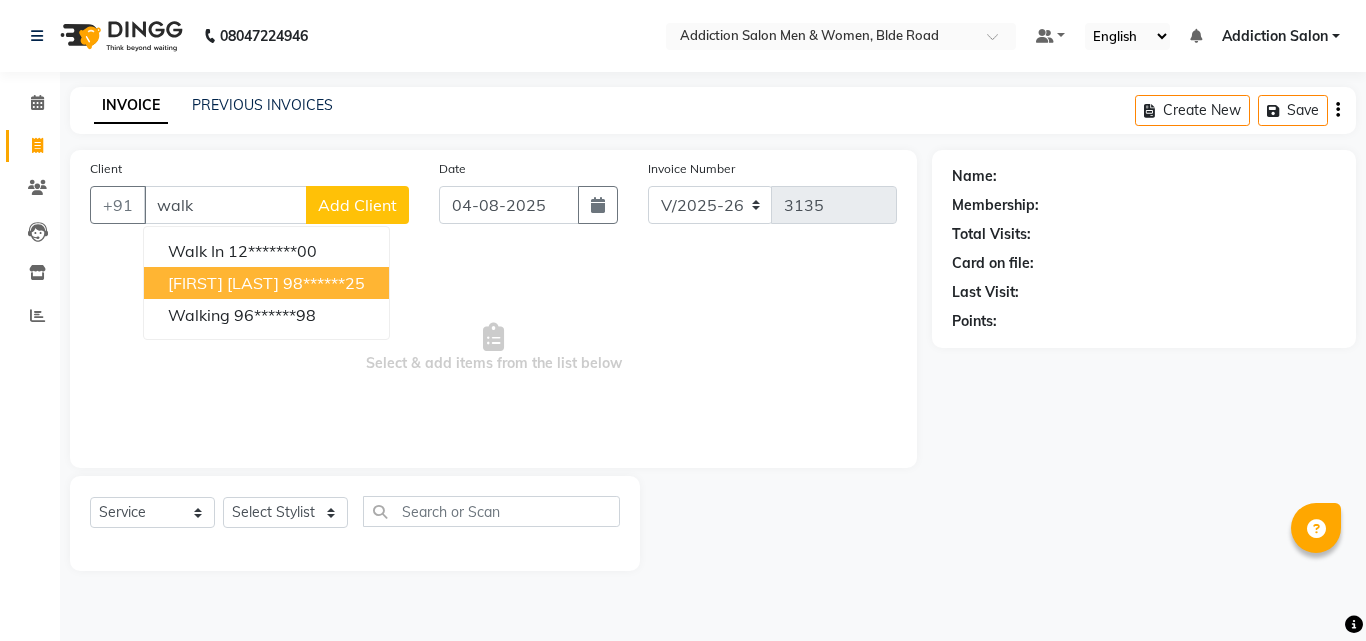 type on "walk" 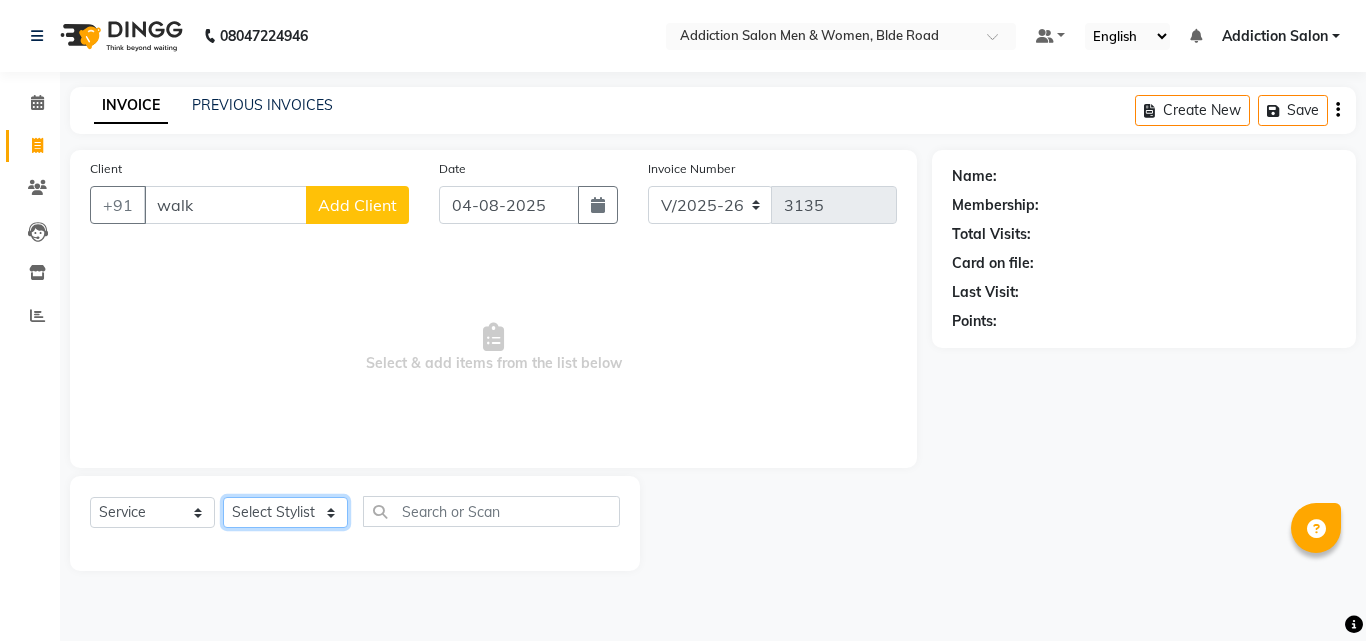 click on "Select Stylist Addiction Salon ANJALI BANSIKA Kamal KARAN KOUSHIK Nikhil Nilesh  pal Pranav REKHA RATHOD SHARDA" 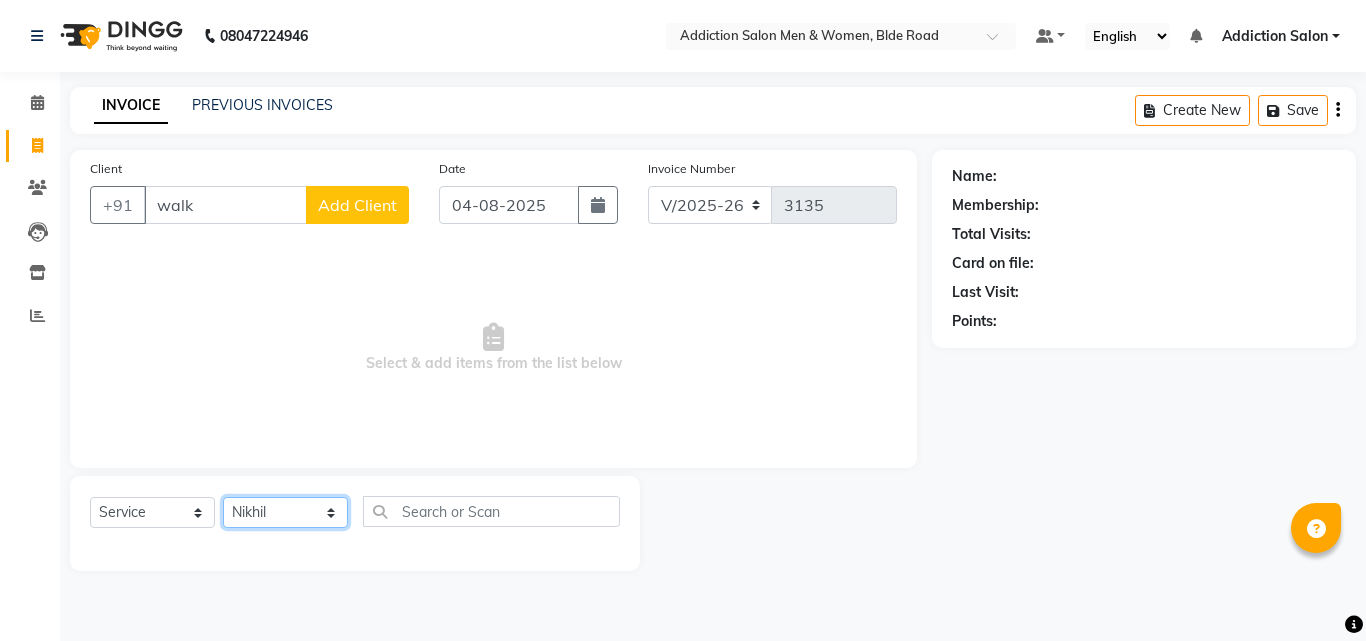 click on "Select Stylist Addiction Salon ANJALI BANSIKA Kamal KARAN KOUSHIK Nikhil Nilesh  pal Pranav REKHA RATHOD SHARDA" 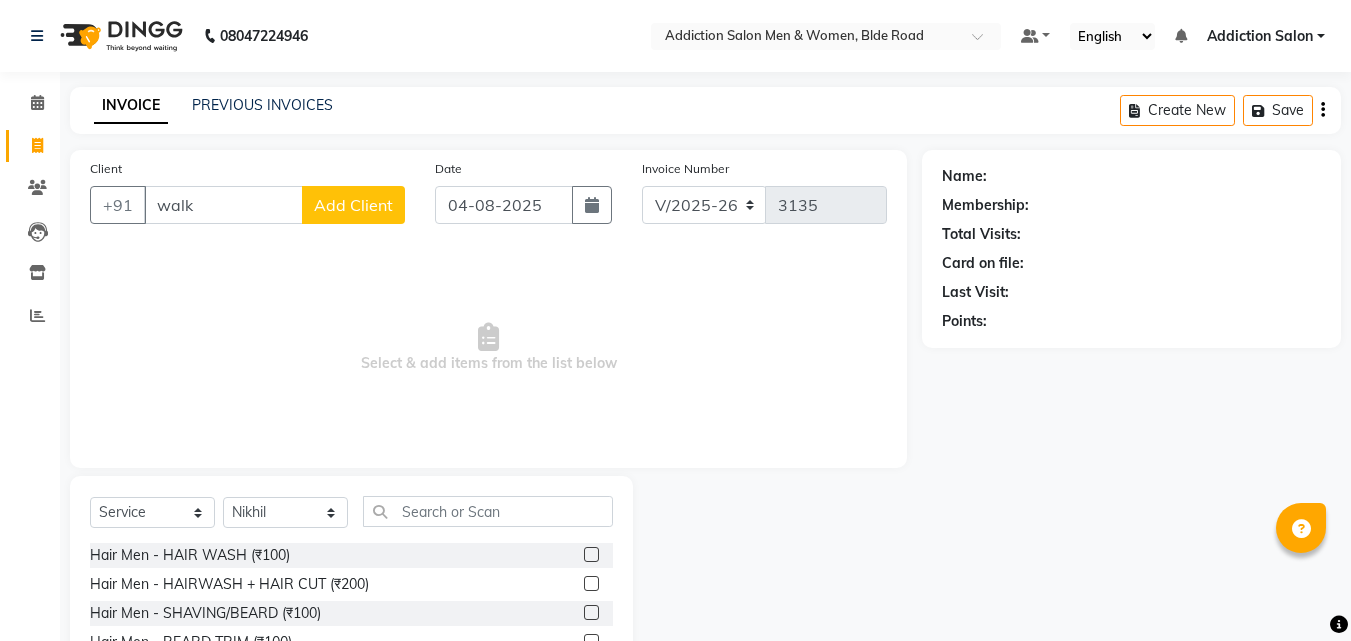 click 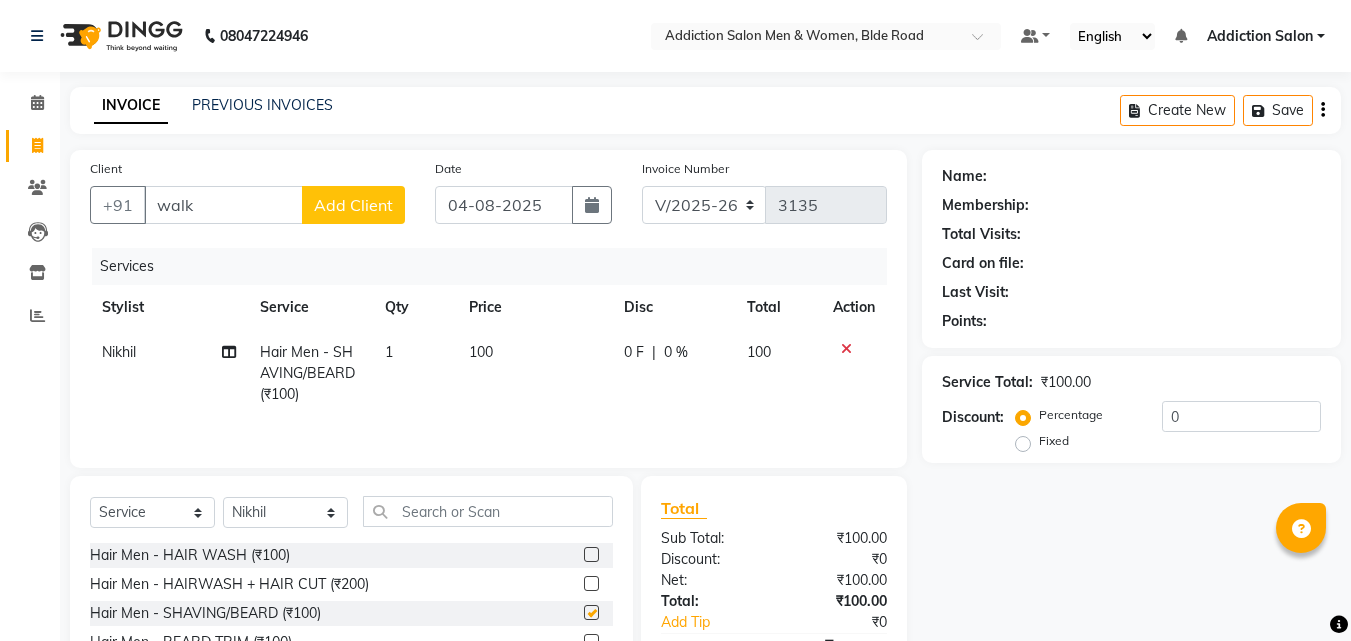 checkbox on "false" 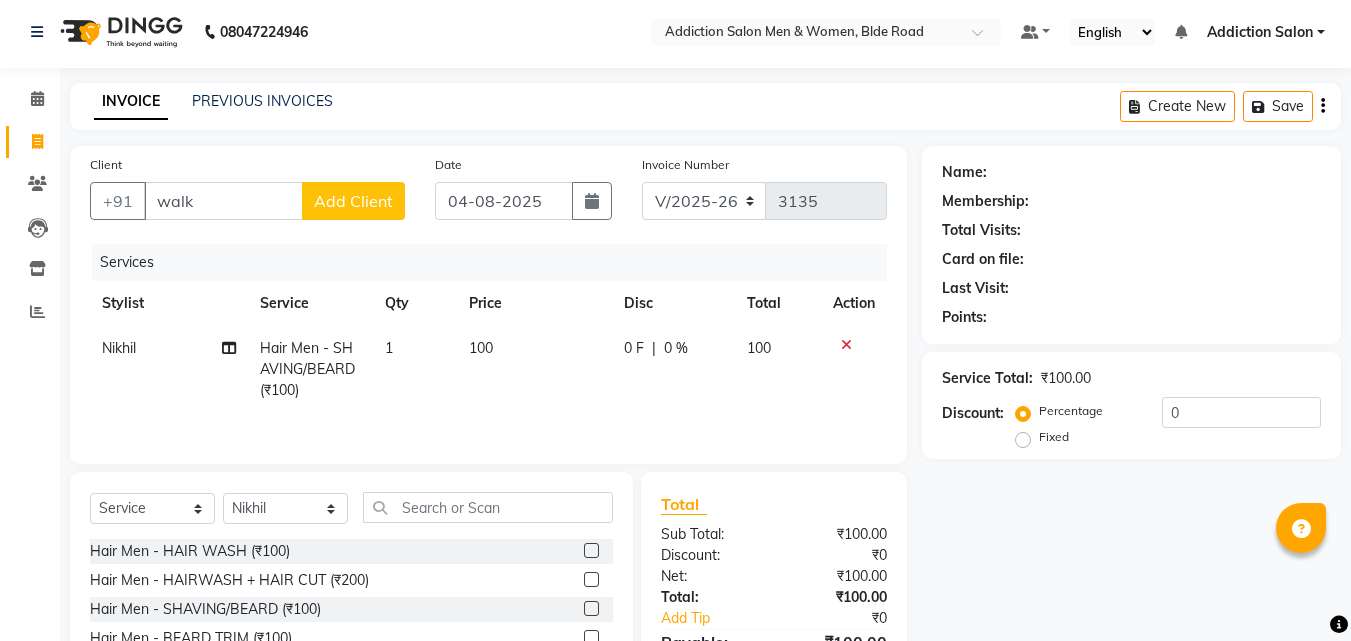 scroll, scrollTop: 0, scrollLeft: 0, axis: both 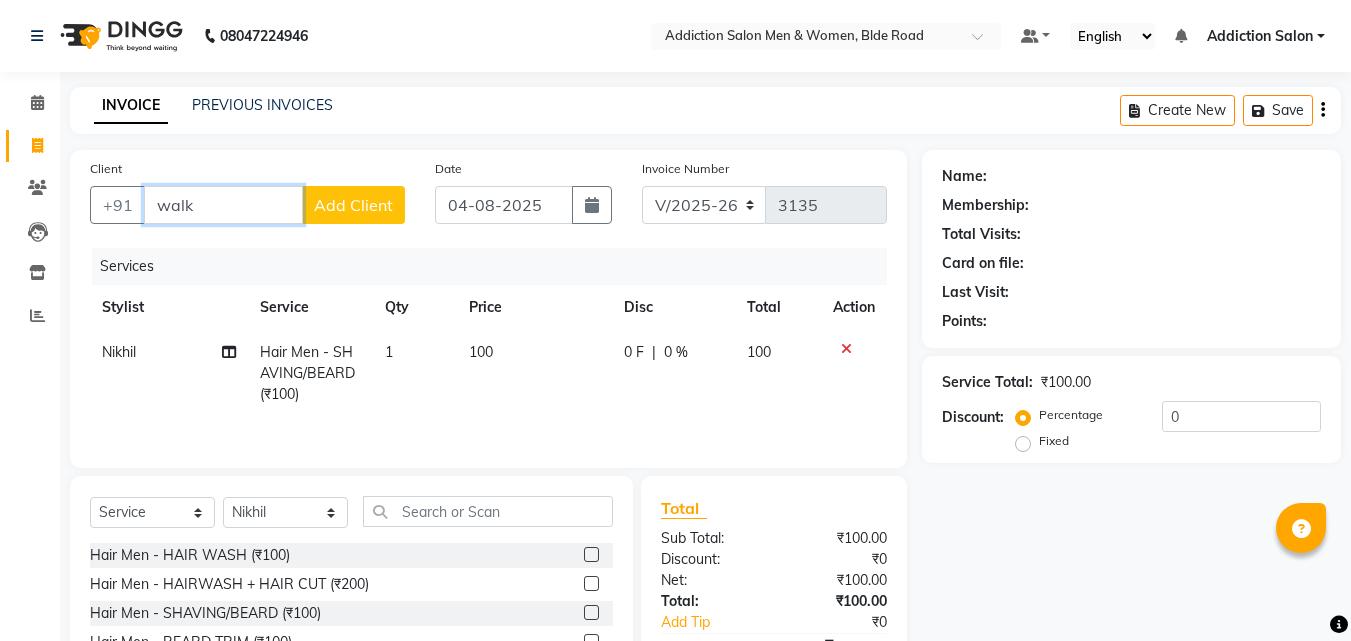 click on "walk" at bounding box center (223, 205) 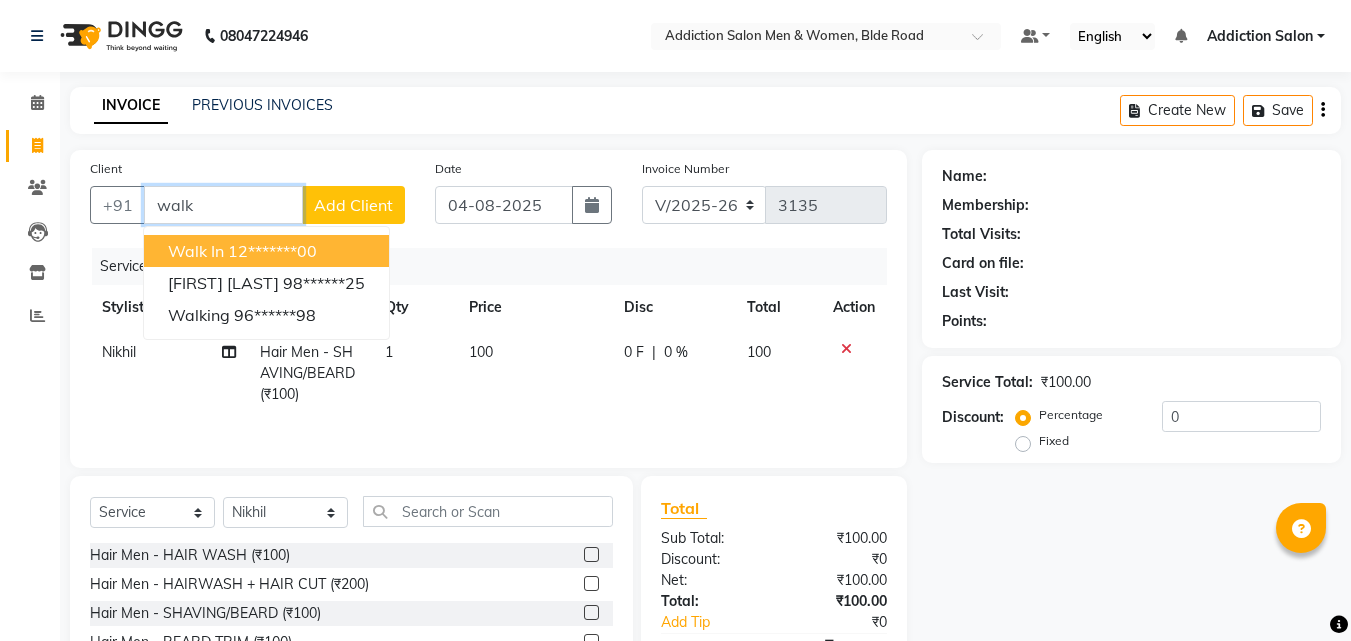 click on "Walk In  12*******00" at bounding box center [266, 251] 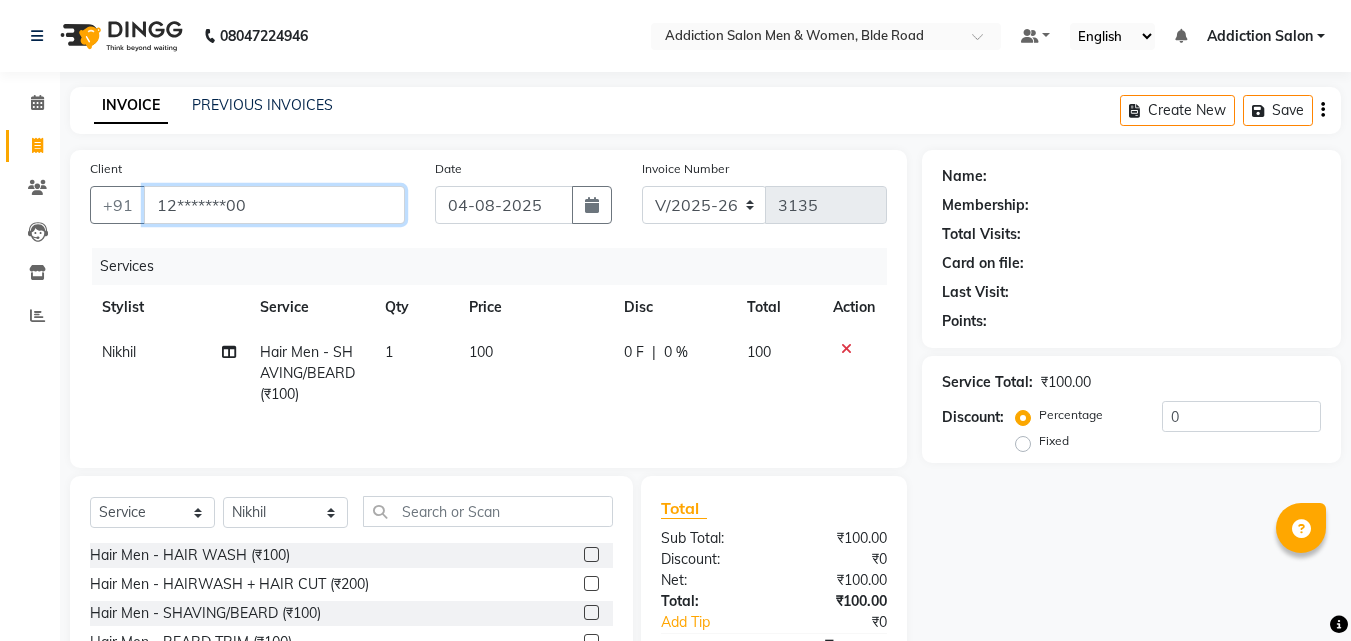 type on "12*******00" 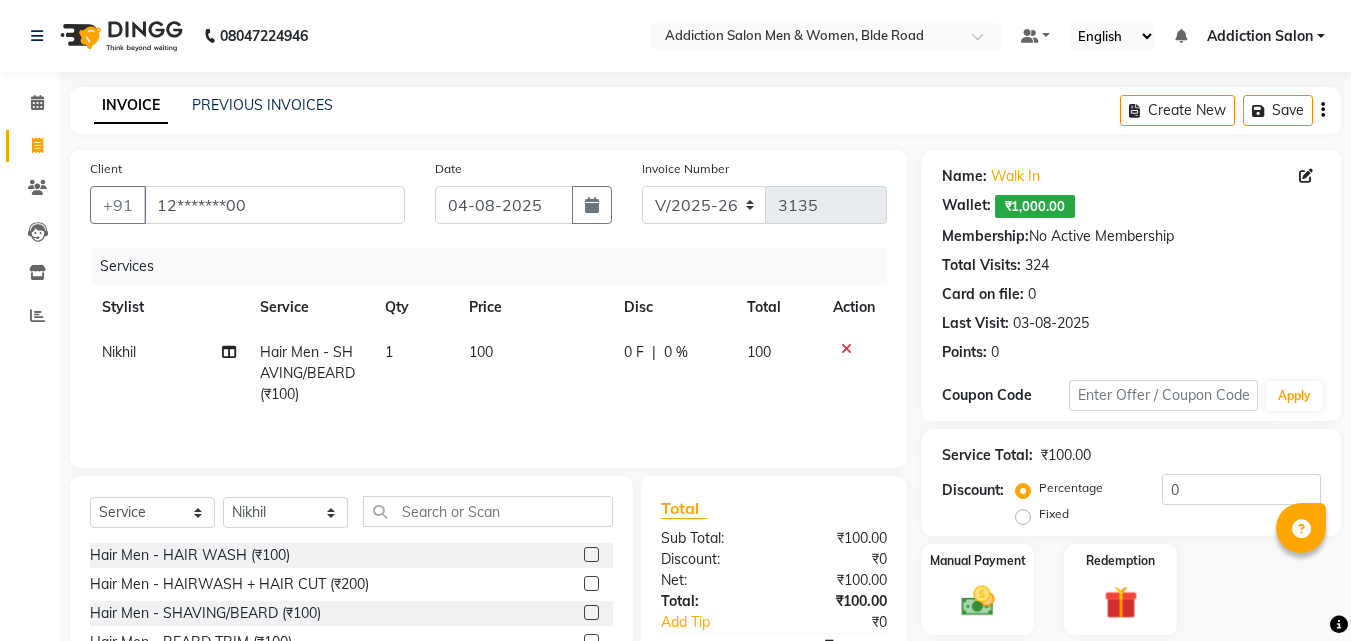 scroll, scrollTop: 160, scrollLeft: 0, axis: vertical 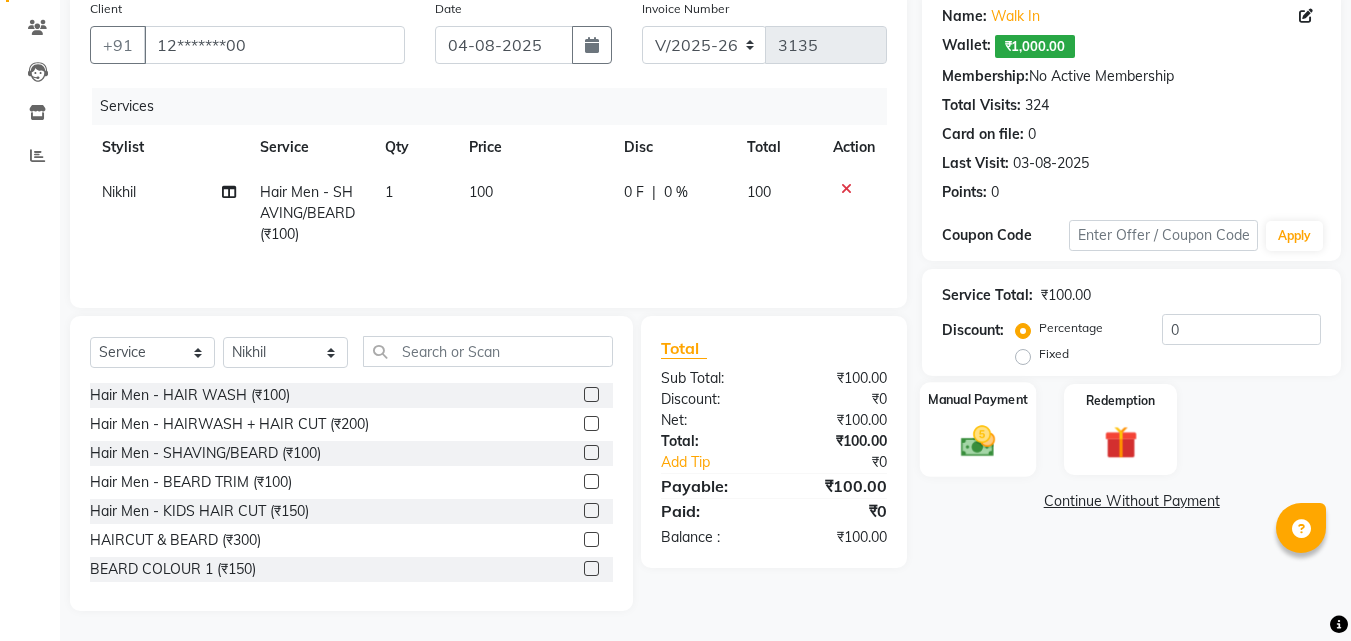 click 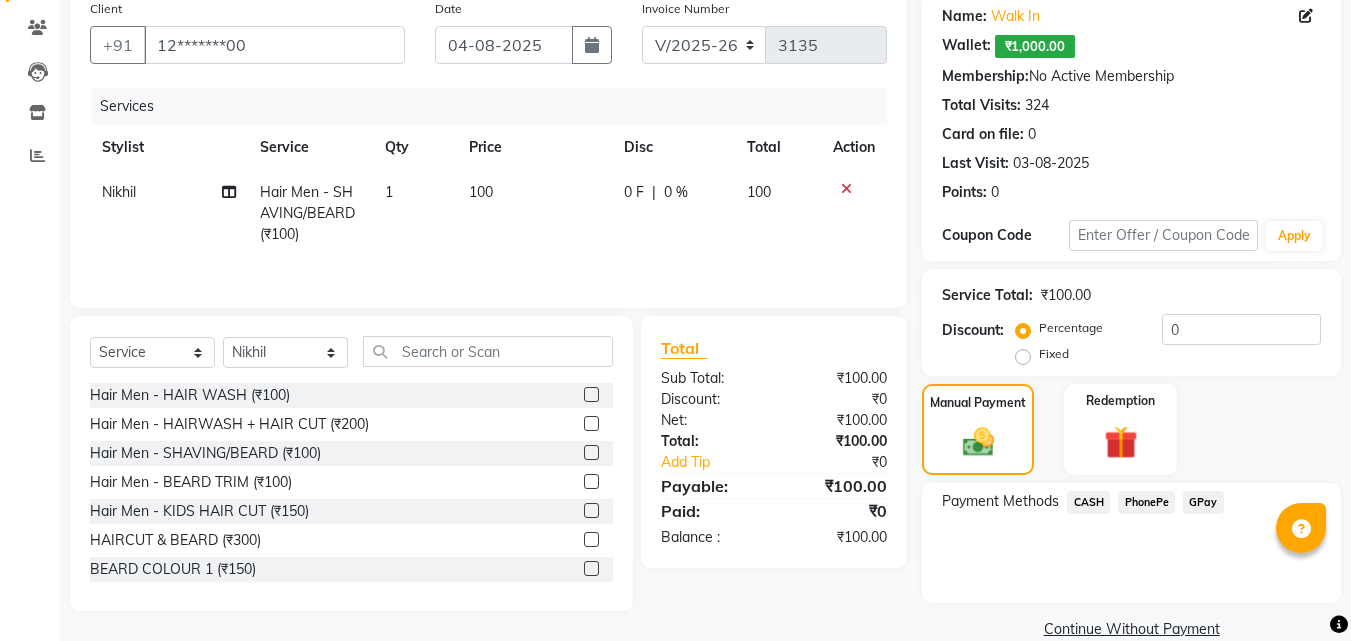 click on "CASH" 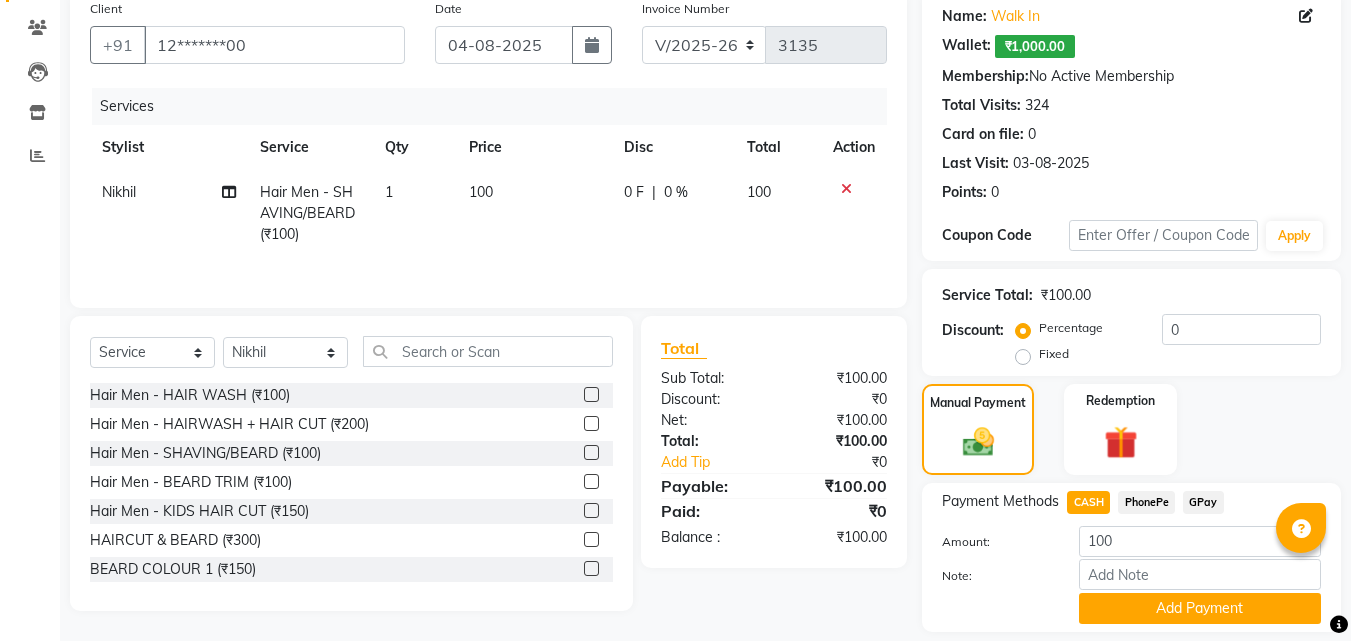 click on "PhonePe" 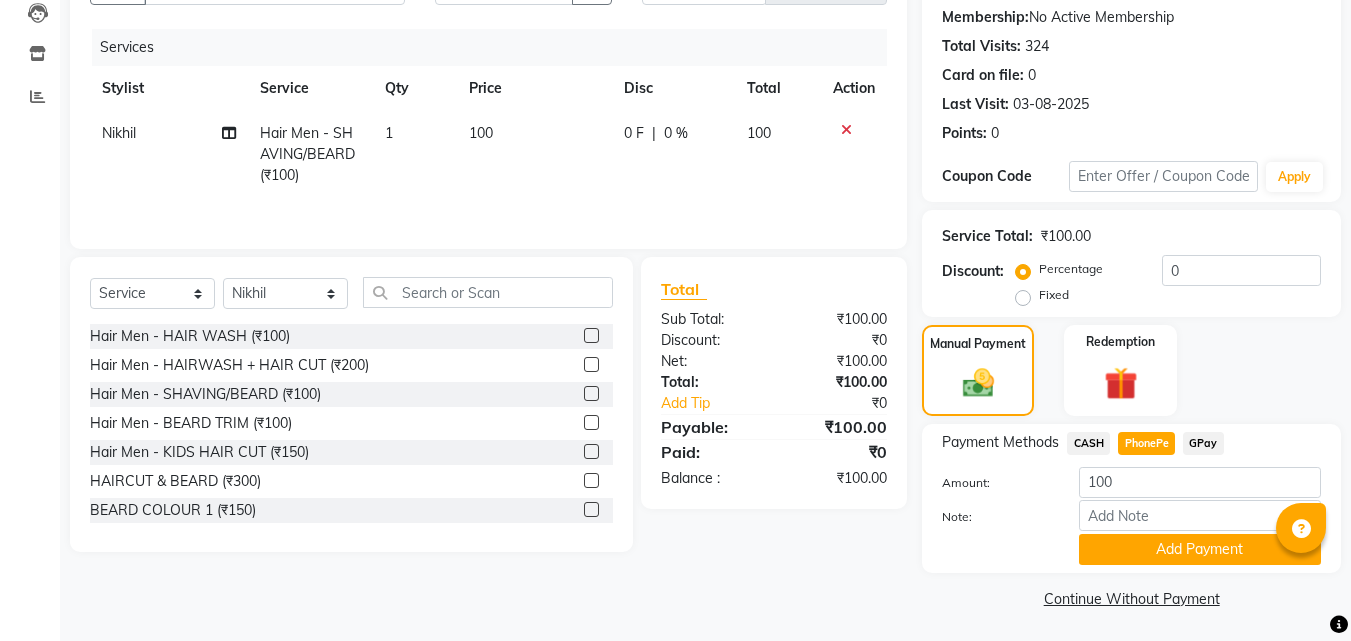 scroll, scrollTop: 222, scrollLeft: 0, axis: vertical 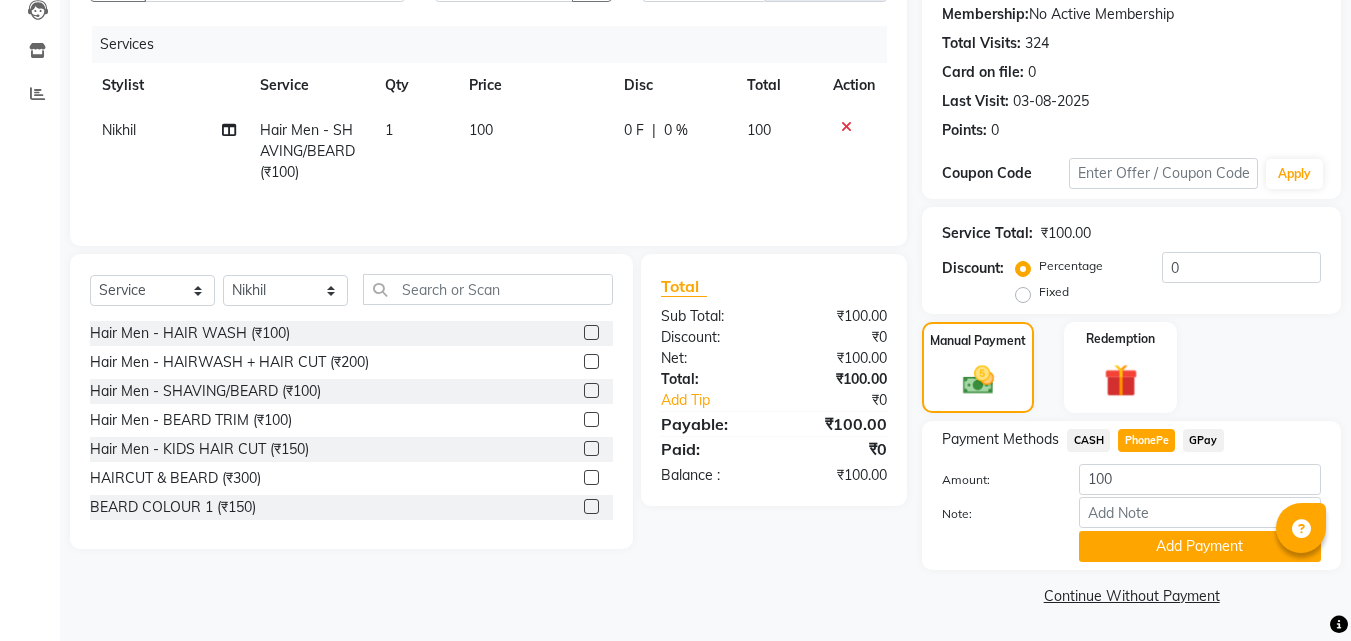 click on "Continue Without Payment" 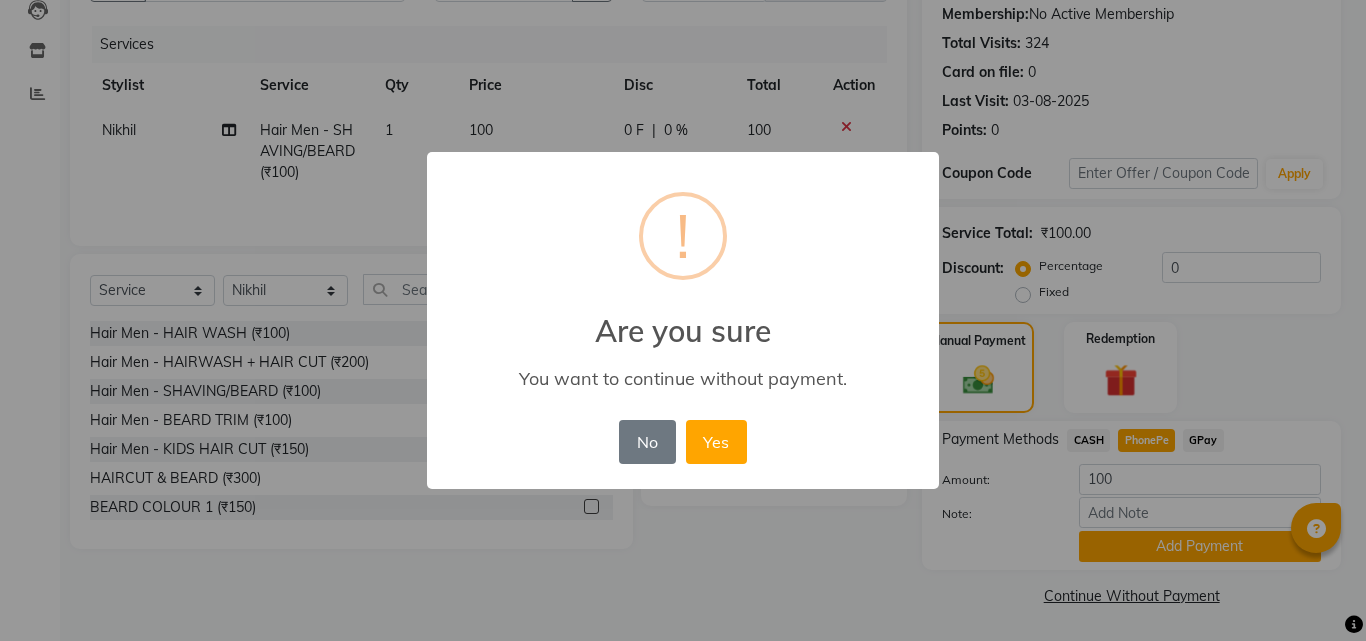 click on "× ! Are you sure You want to continue without payment. No No Yes" at bounding box center [683, 320] 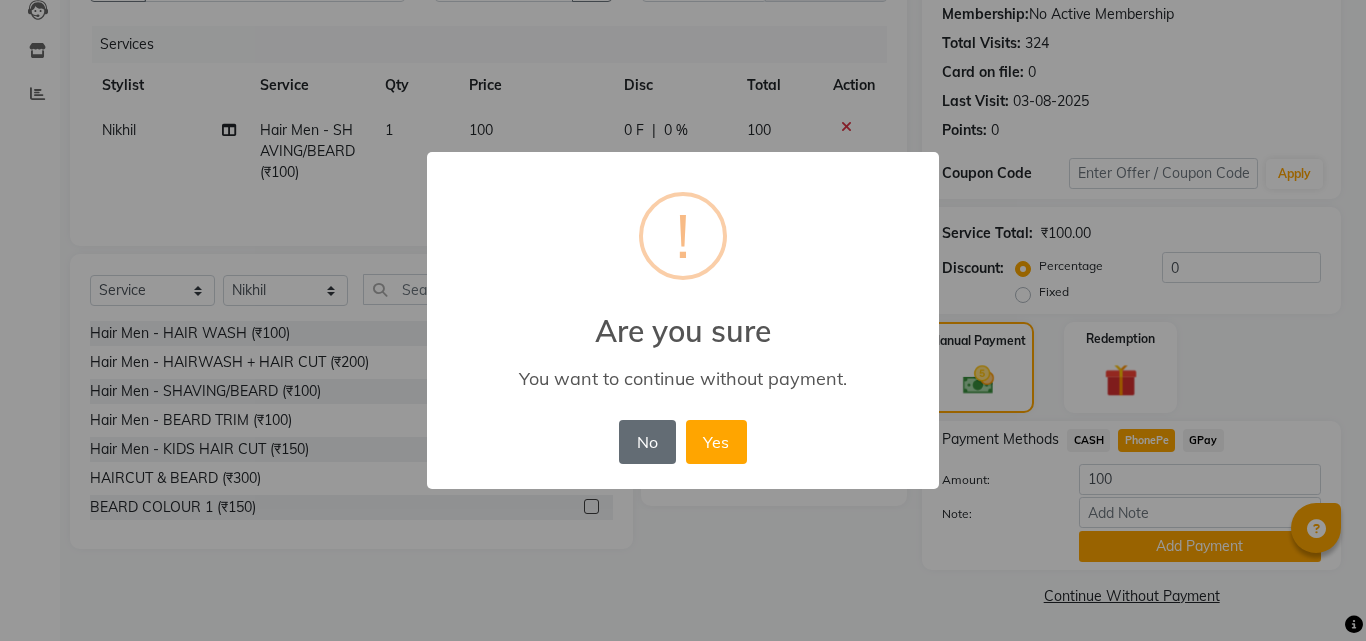 click on "No" at bounding box center [647, 442] 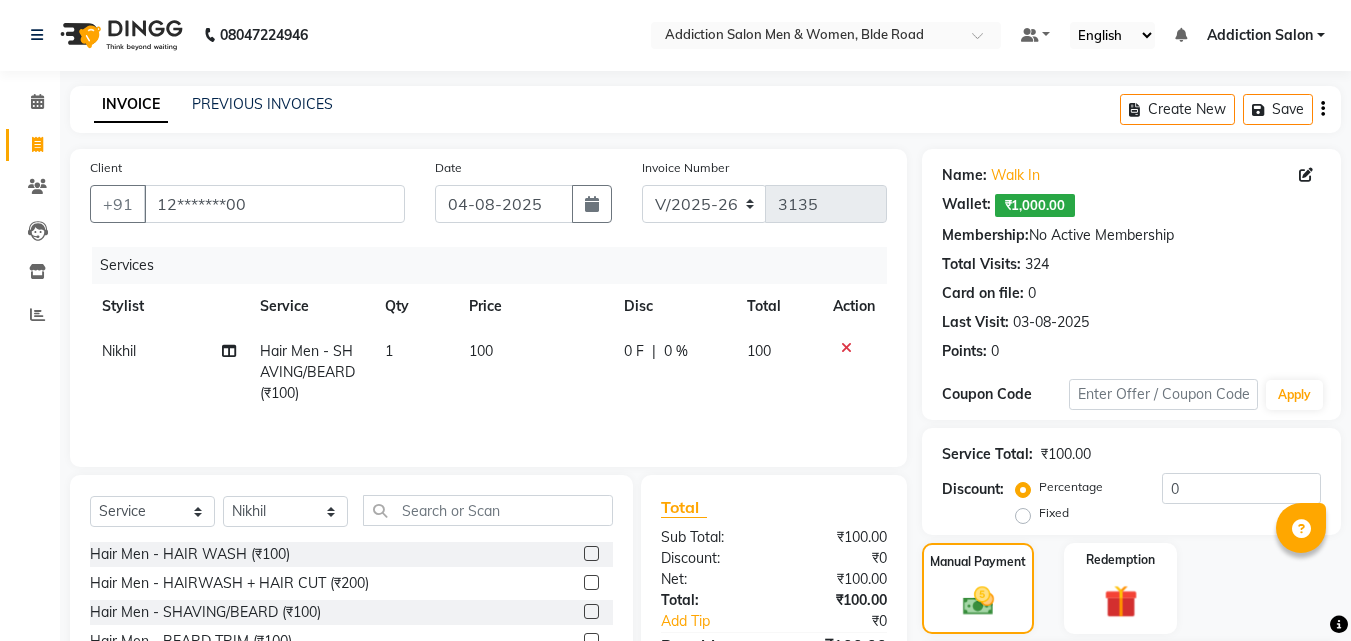 scroll, scrollTop: 0, scrollLeft: 0, axis: both 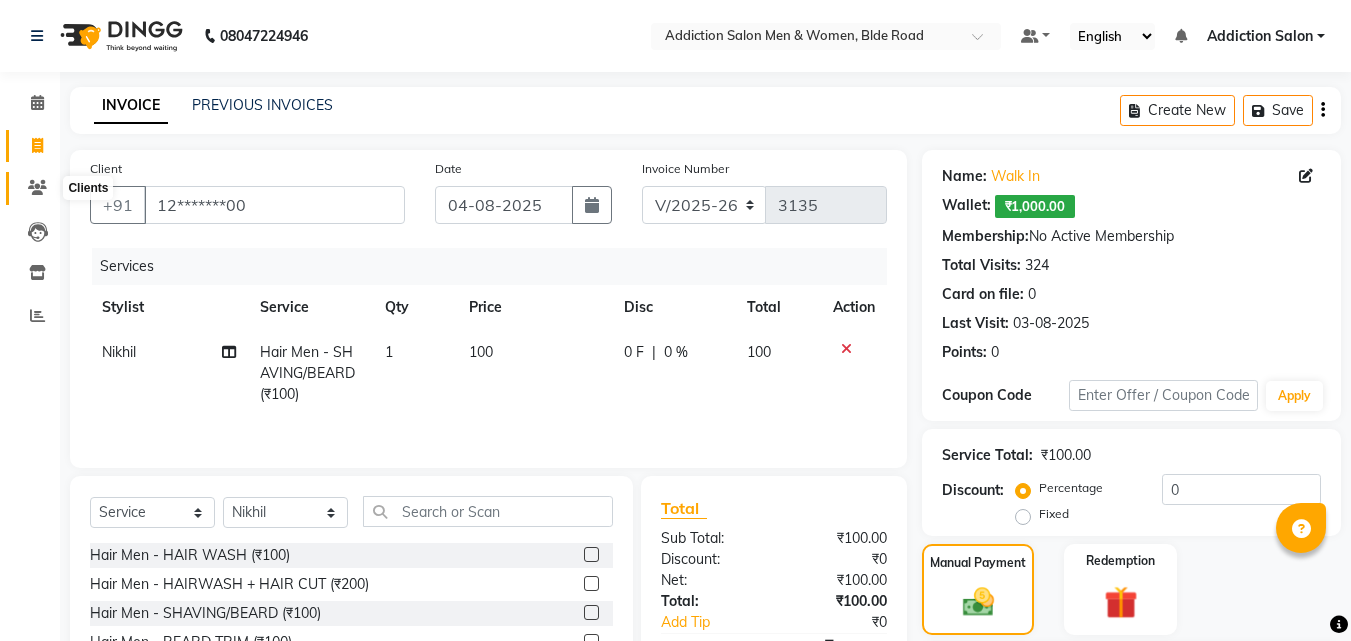 click 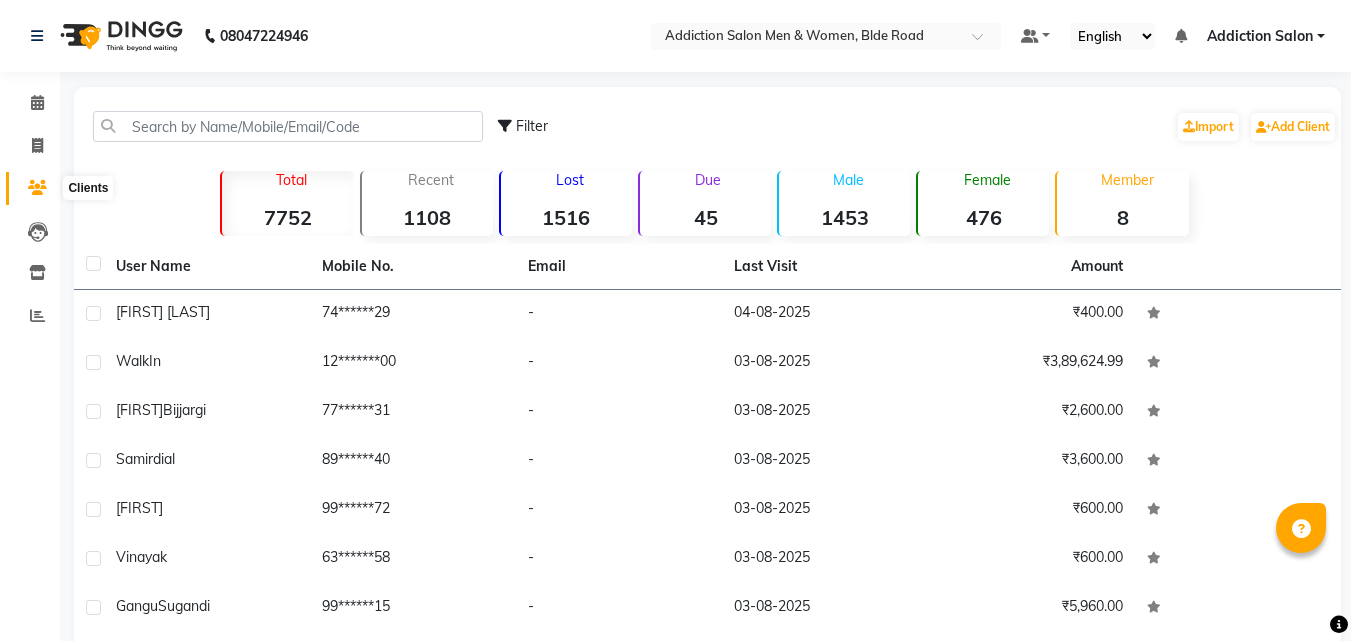 click 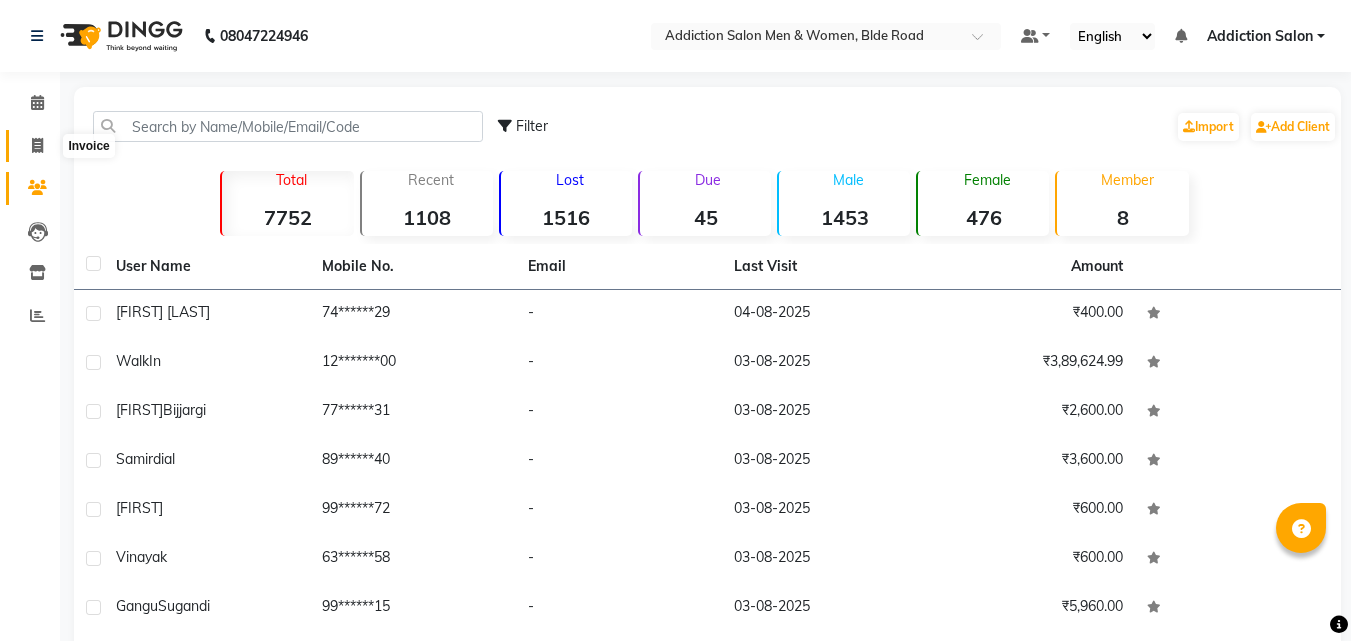 click 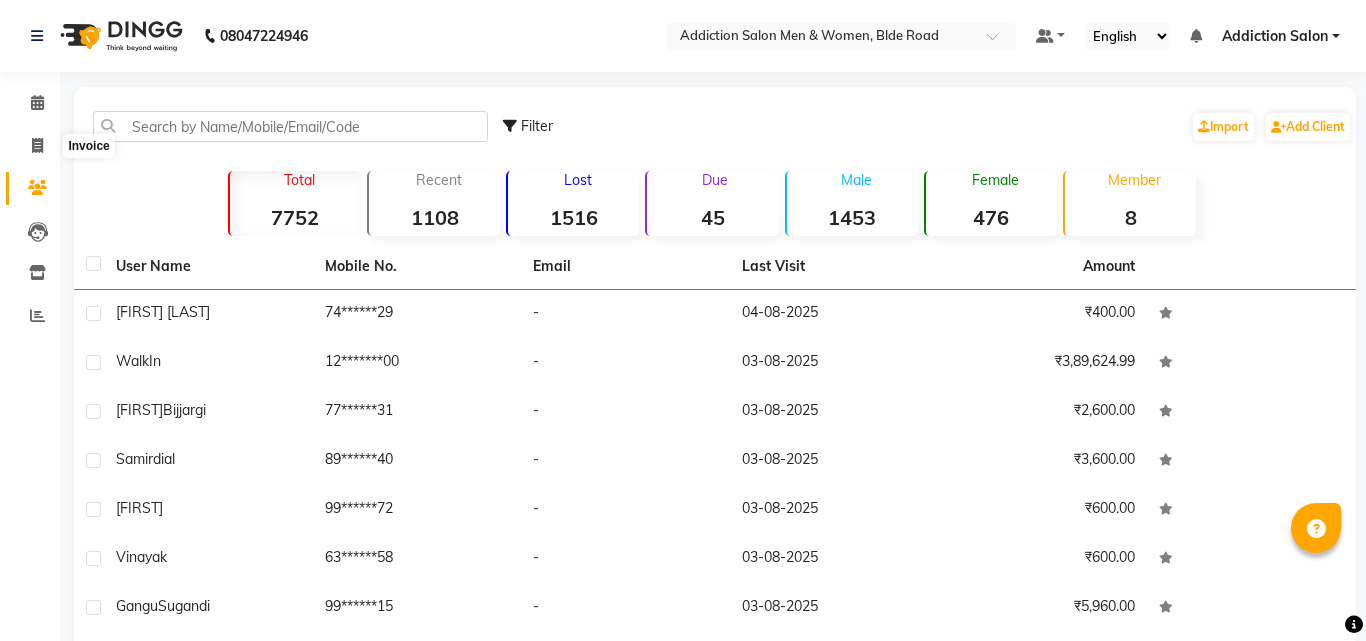 select on "service" 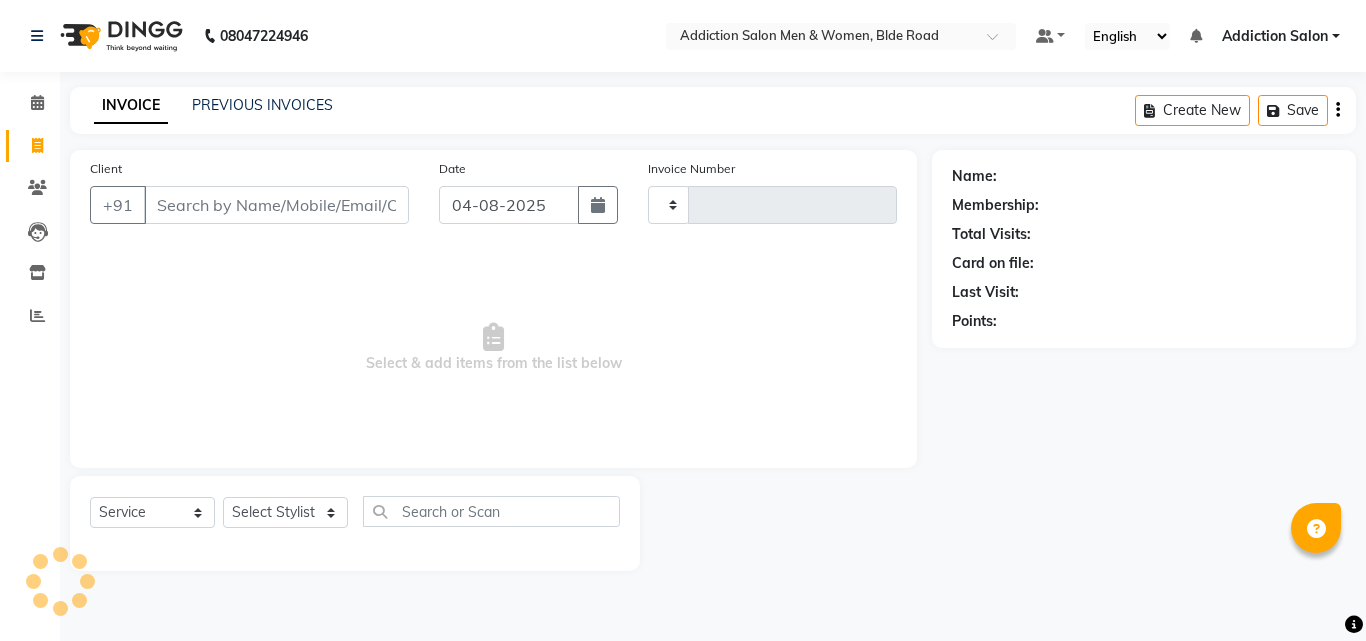 type on "3135" 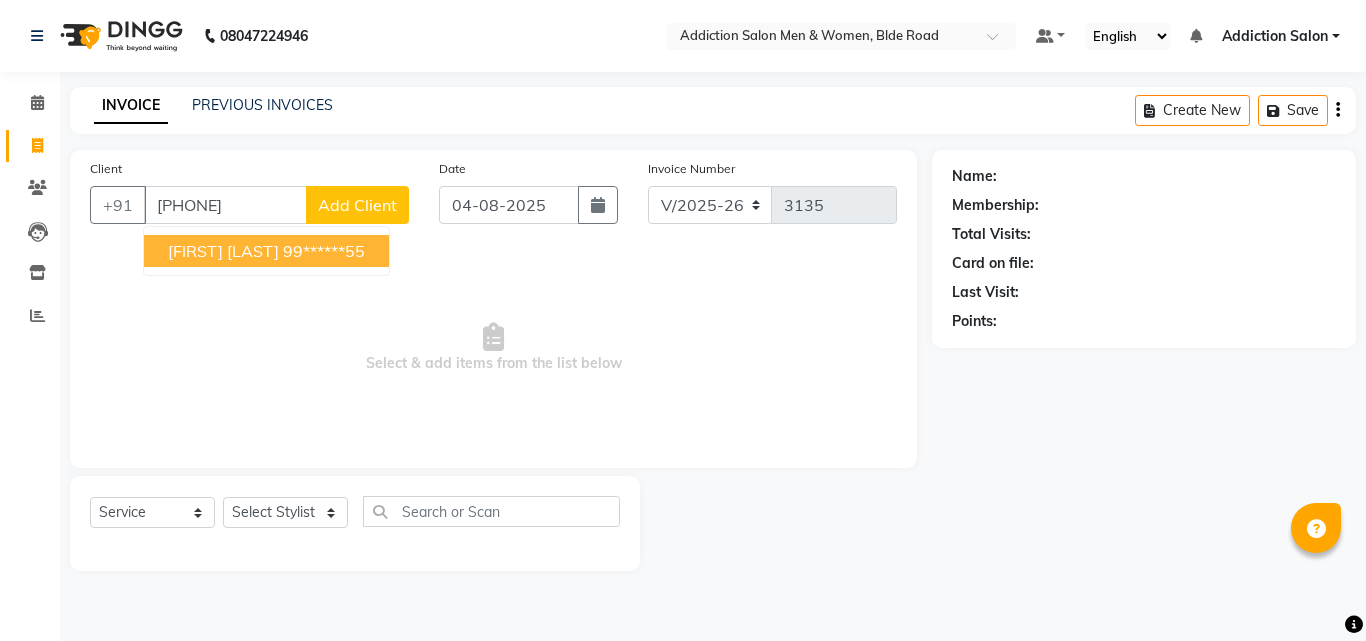 click on "99******55" at bounding box center (324, 251) 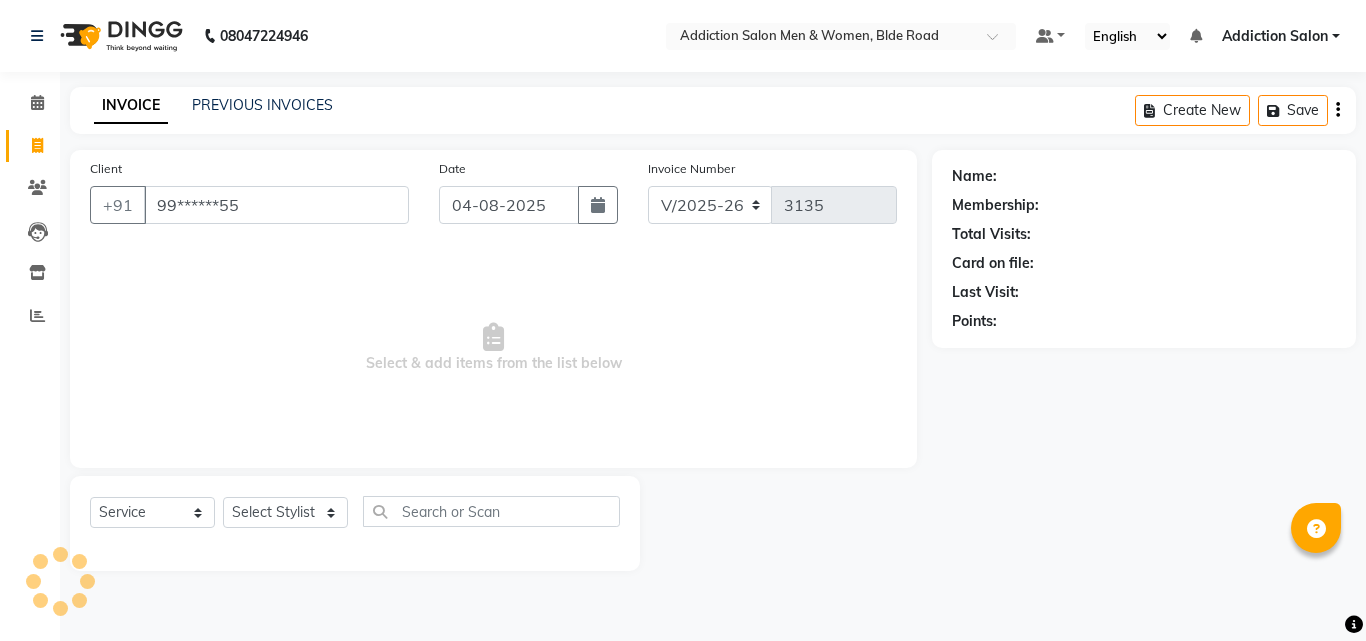 type on "99******55" 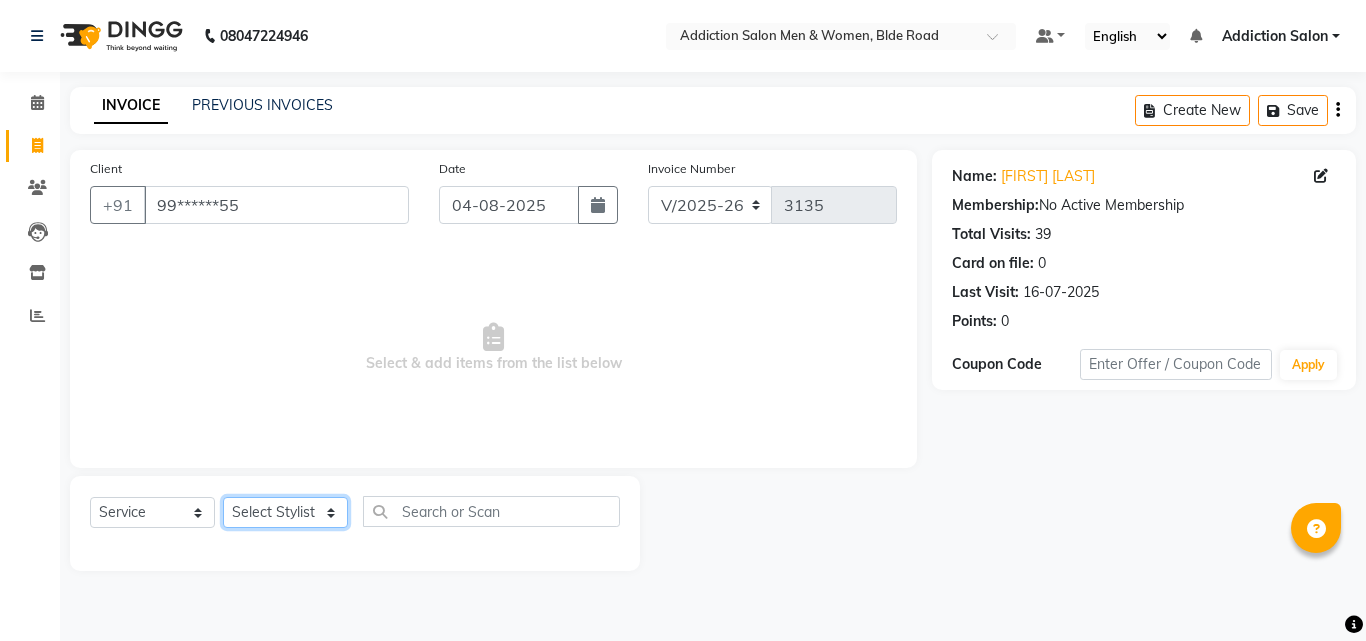click on "Select Stylist Addiction Salon ANJALI BANSIKA Kamal KARAN KOUSHIK Nikhil Nilesh  pal Pranav REKHA RATHOD SHARDA" 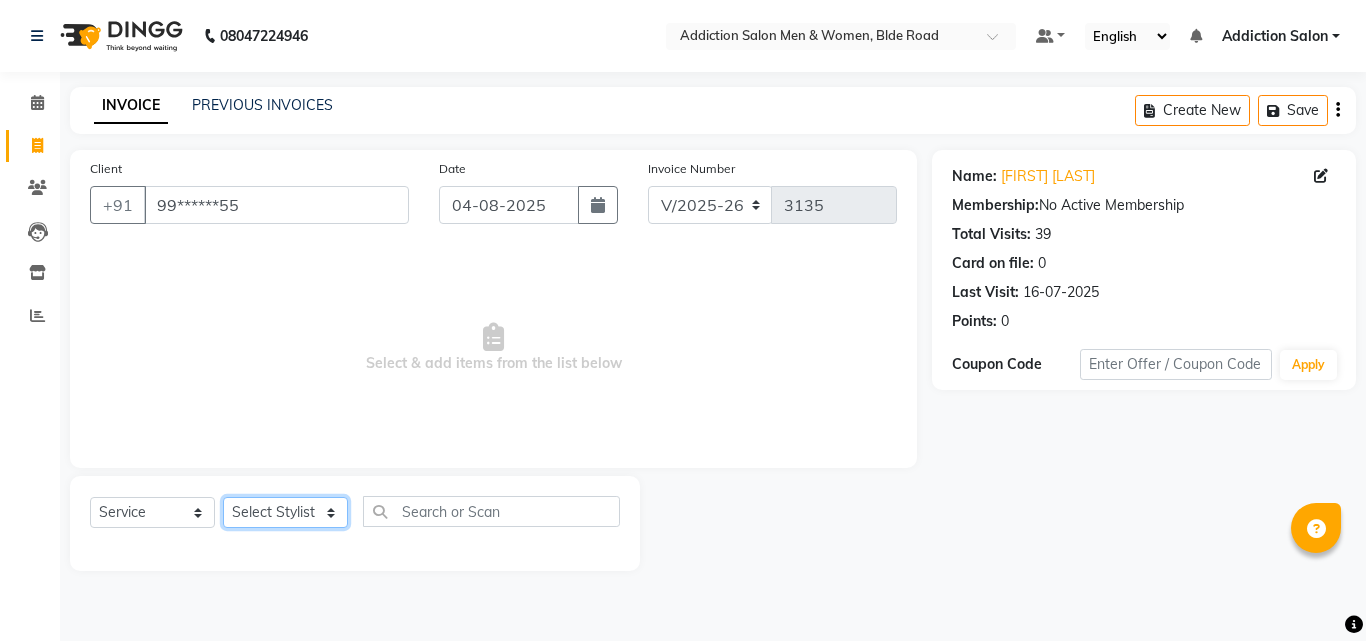 select on "50851" 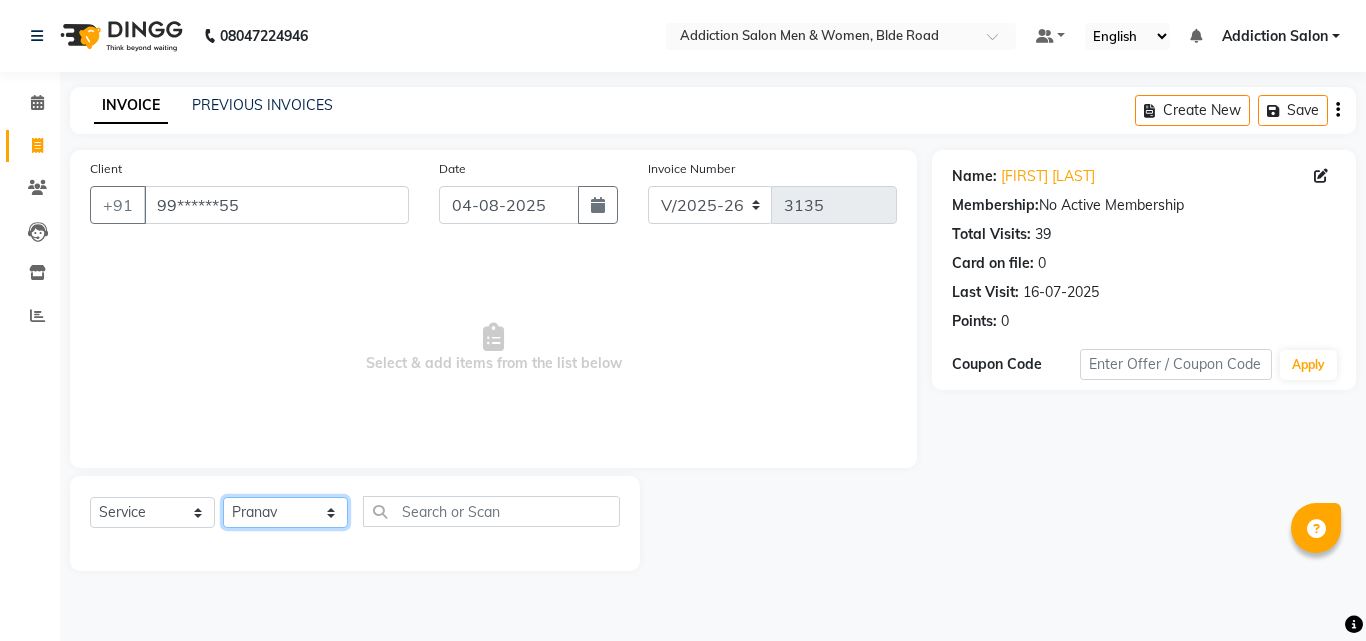 click on "Select Stylist Addiction Salon ANJALI BANSIKA Kamal KARAN KOUSHIK Nikhil Nilesh  pal Pranav REKHA RATHOD SHARDA" 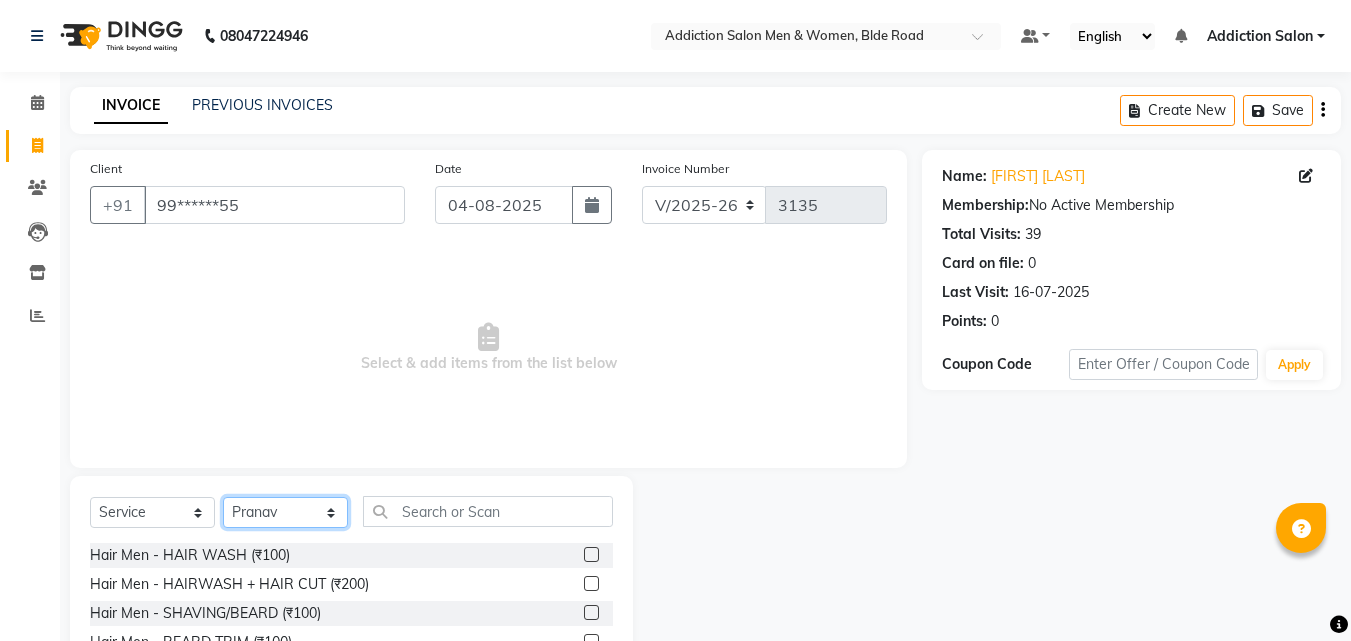 scroll, scrollTop: 100, scrollLeft: 0, axis: vertical 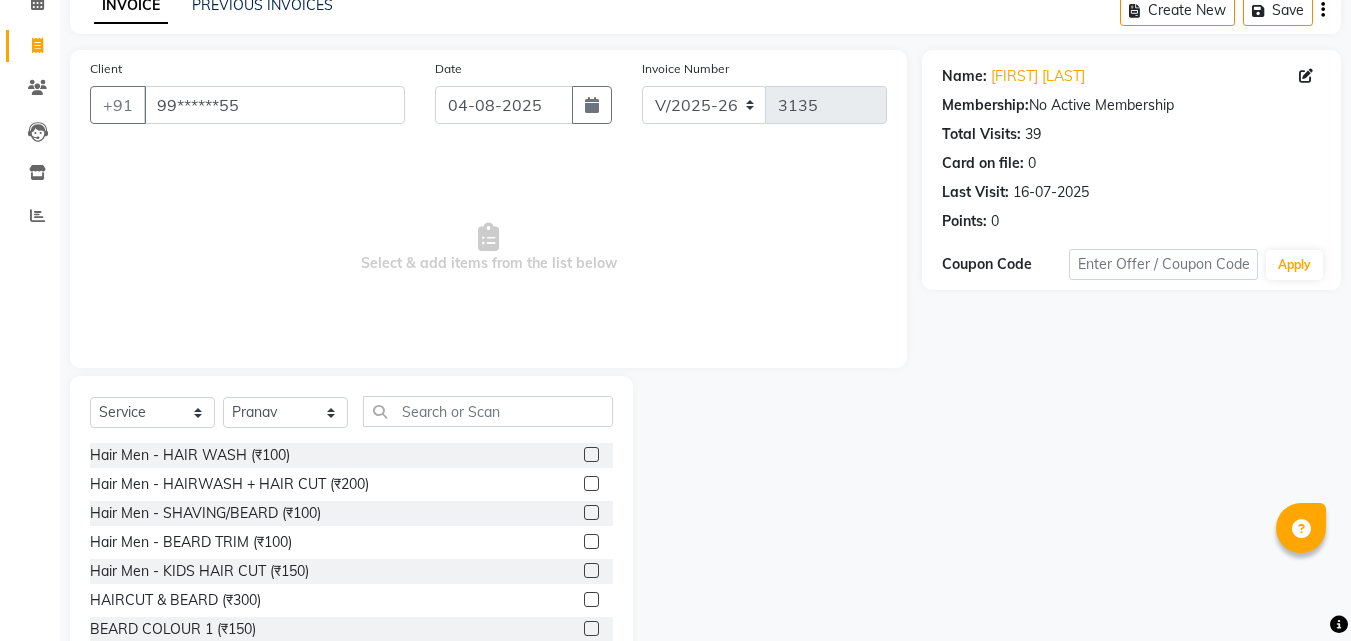 click 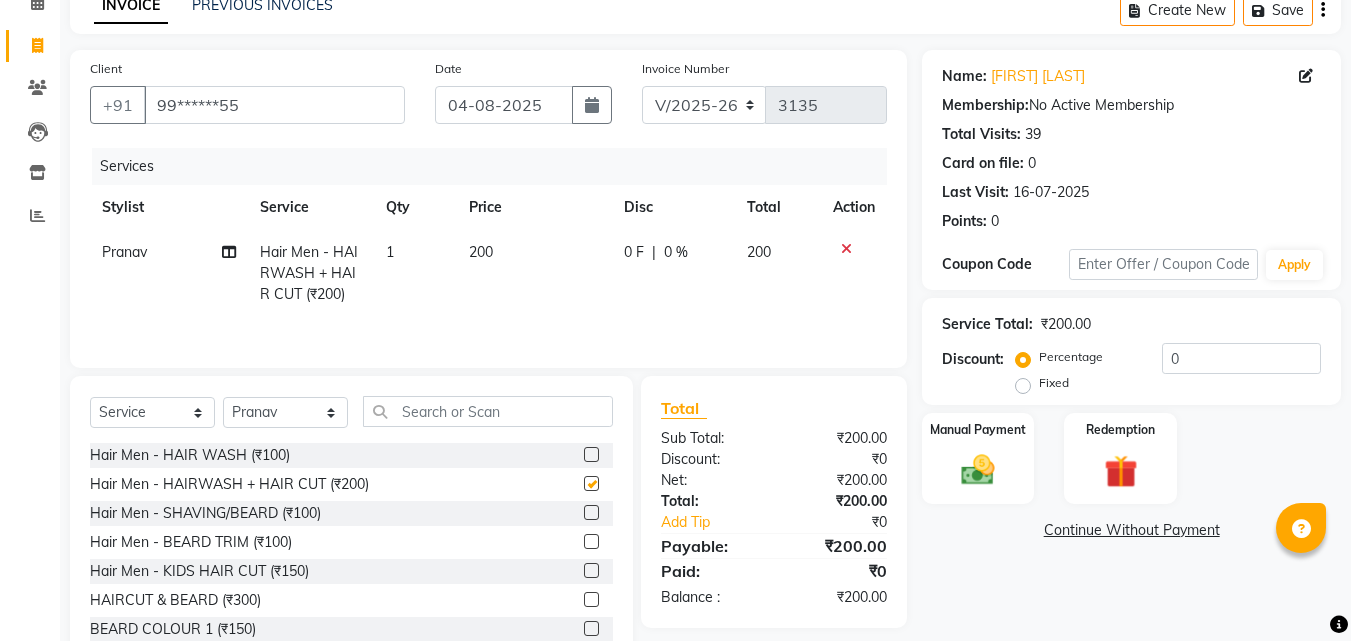 checkbox on "false" 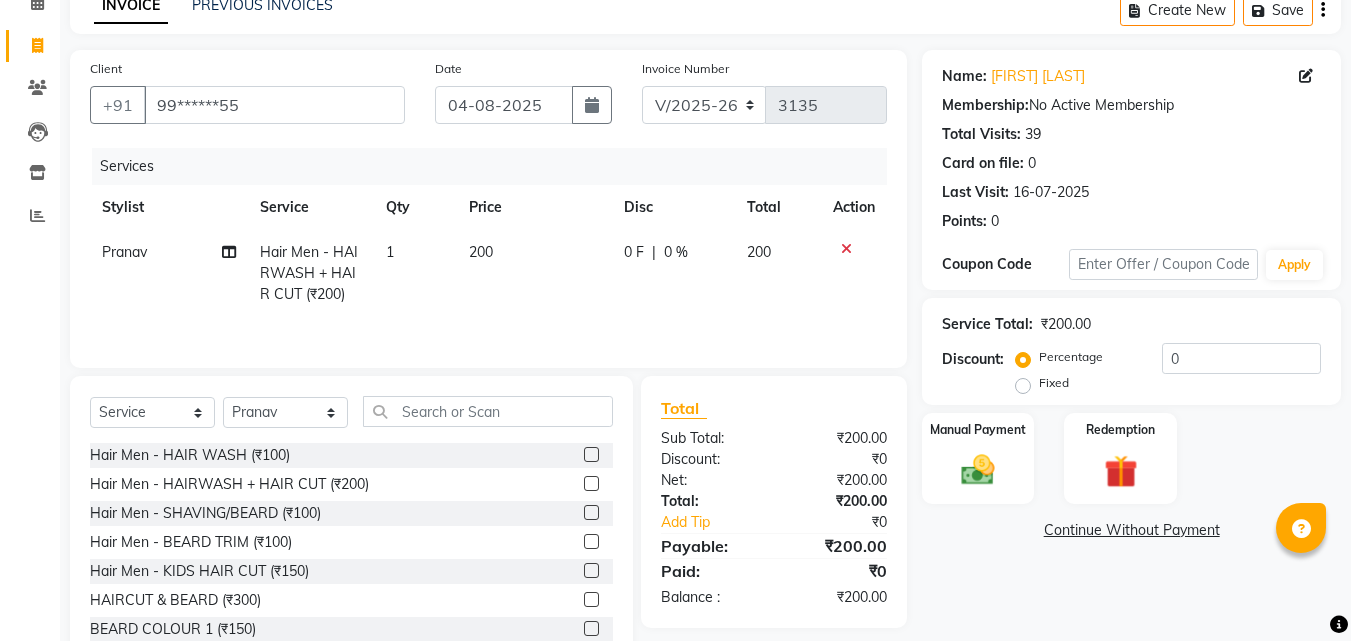 click 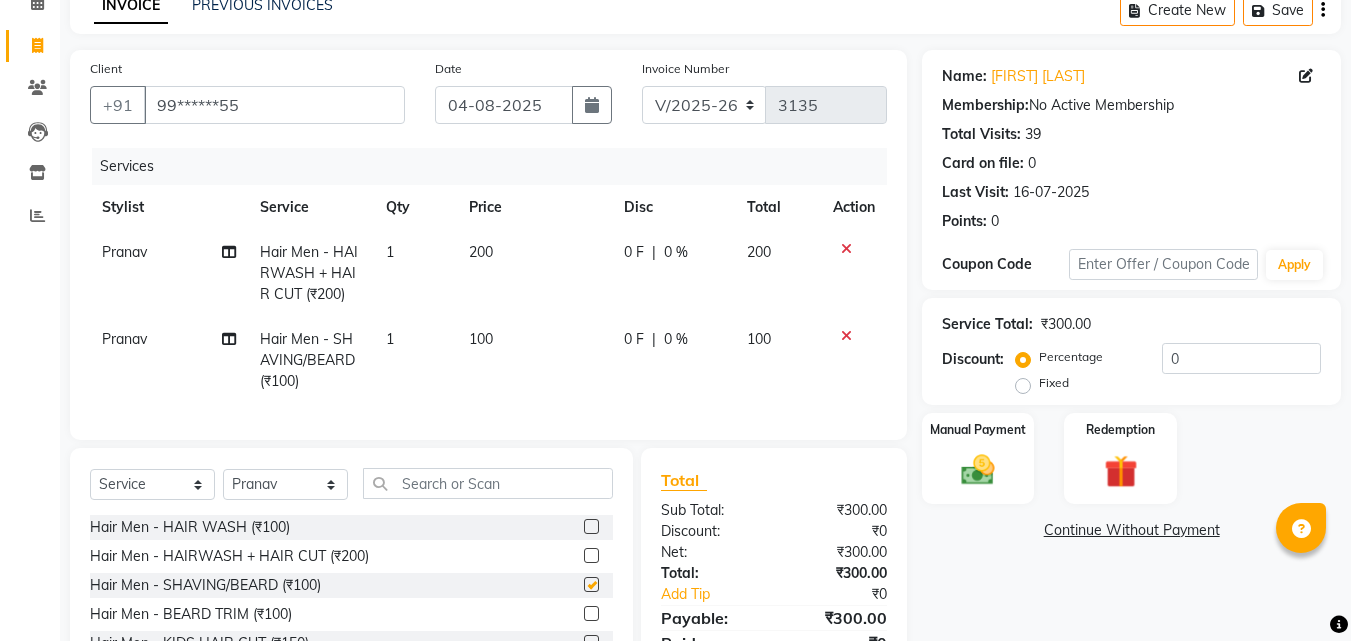 checkbox on "false" 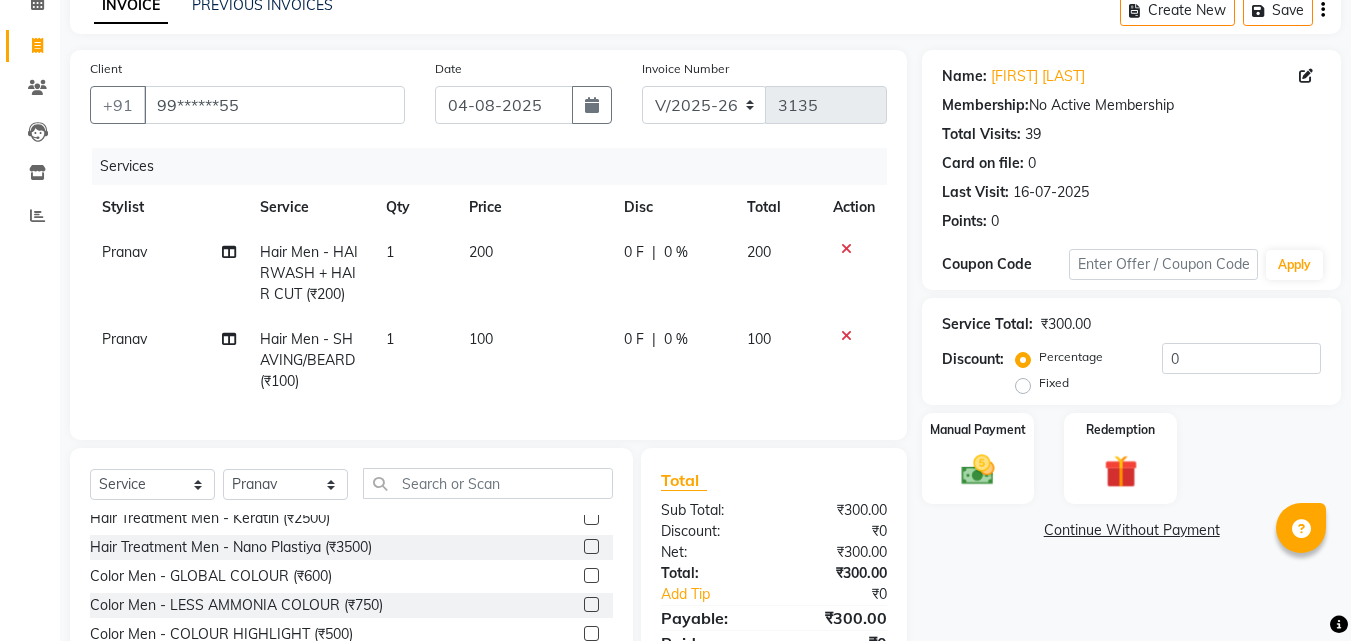 scroll, scrollTop: 600, scrollLeft: 0, axis: vertical 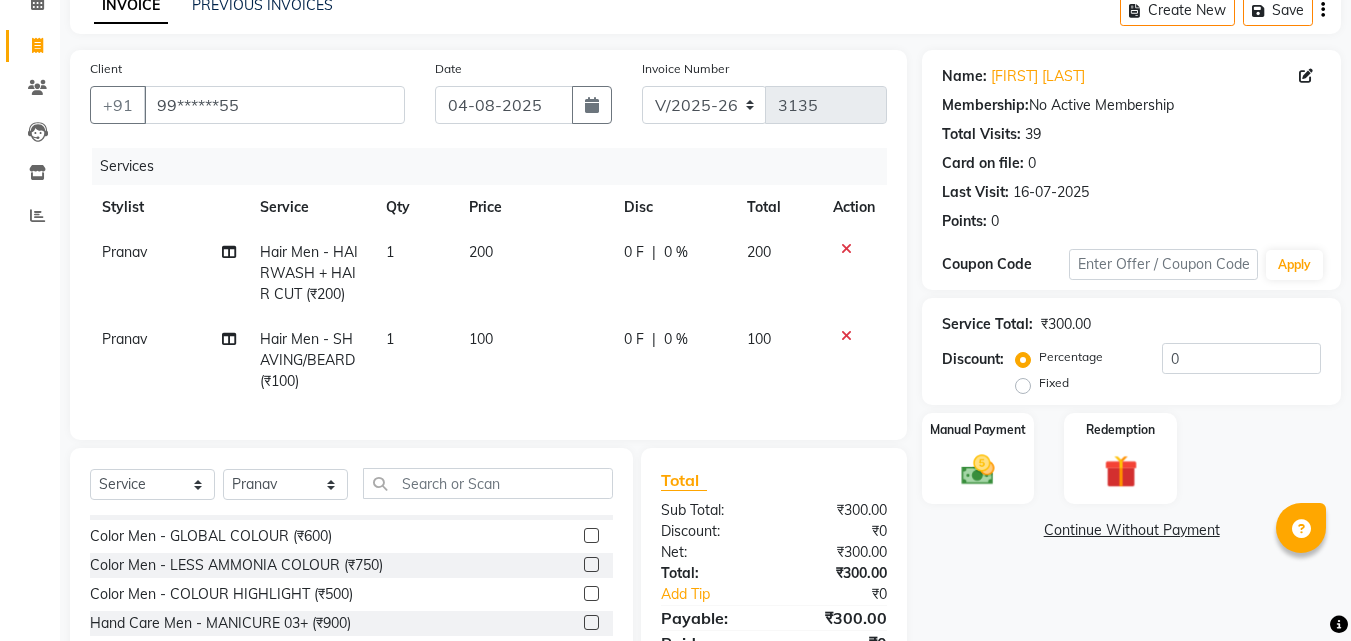 click 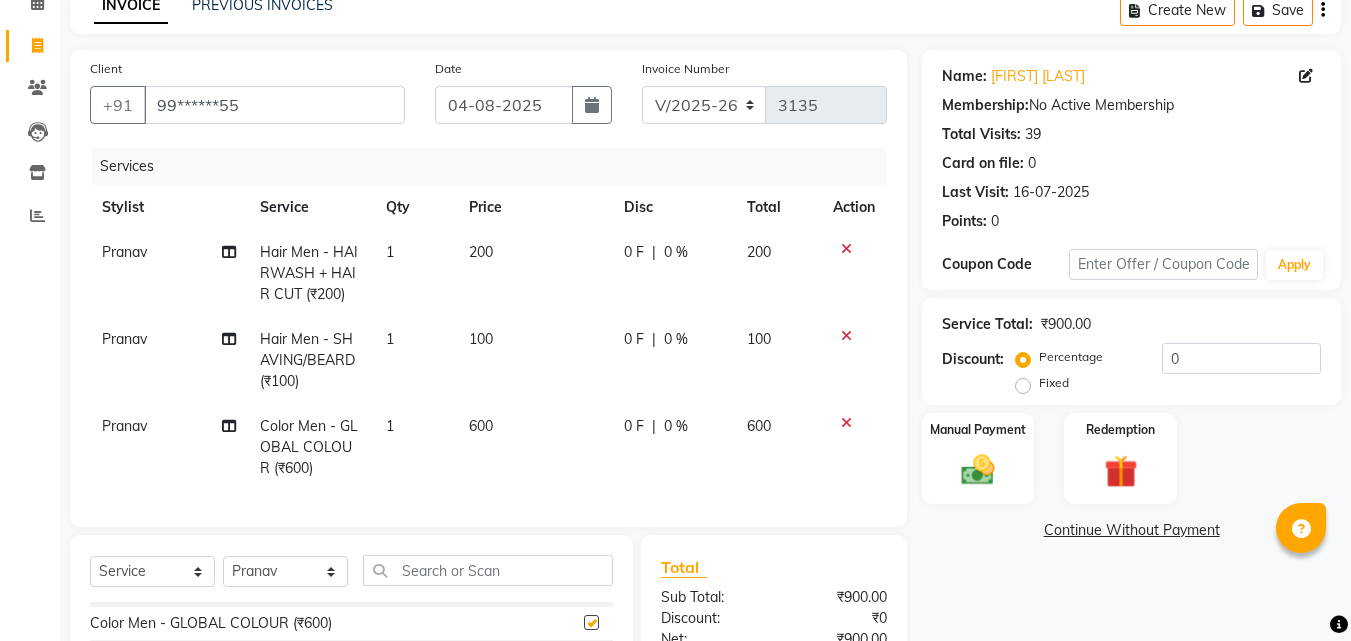 checkbox on "false" 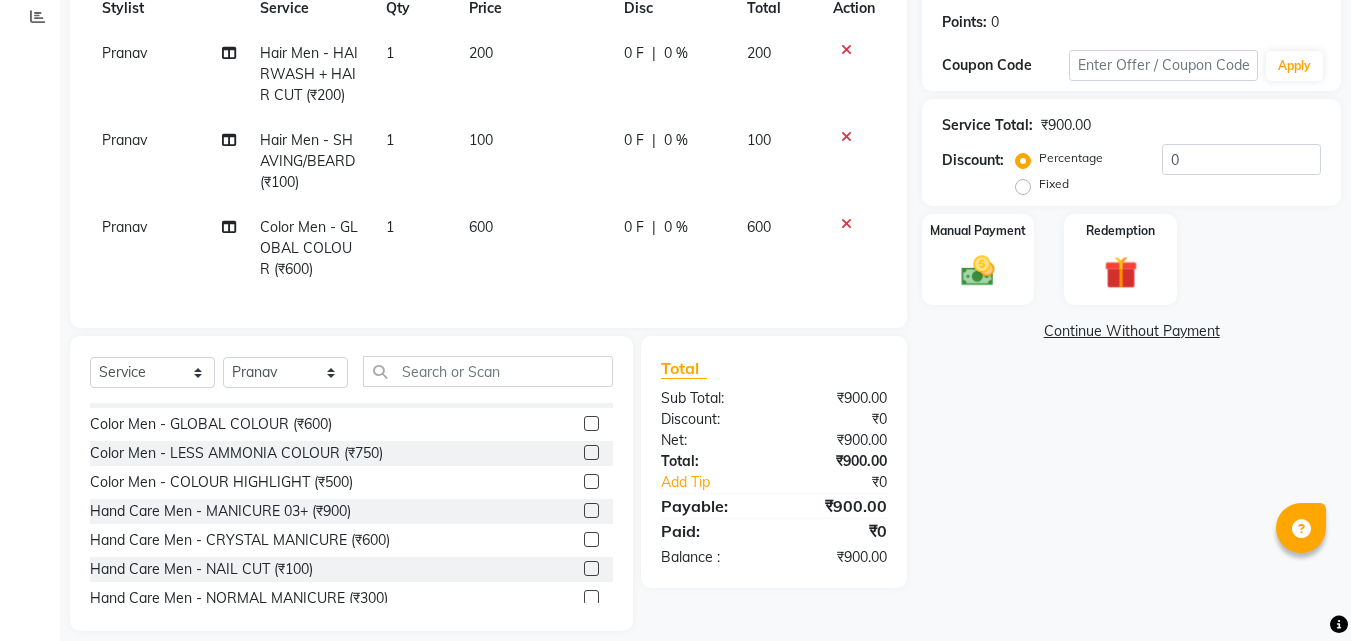 scroll, scrollTop: 334, scrollLeft: 0, axis: vertical 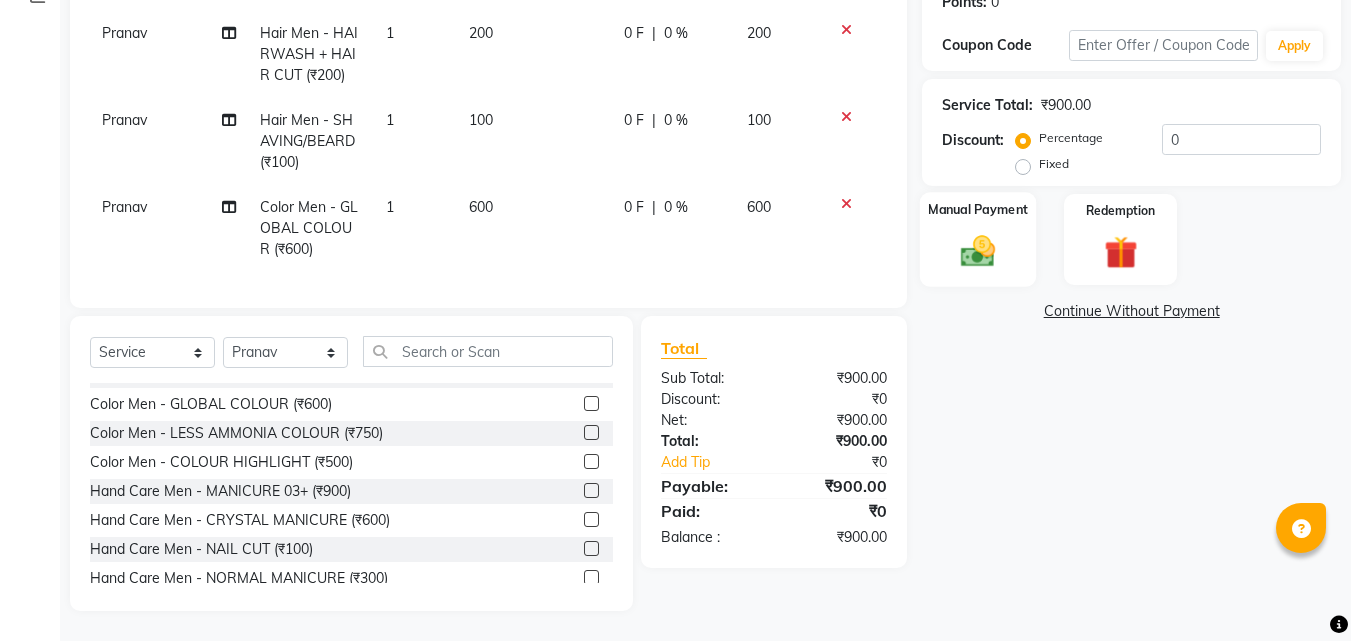 click 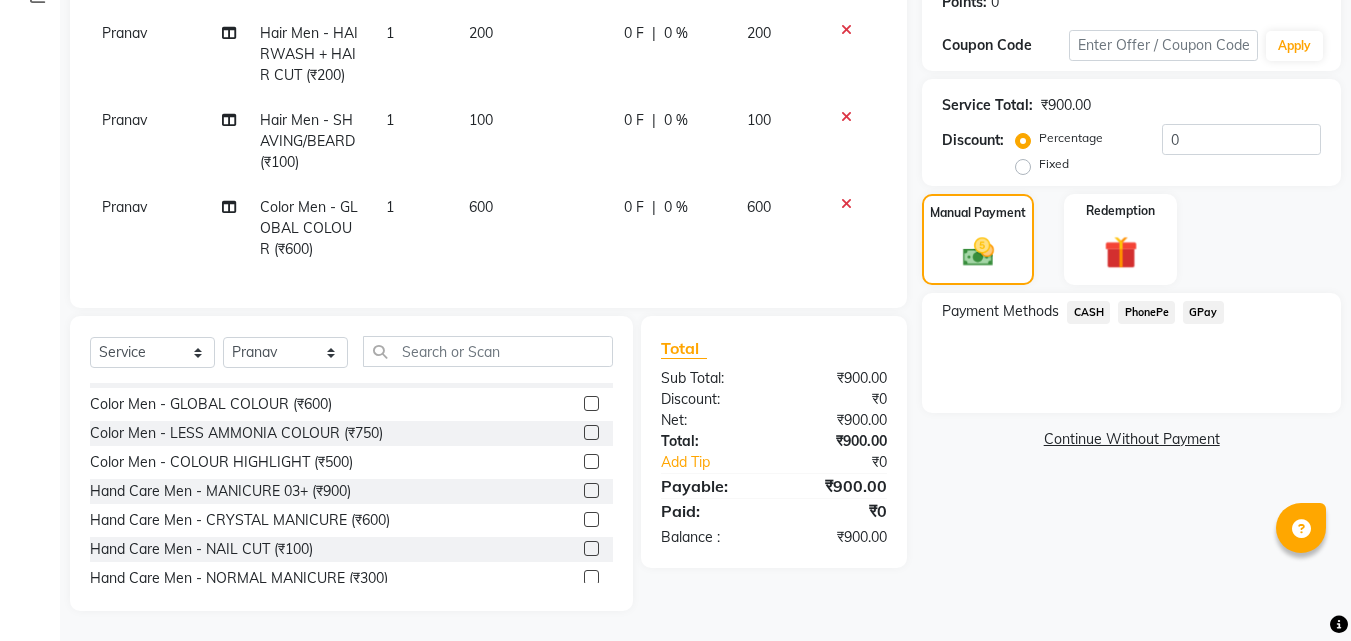 click on "PhonePe" 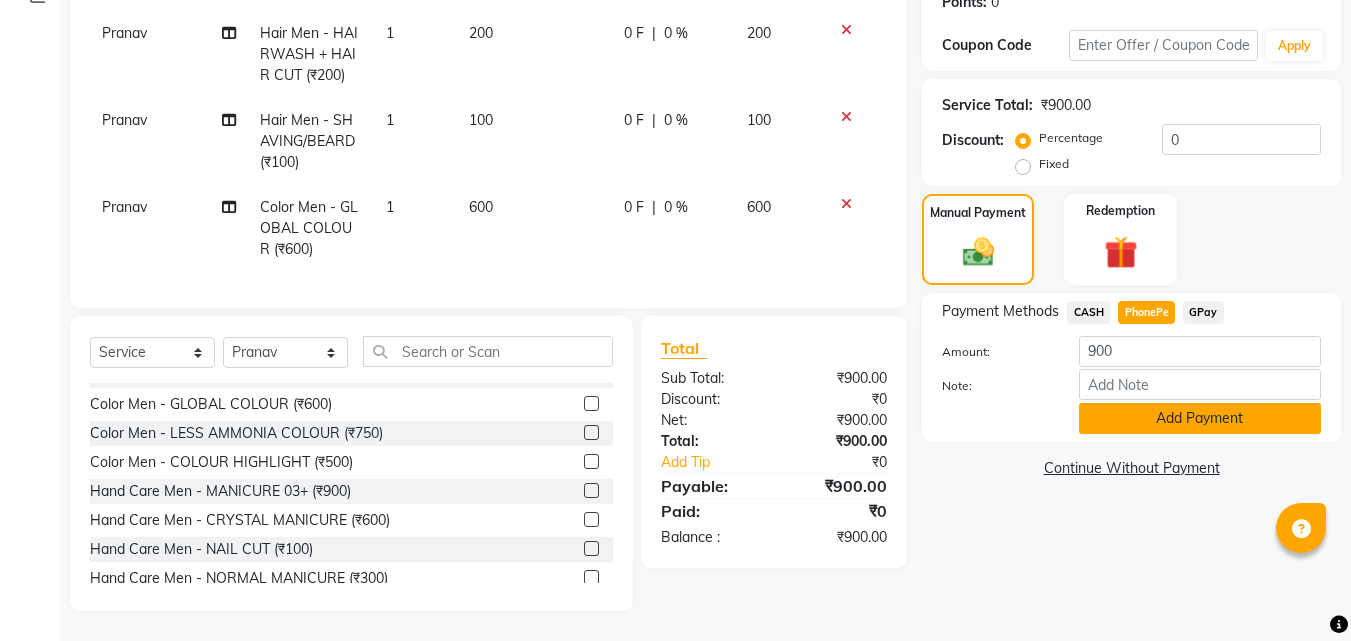 click on "Add Payment" 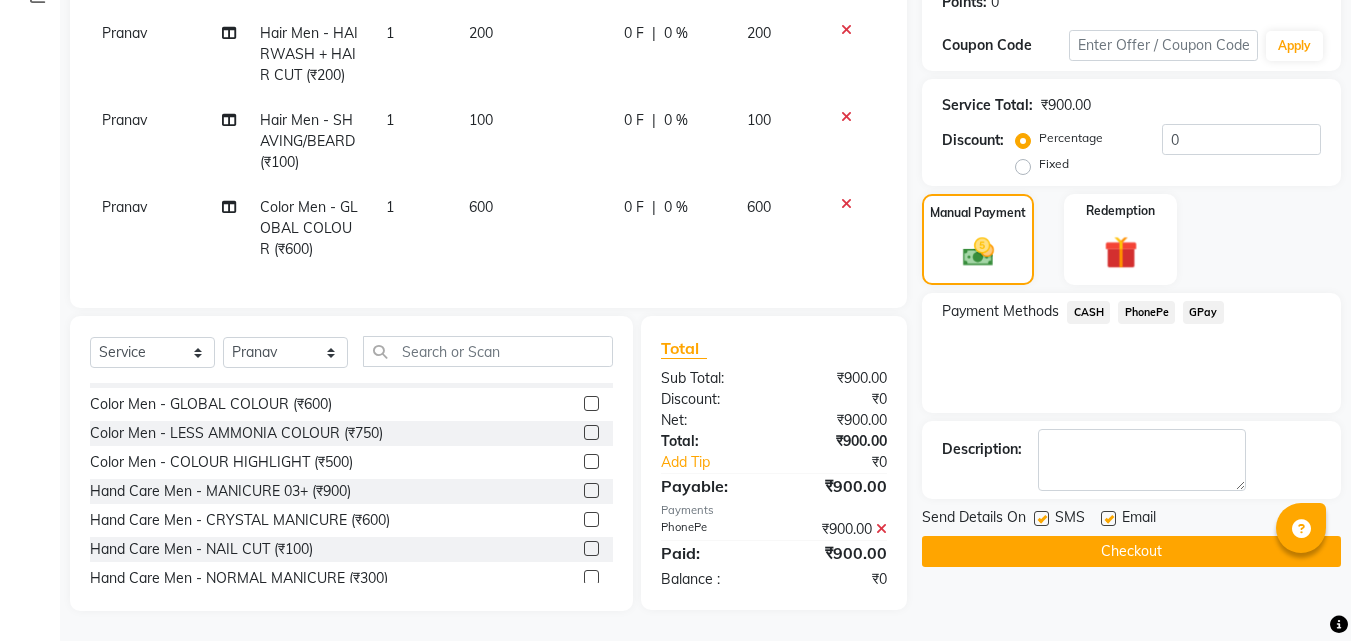 click on "Checkout" 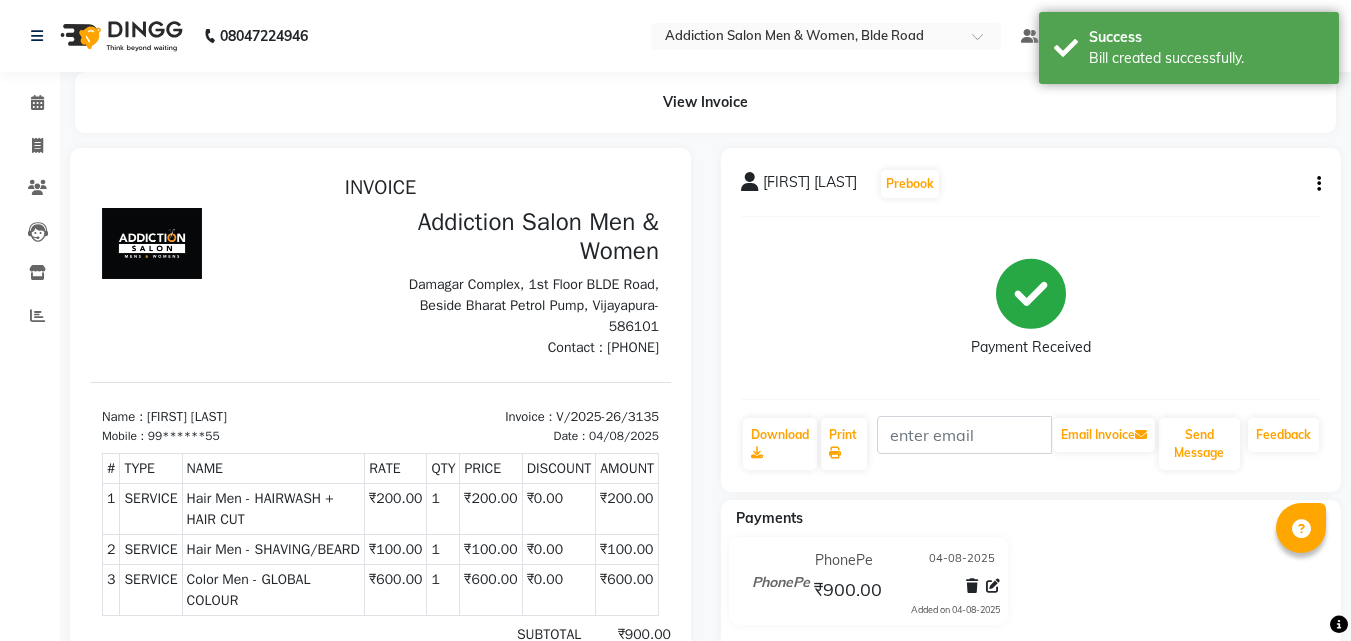 scroll, scrollTop: 16, scrollLeft: 0, axis: vertical 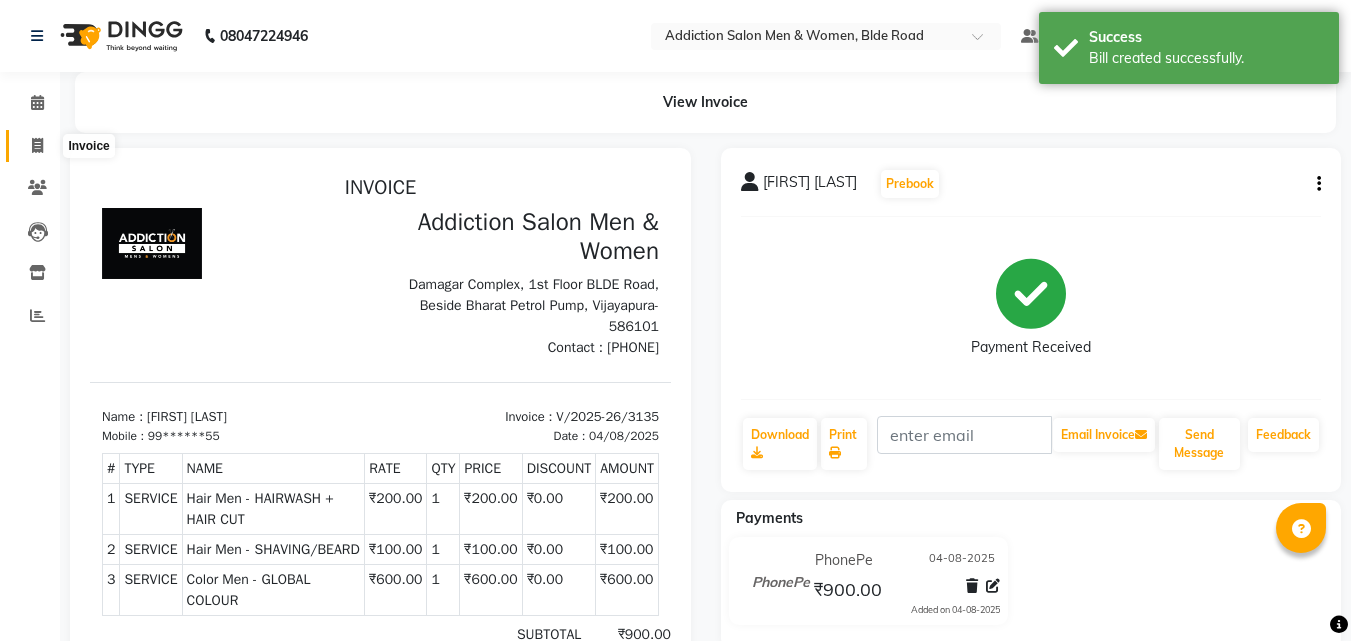 click 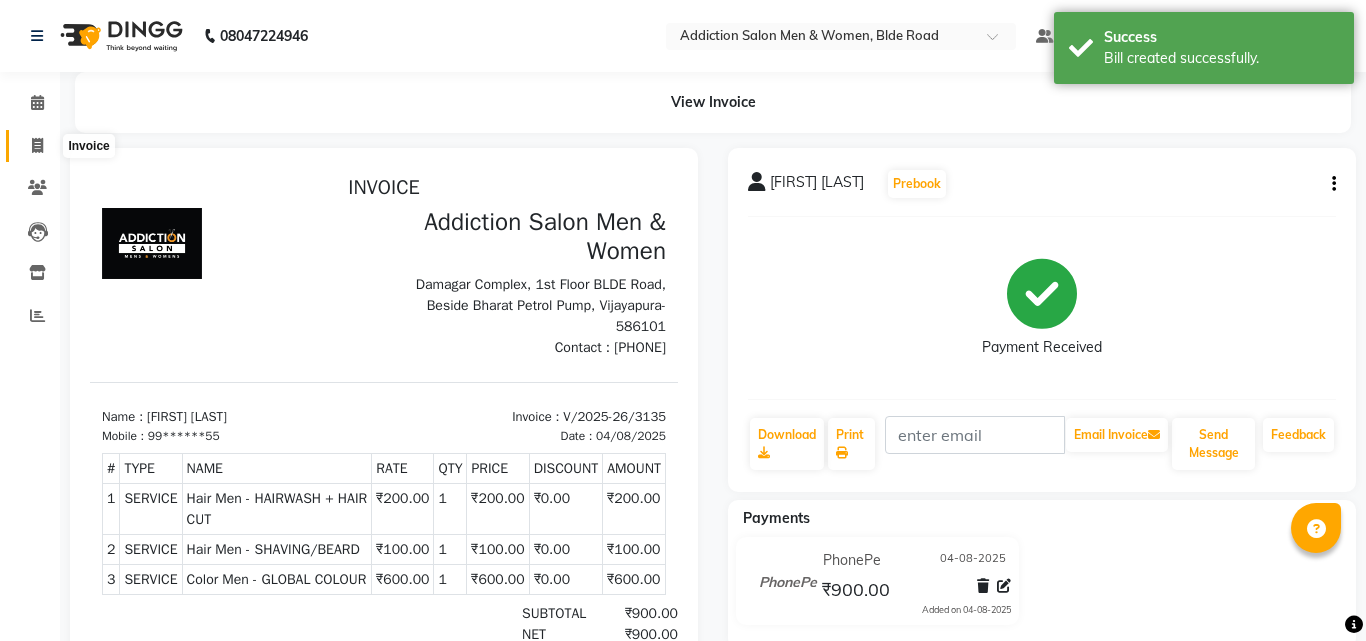 select on "6595" 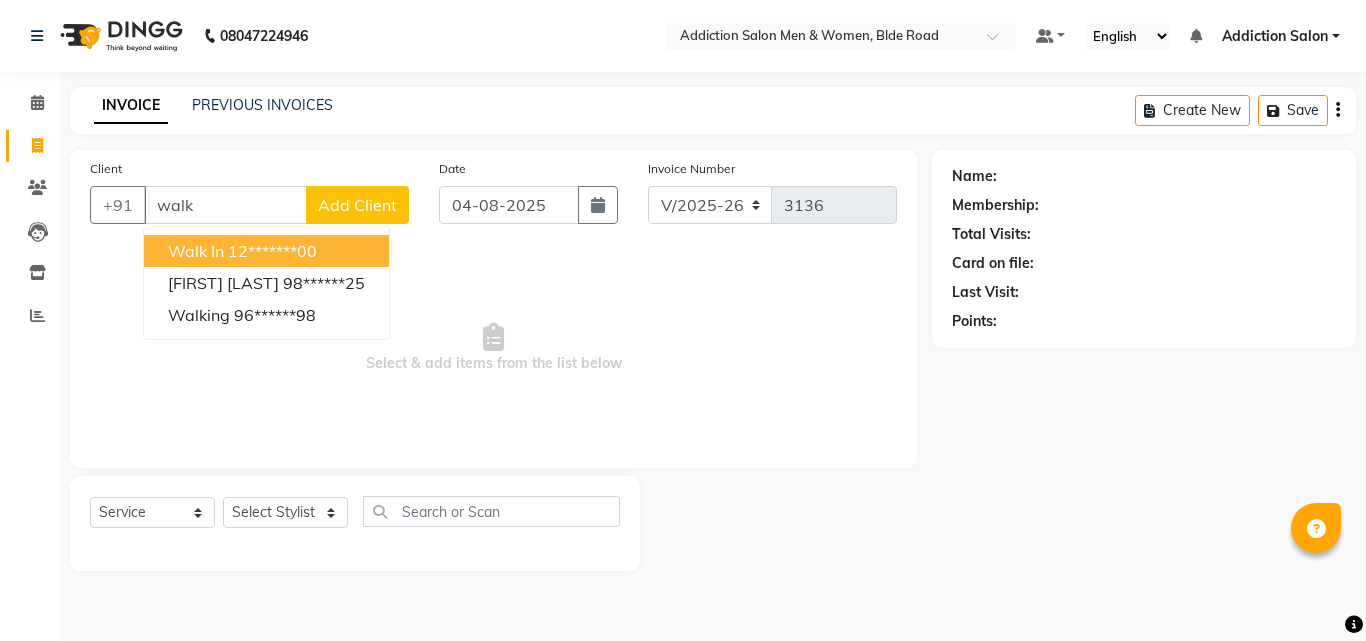 click on "Walk In  12*******00" at bounding box center (266, 251) 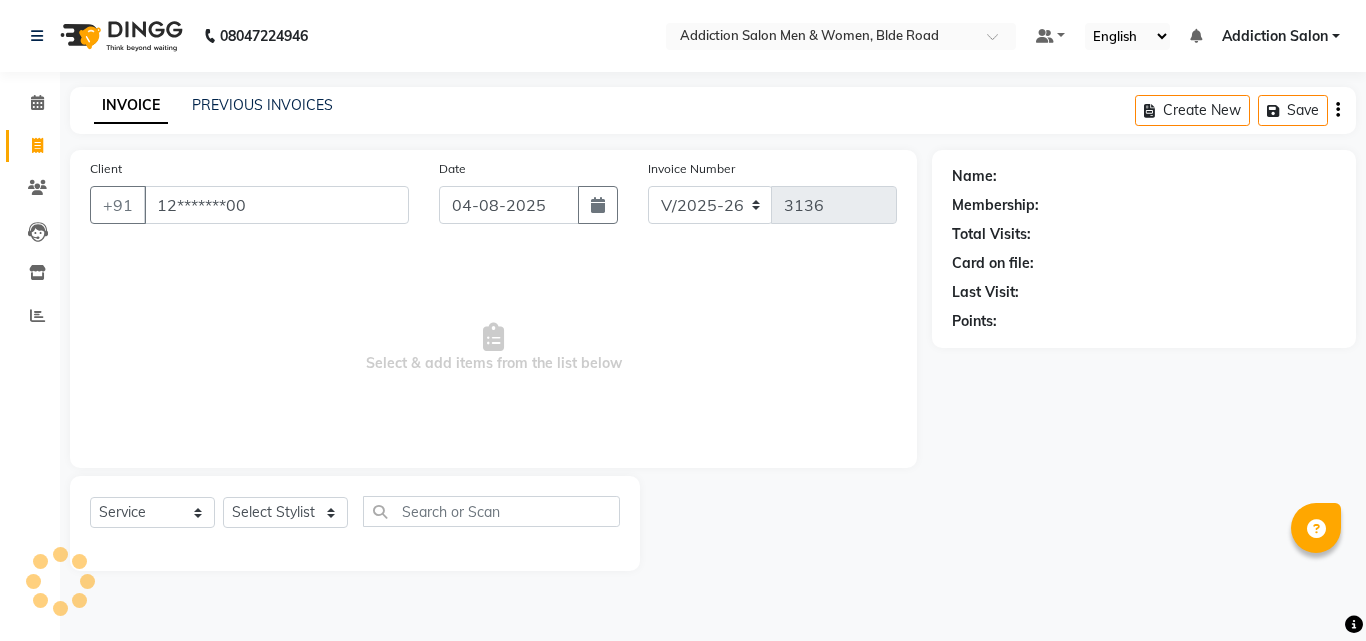 type on "12*******00" 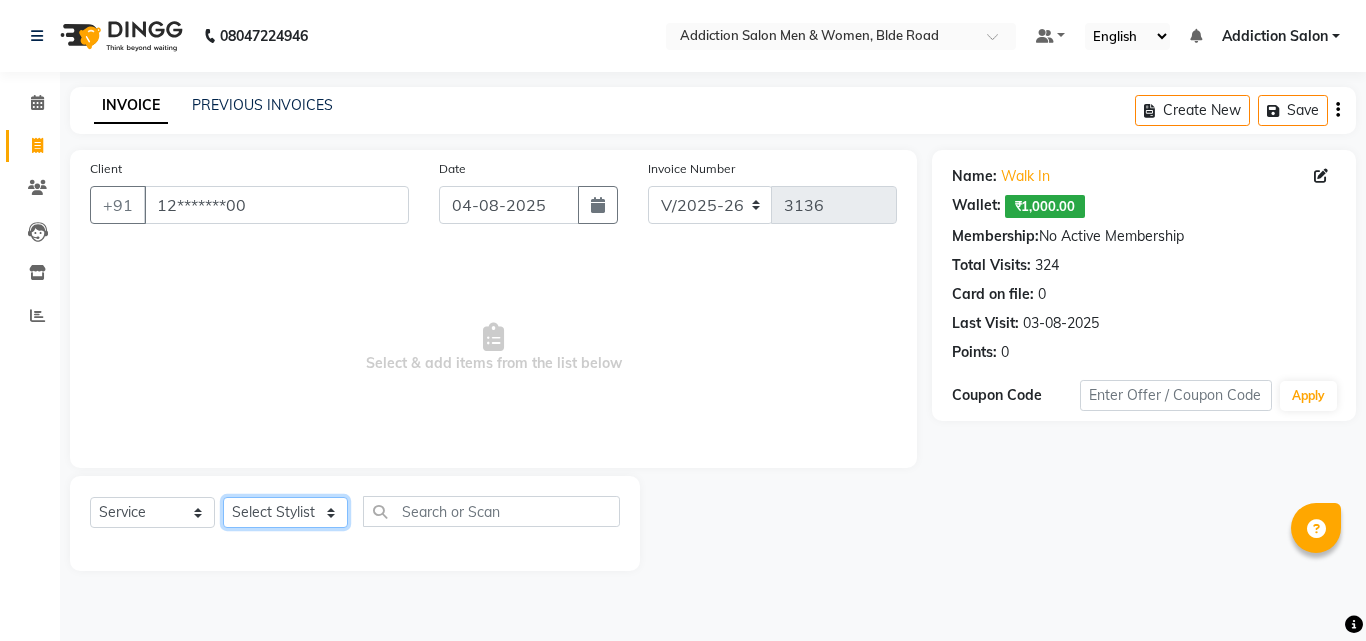 click on "Select Stylist Addiction Salon ANJALI BANSIKA Kamal KARAN KOUSHIK Nikhil Nilesh  pal Pranav REKHA RATHOD SHARDA" 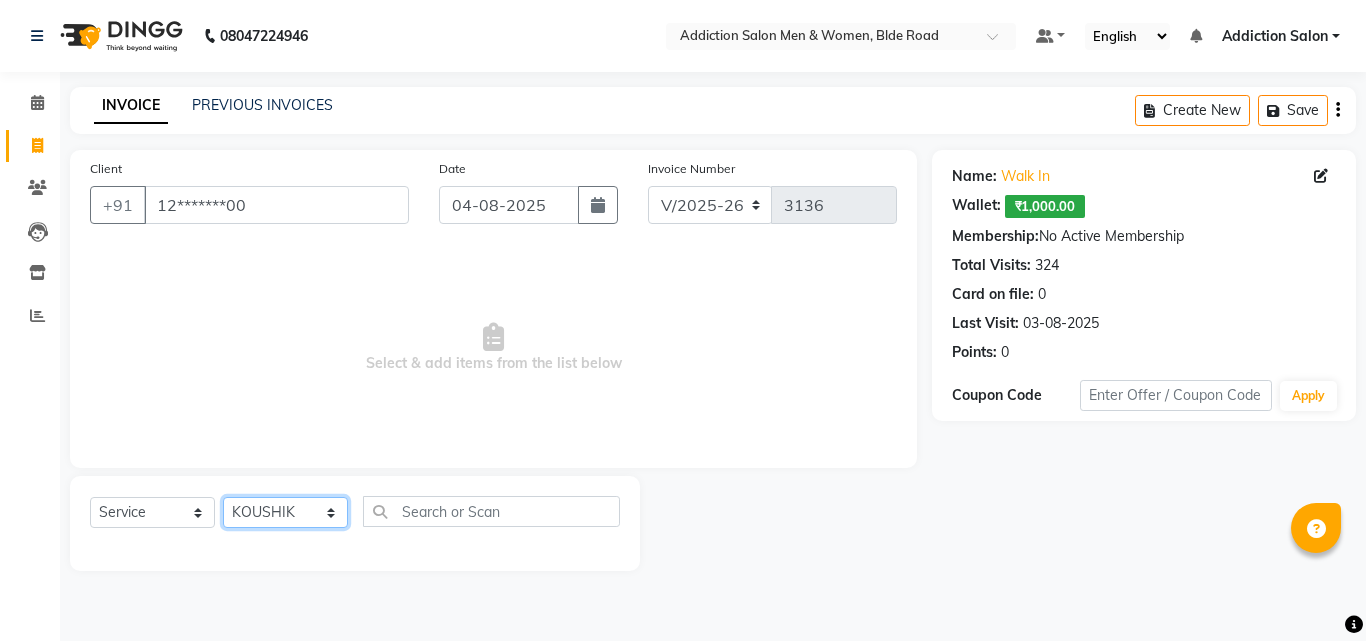 click on "Select Stylist Addiction Salon ANJALI BANSIKA Kamal KARAN KOUSHIK Nikhil Nilesh  pal Pranav REKHA RATHOD SHARDA" 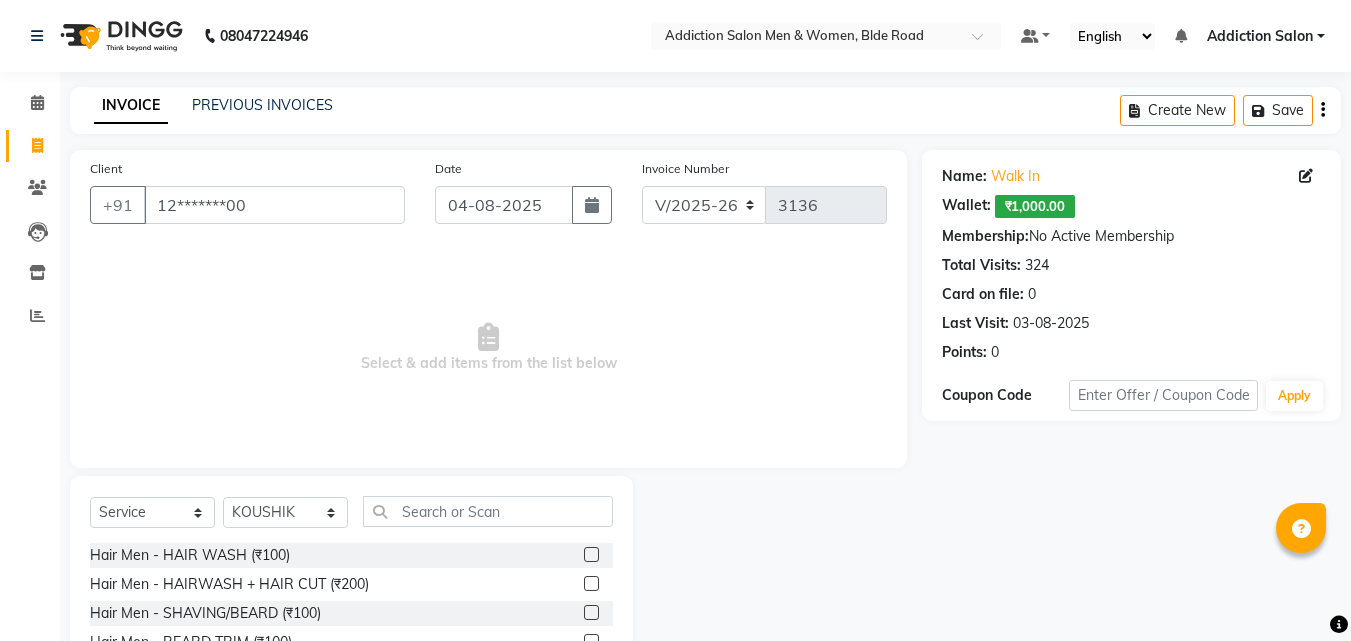 click 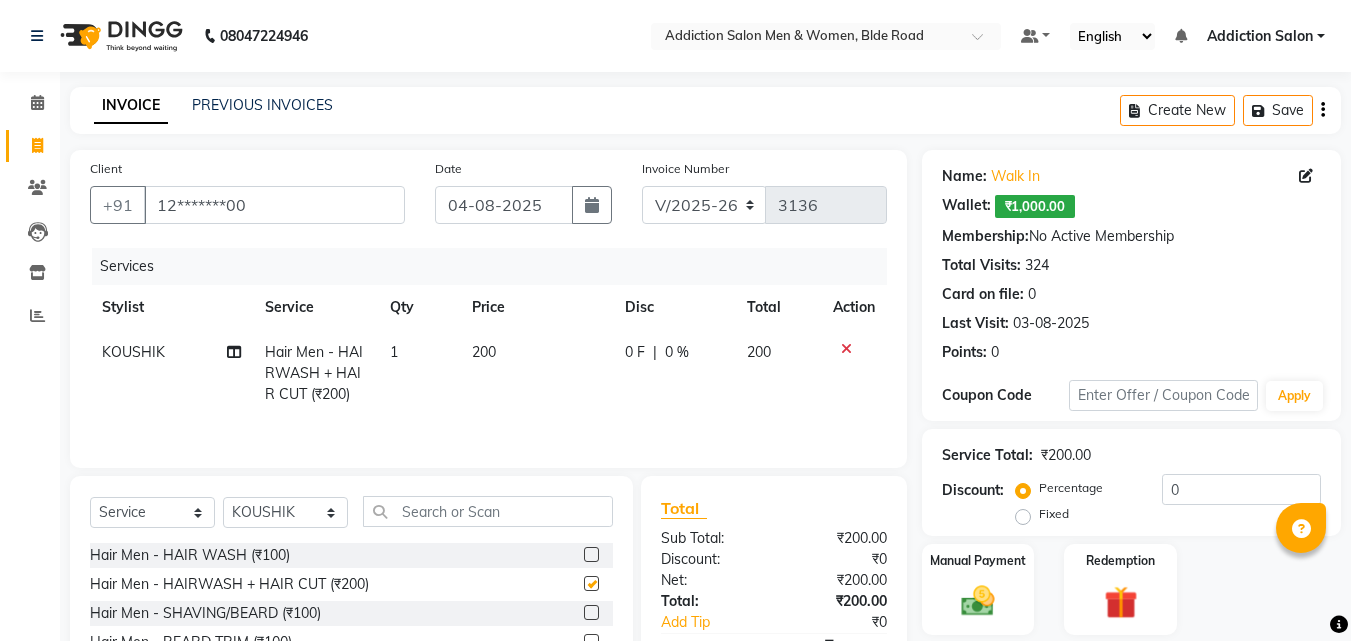 checkbox on "false" 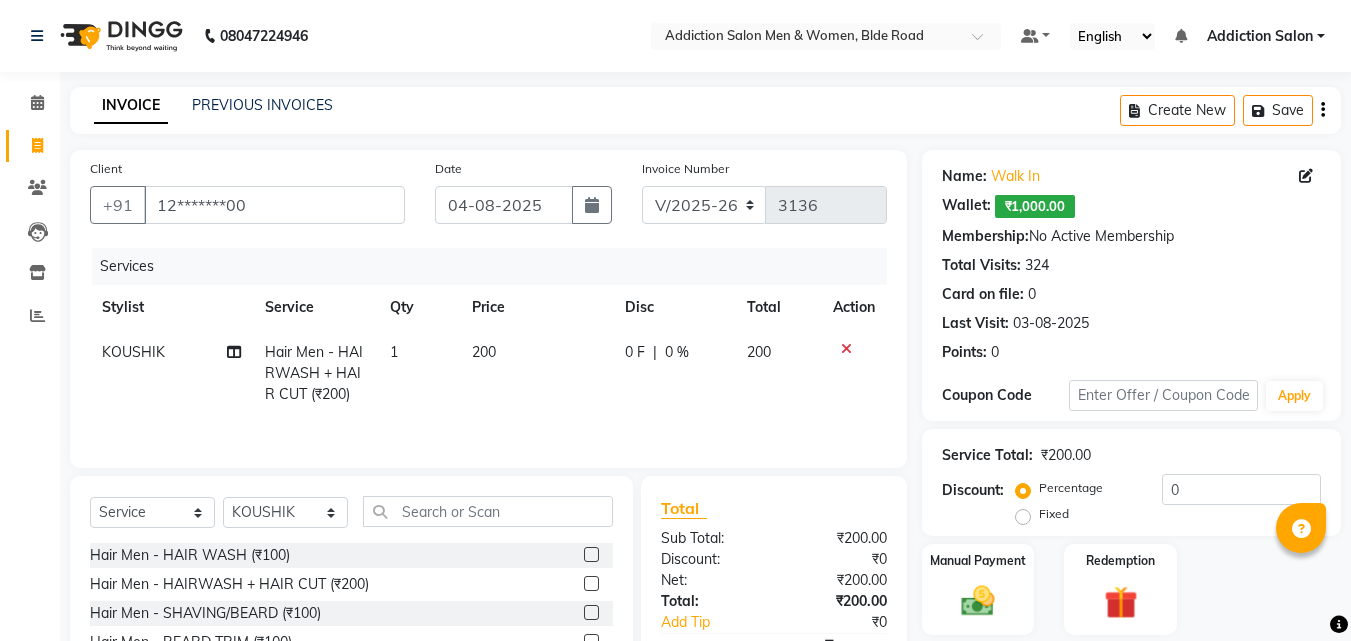 click 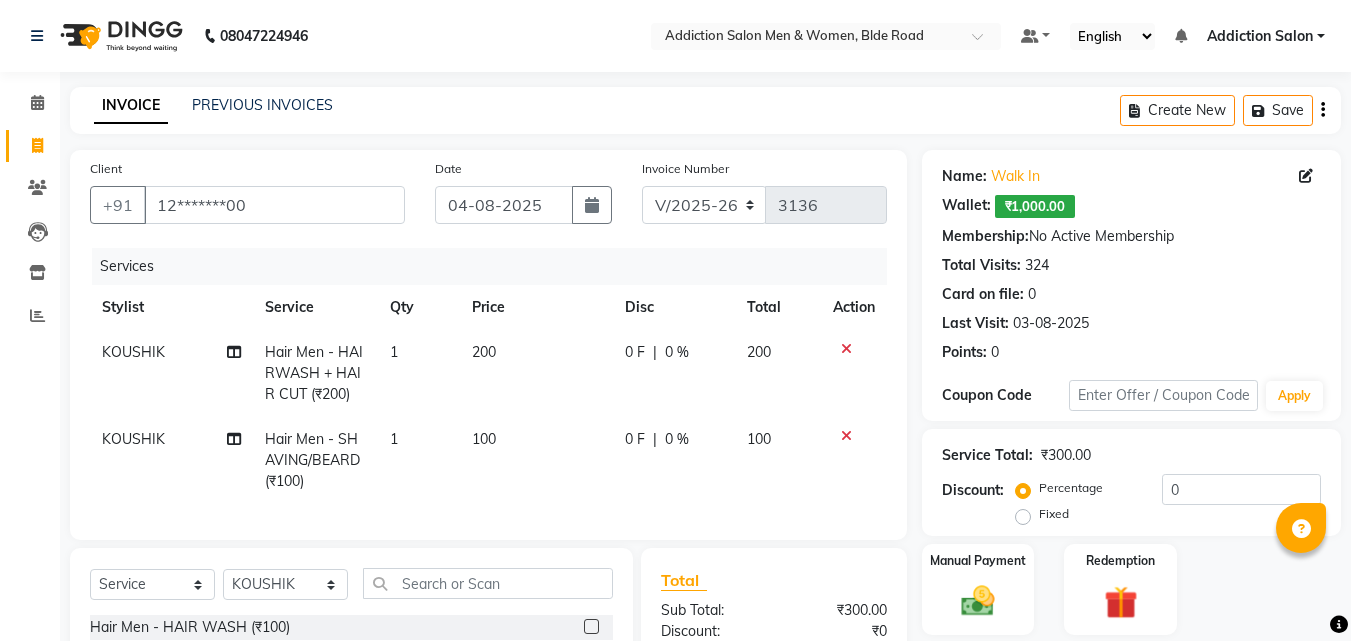 checkbox on "false" 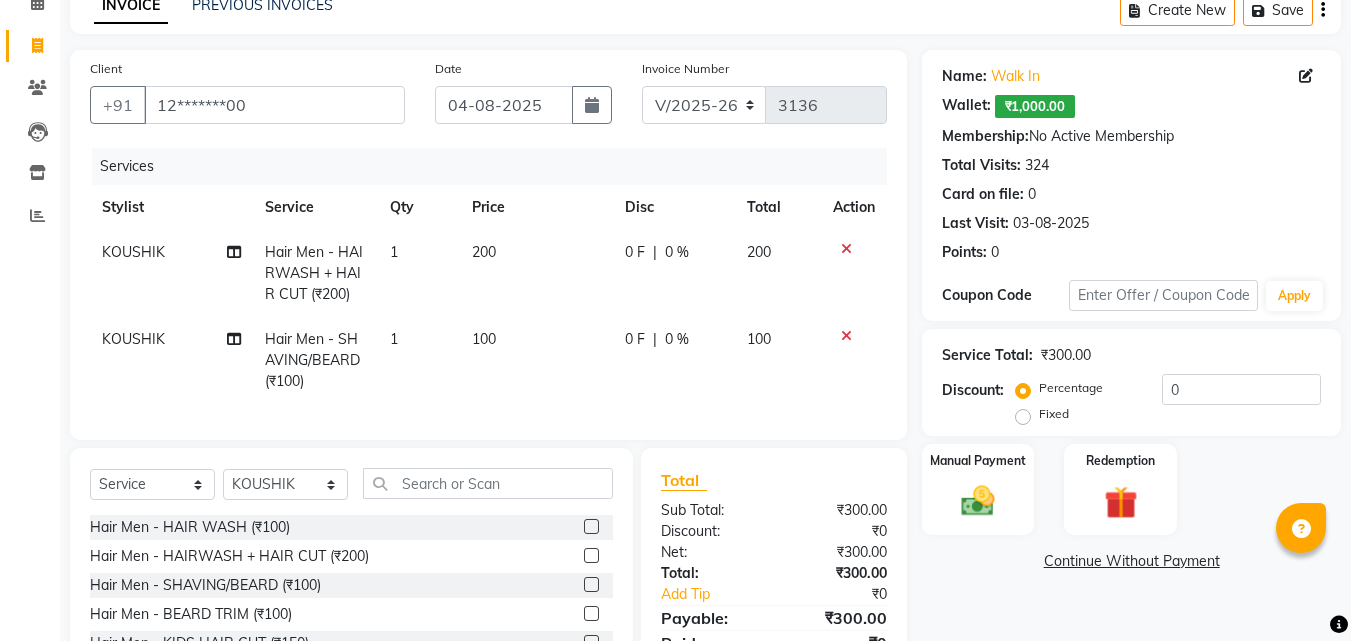 scroll, scrollTop: 100, scrollLeft: 0, axis: vertical 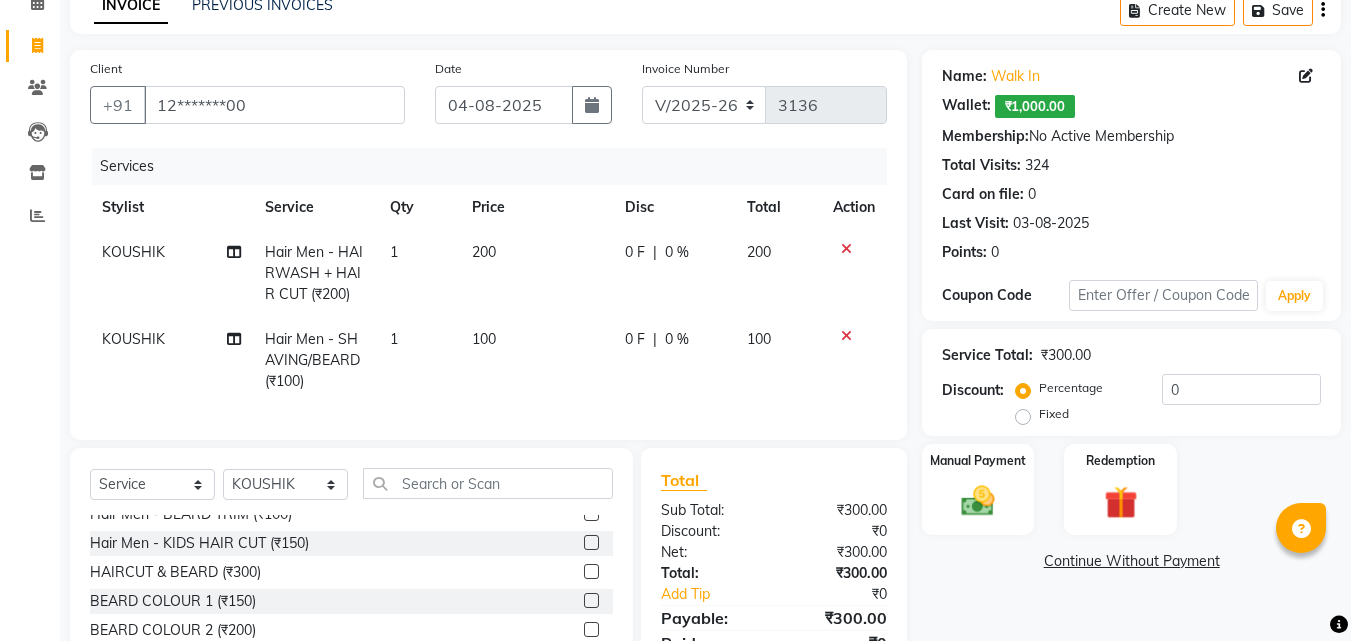 click 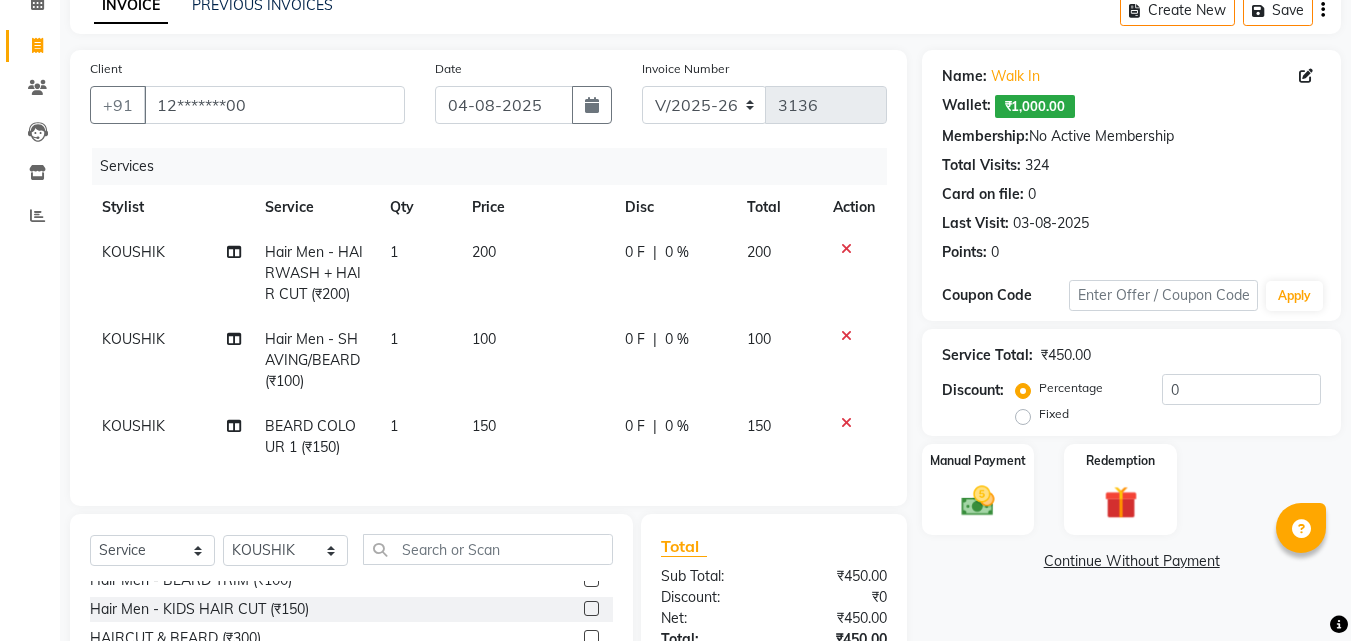 checkbox on "false" 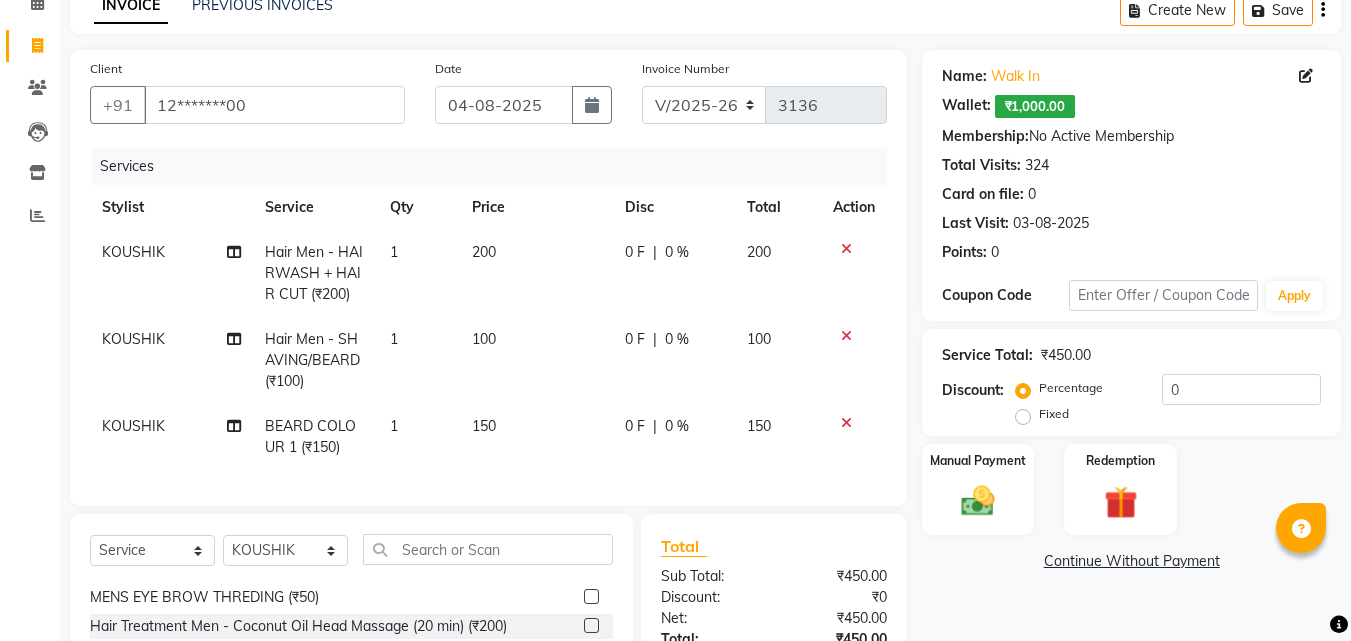 scroll, scrollTop: 320, scrollLeft: 0, axis: vertical 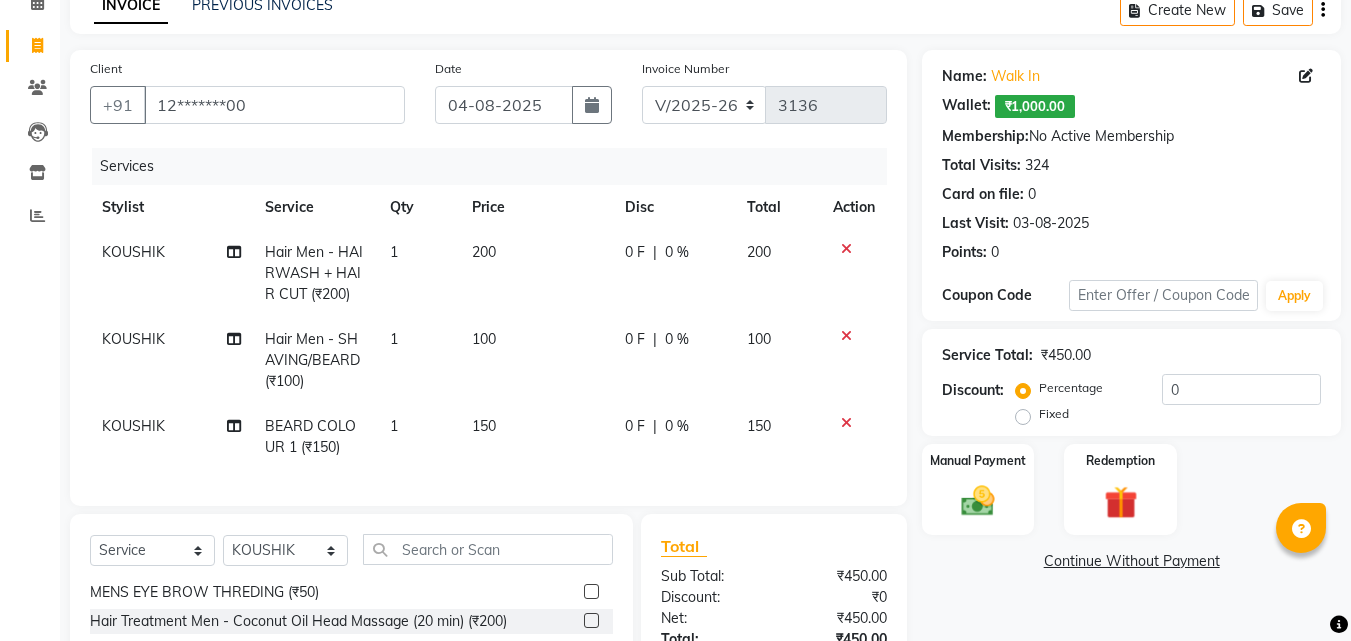 drag, startPoint x: 555, startPoint y: 547, endPoint x: 550, endPoint y: 626, distance: 79.15807 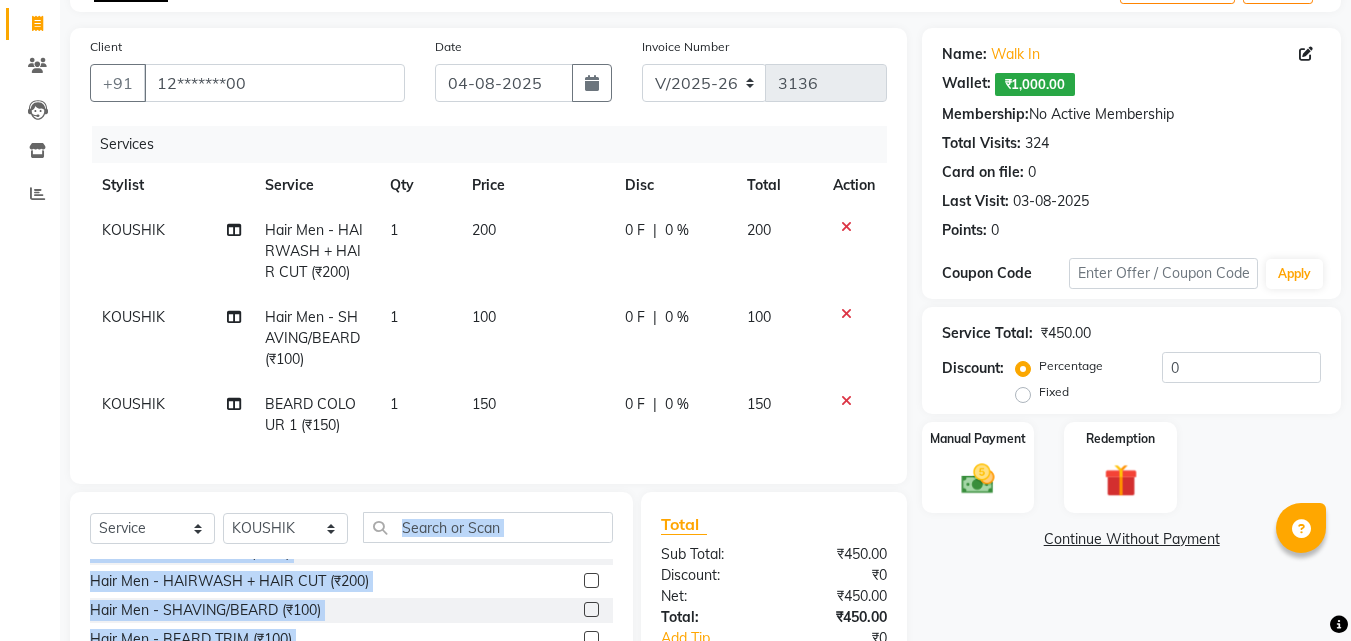 scroll, scrollTop: 0, scrollLeft: 0, axis: both 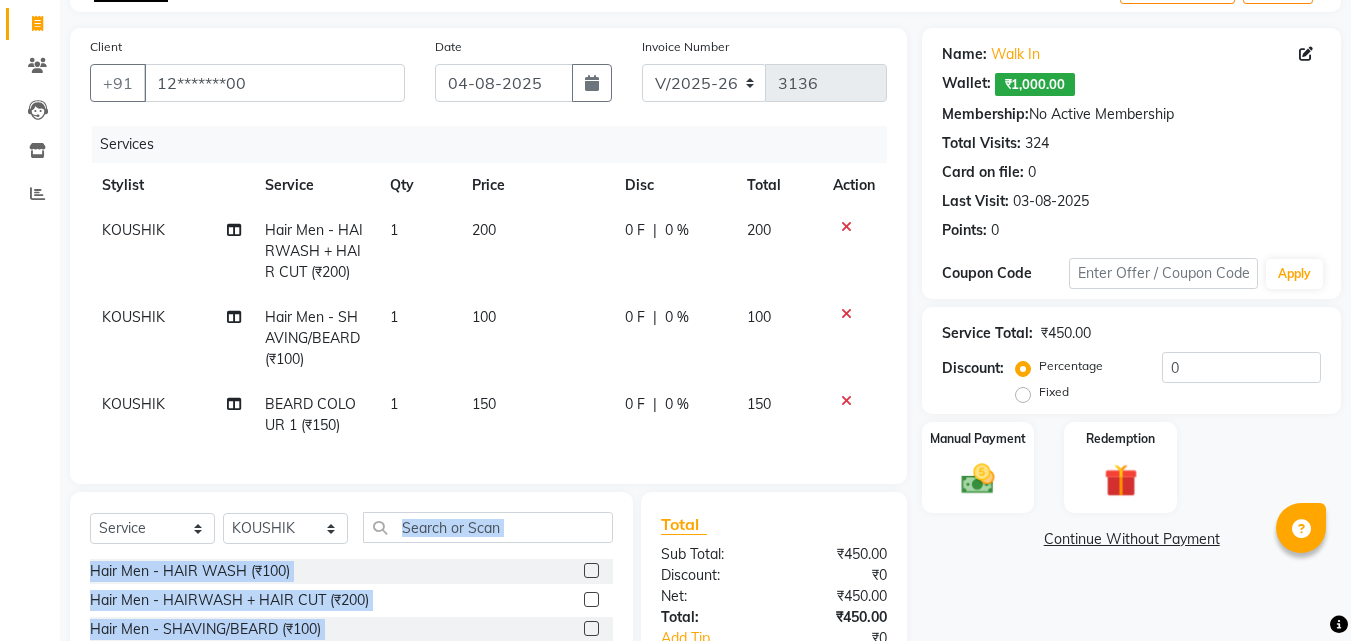 drag, startPoint x: 559, startPoint y: 622, endPoint x: 561, endPoint y: 571, distance: 51.0392 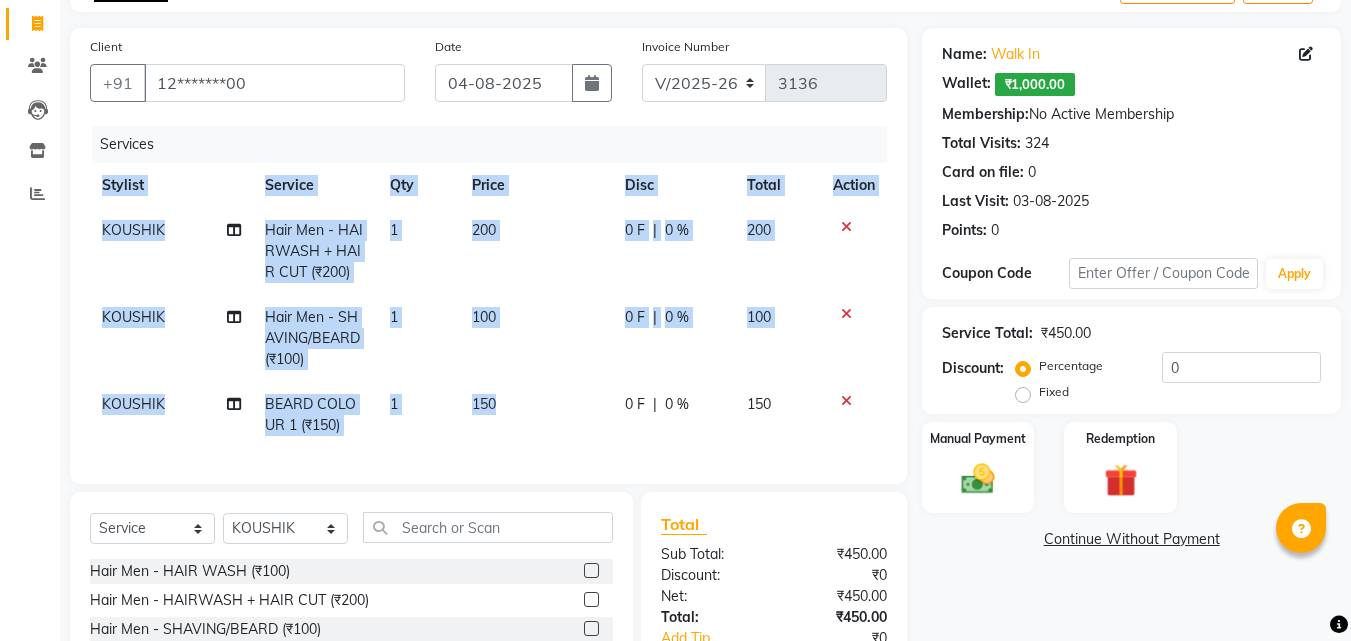 drag, startPoint x: 596, startPoint y: 495, endPoint x: 550, endPoint y: 401, distance: 104.6518 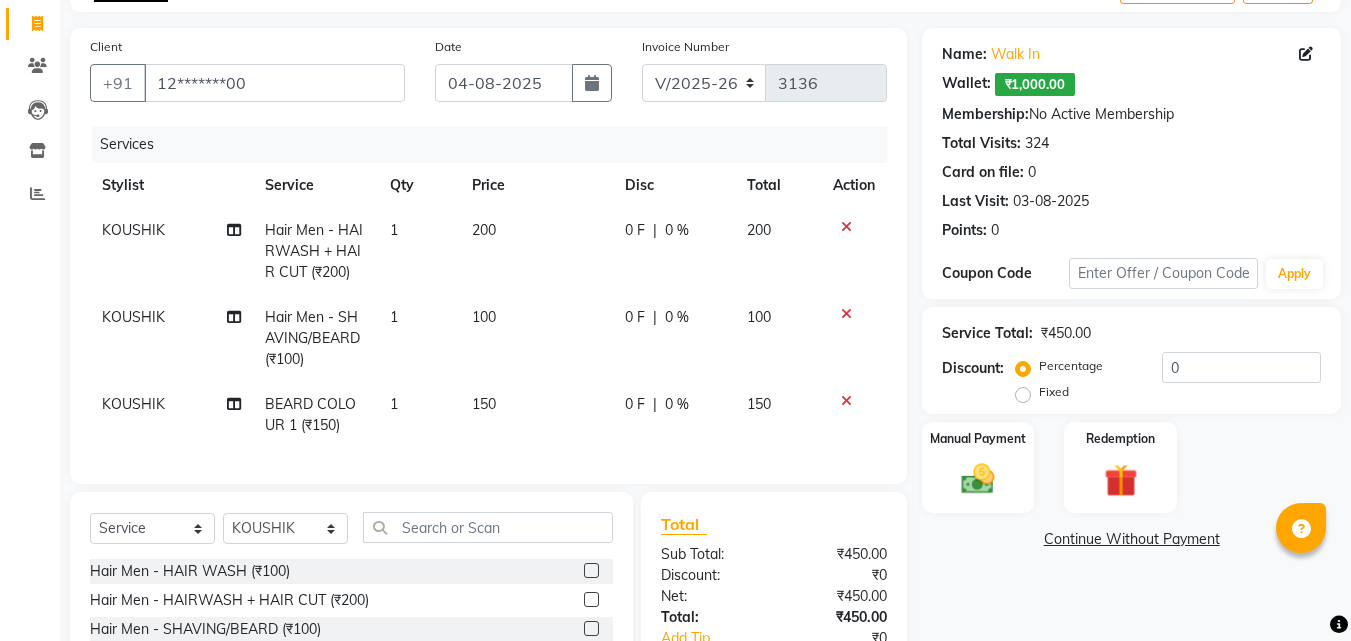drag, startPoint x: 582, startPoint y: 571, endPoint x: 573, endPoint y: 493, distance: 78.51752 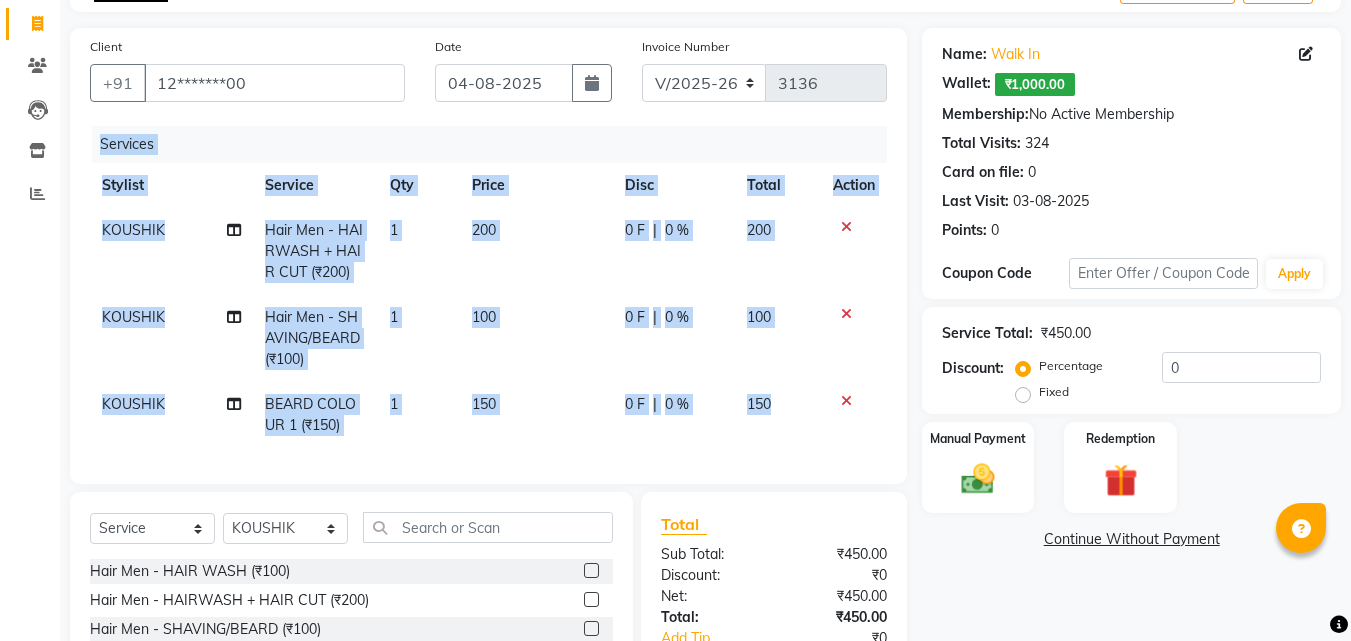drag, startPoint x: 70, startPoint y: 500, endPoint x: 87, endPoint y: 445, distance: 57.567352 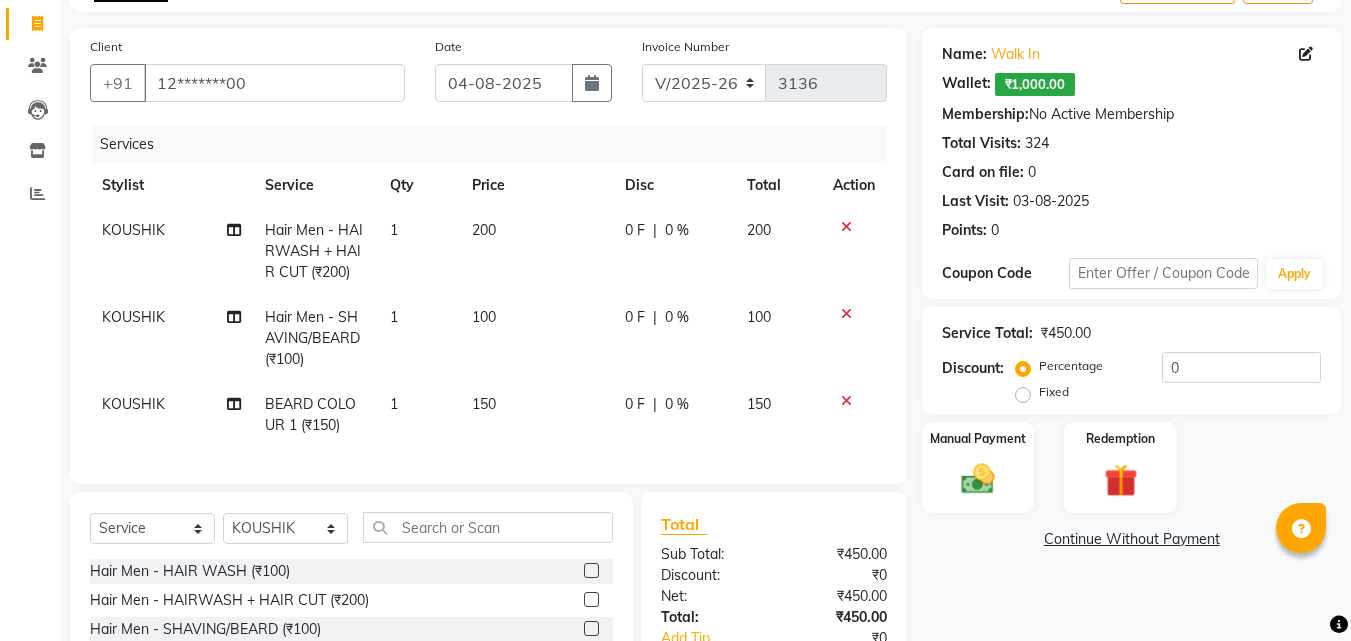 click on "Calendar  Invoice  Clients  Leads   Inventory  Reports Completed InProgress Upcoming Dropped Tentative Check-In Confirm Bookings Segments Page Builder" 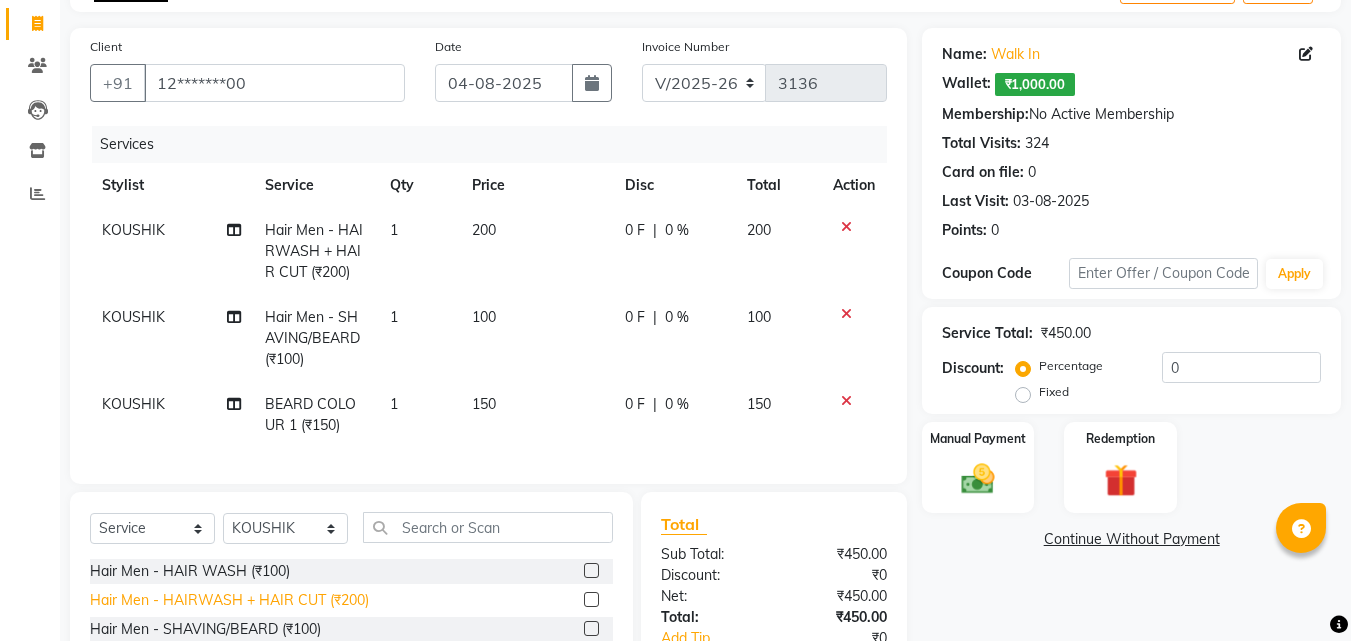 scroll, scrollTop: 100, scrollLeft: 0, axis: vertical 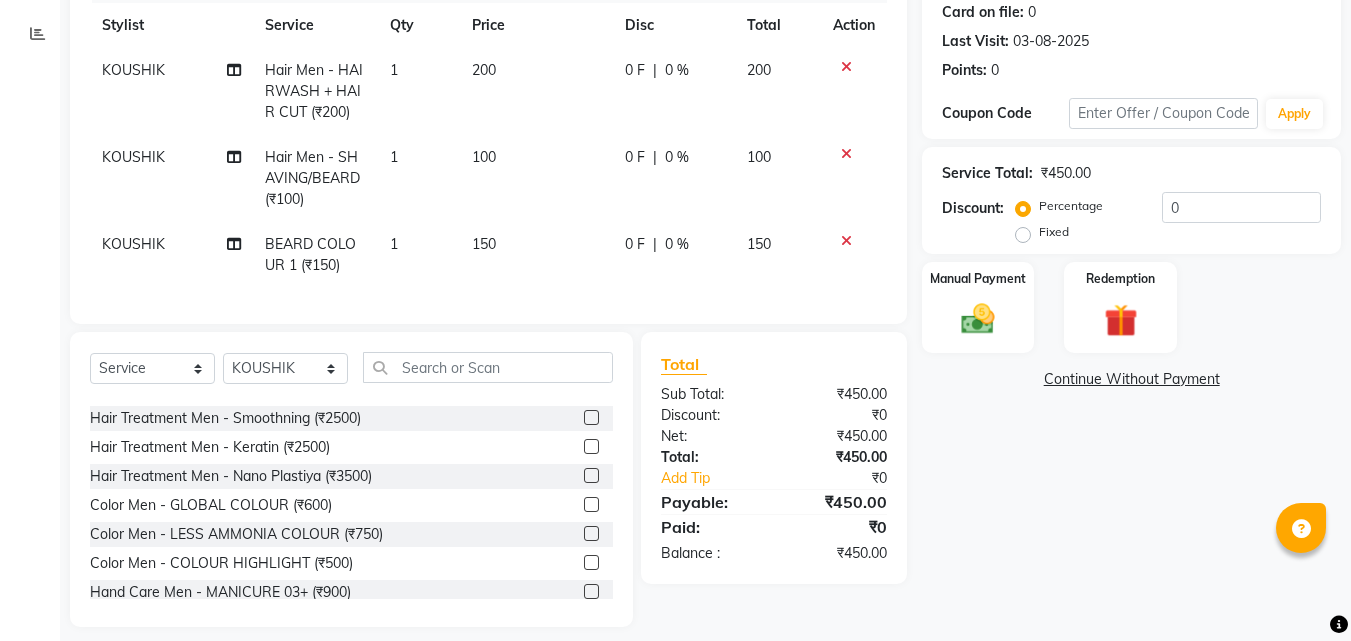 click 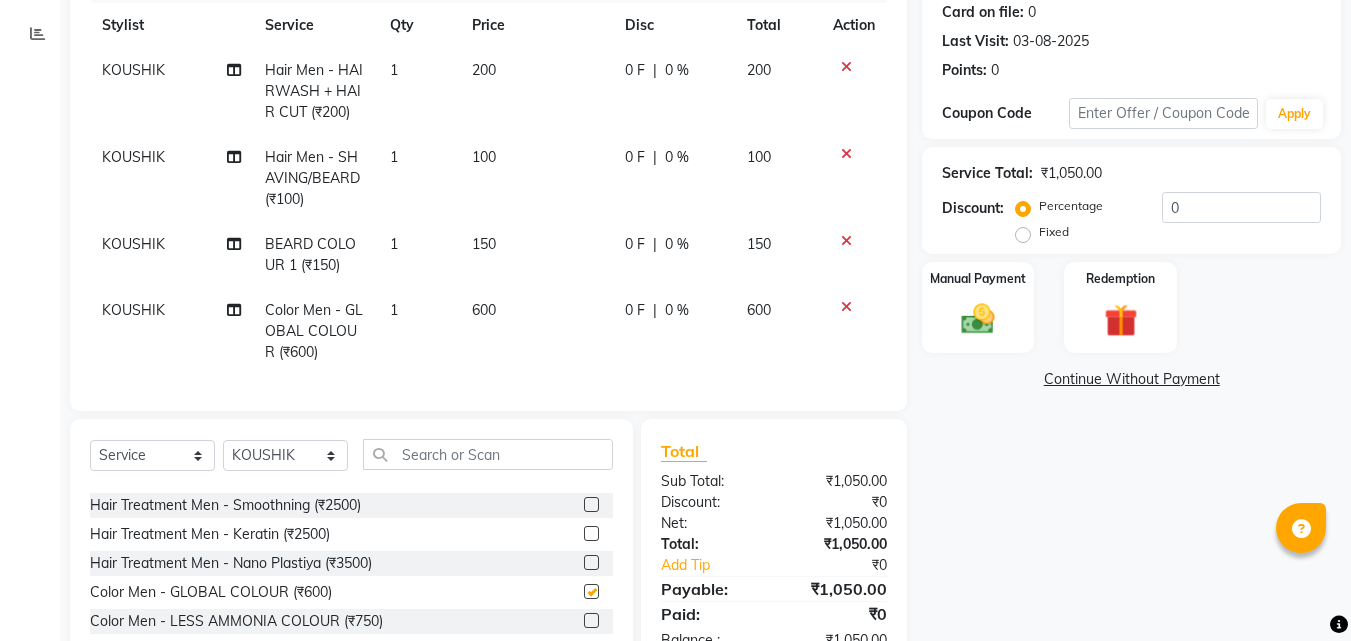 checkbox on "false" 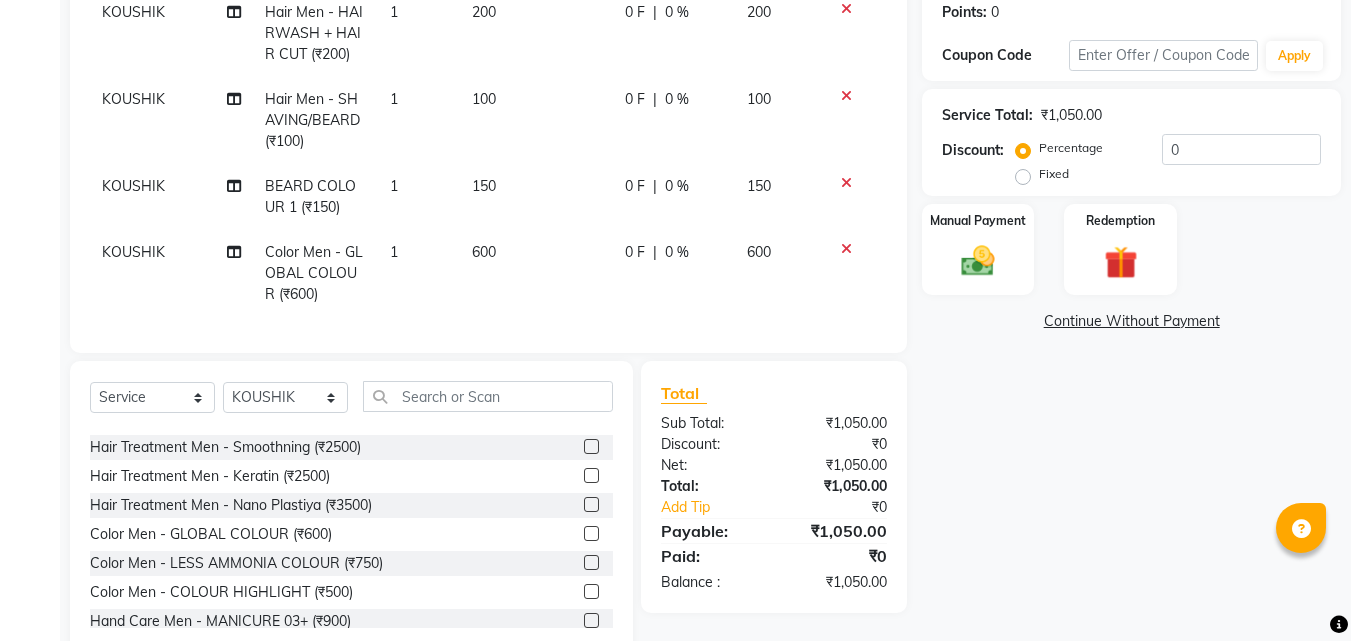 scroll, scrollTop: 400, scrollLeft: 0, axis: vertical 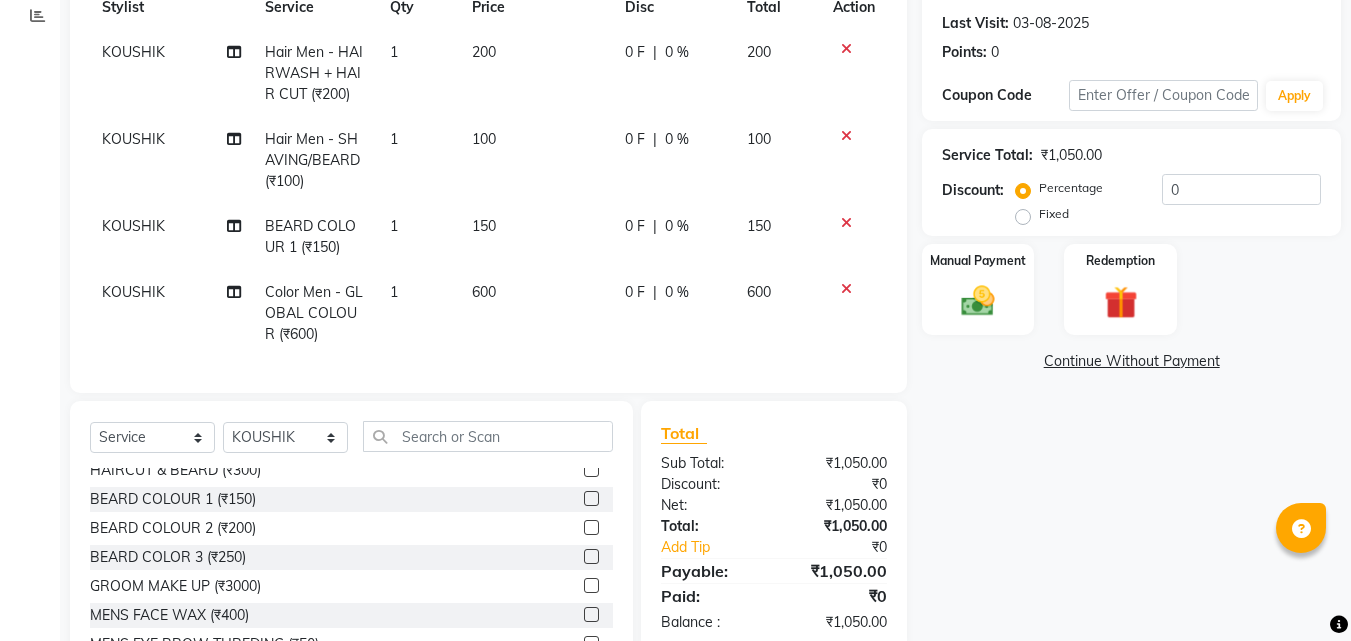 click 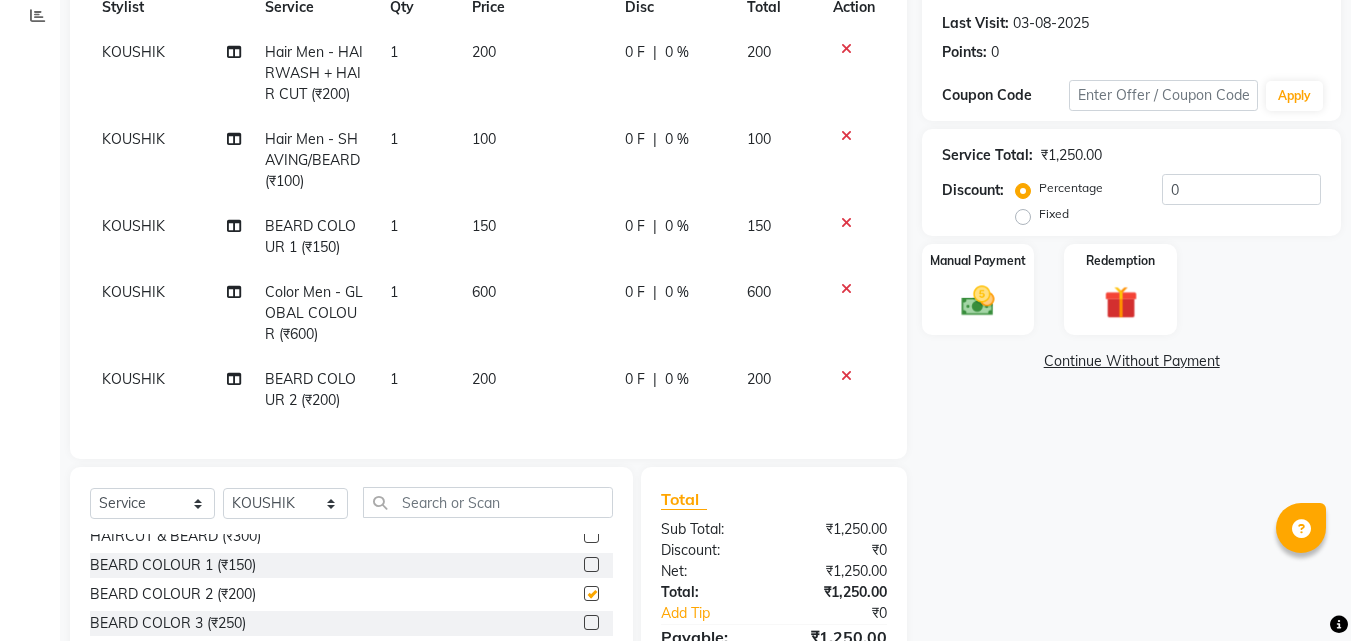checkbox on "false" 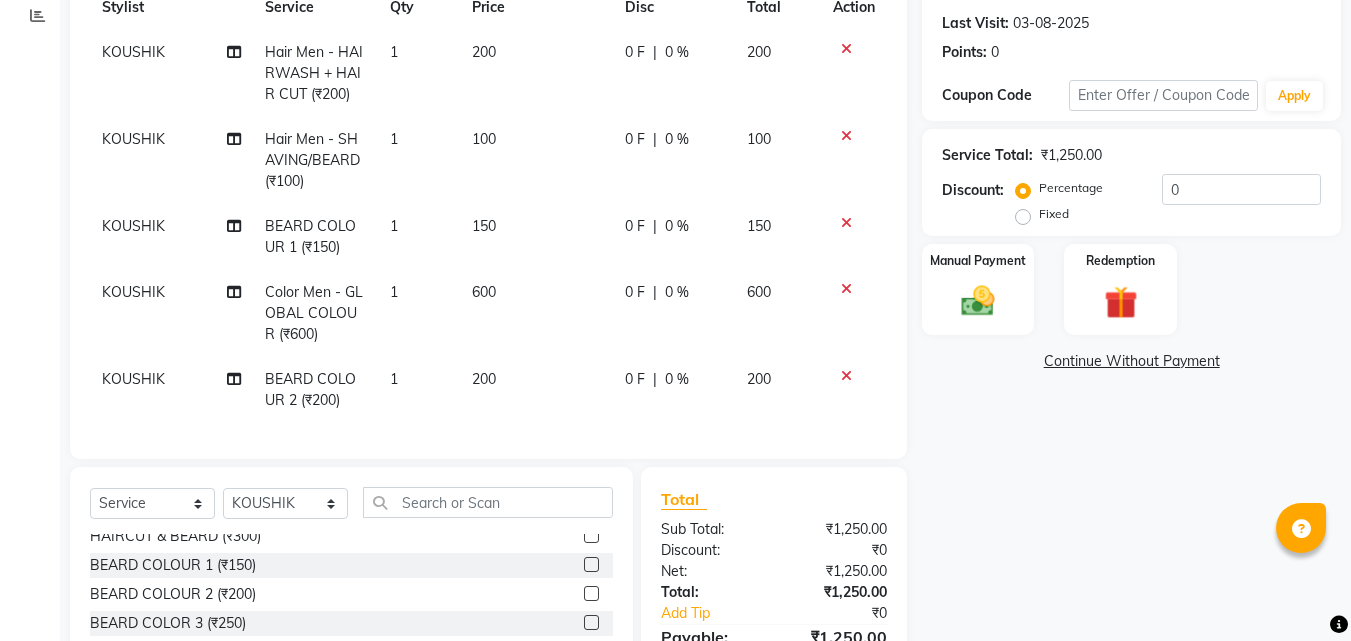 click 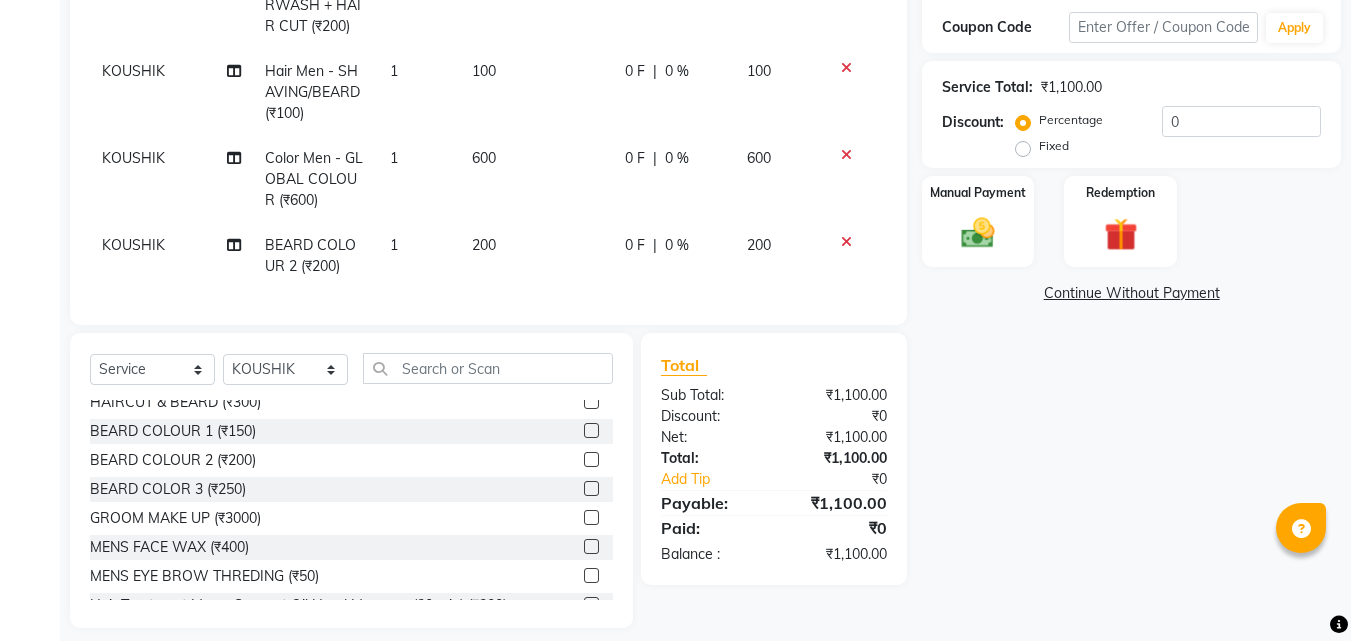 scroll, scrollTop: 385, scrollLeft: 0, axis: vertical 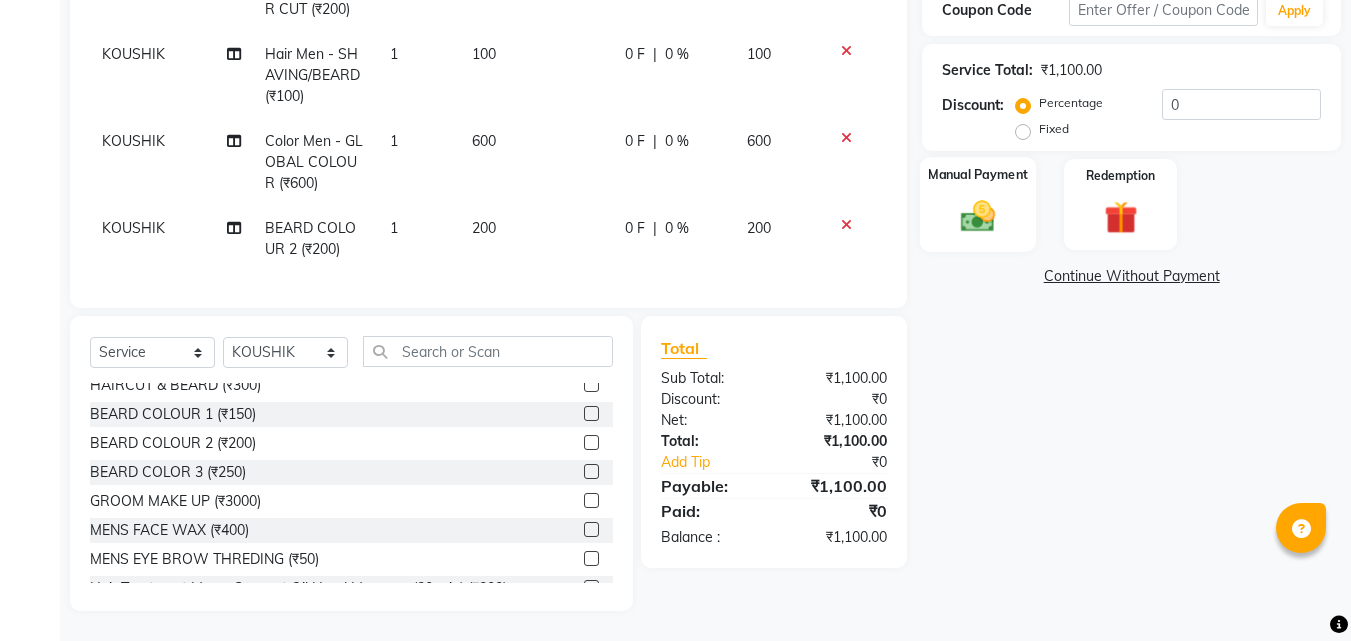 click 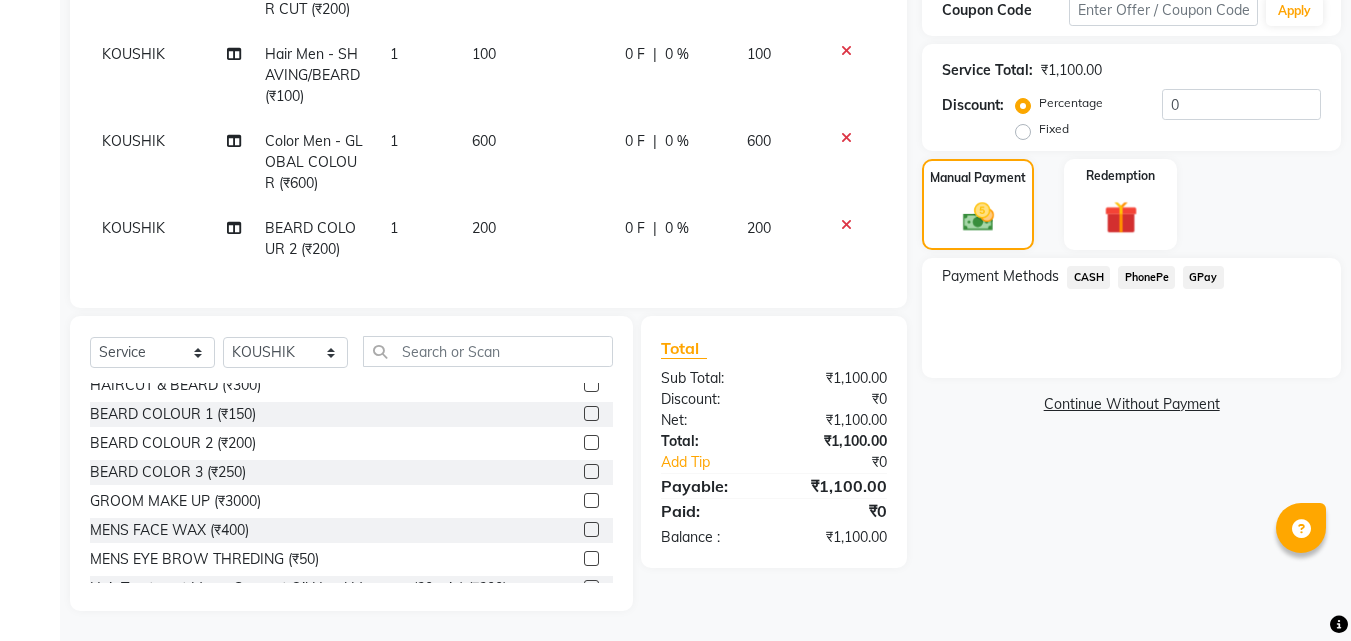 click on "PhonePe" 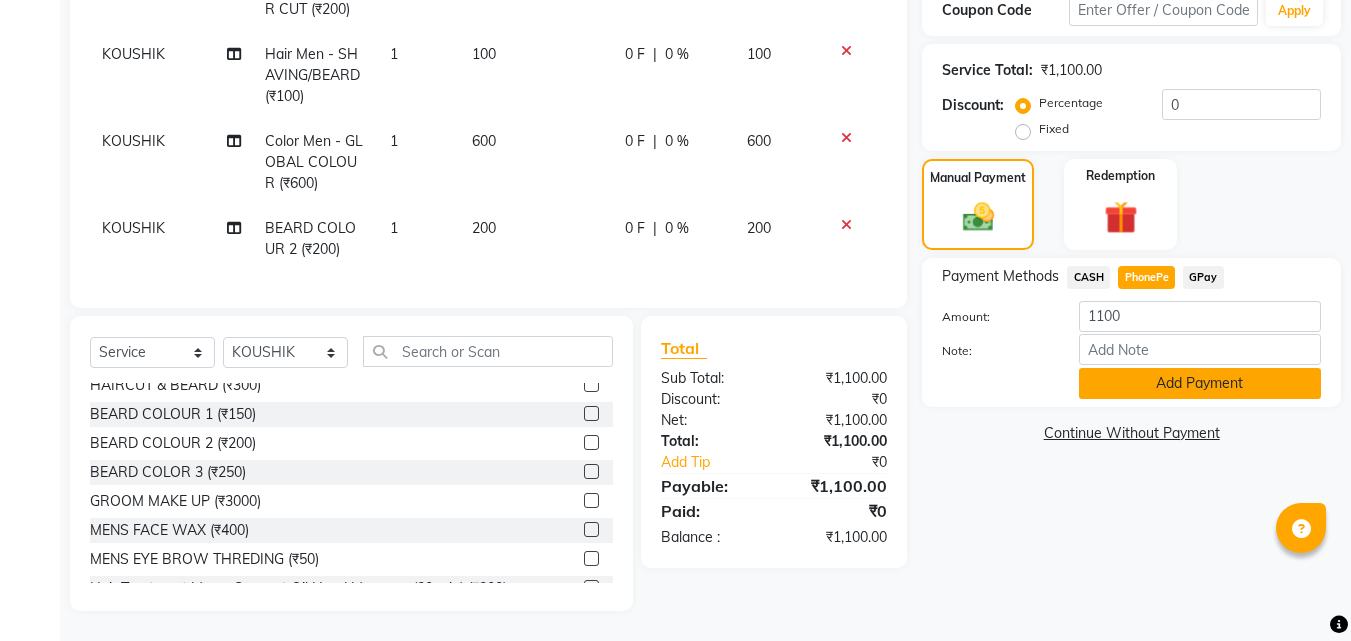 click on "Add Payment" 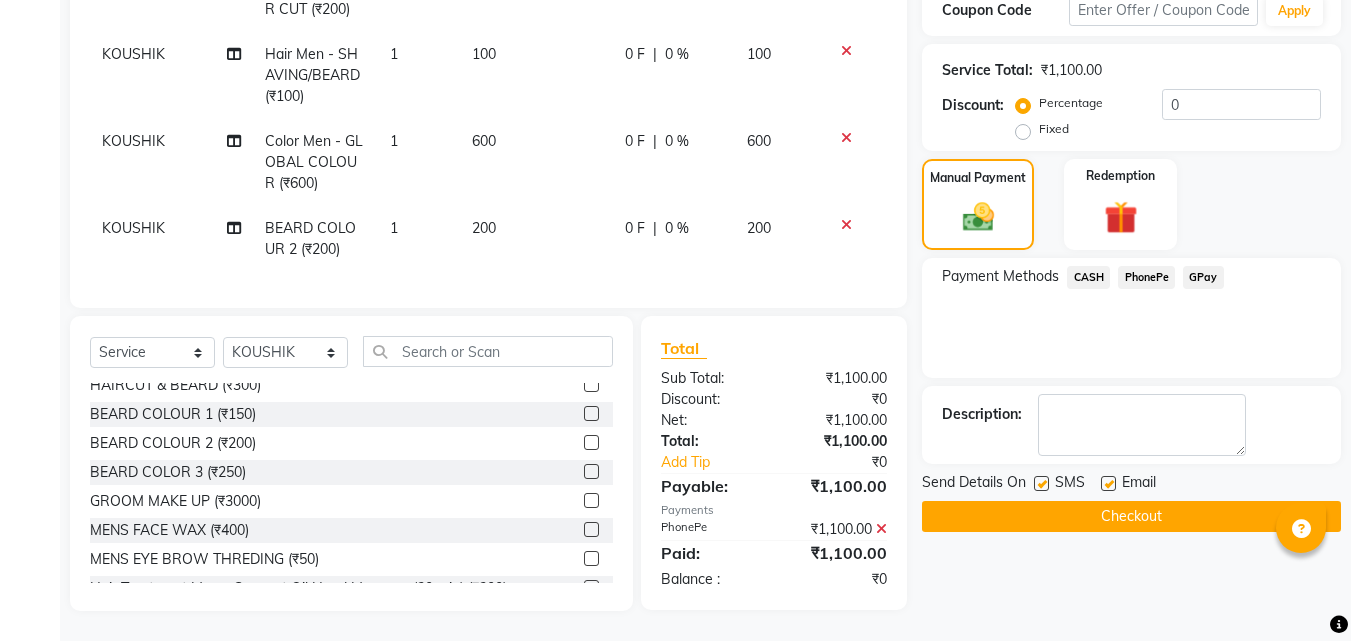 click on "Checkout" 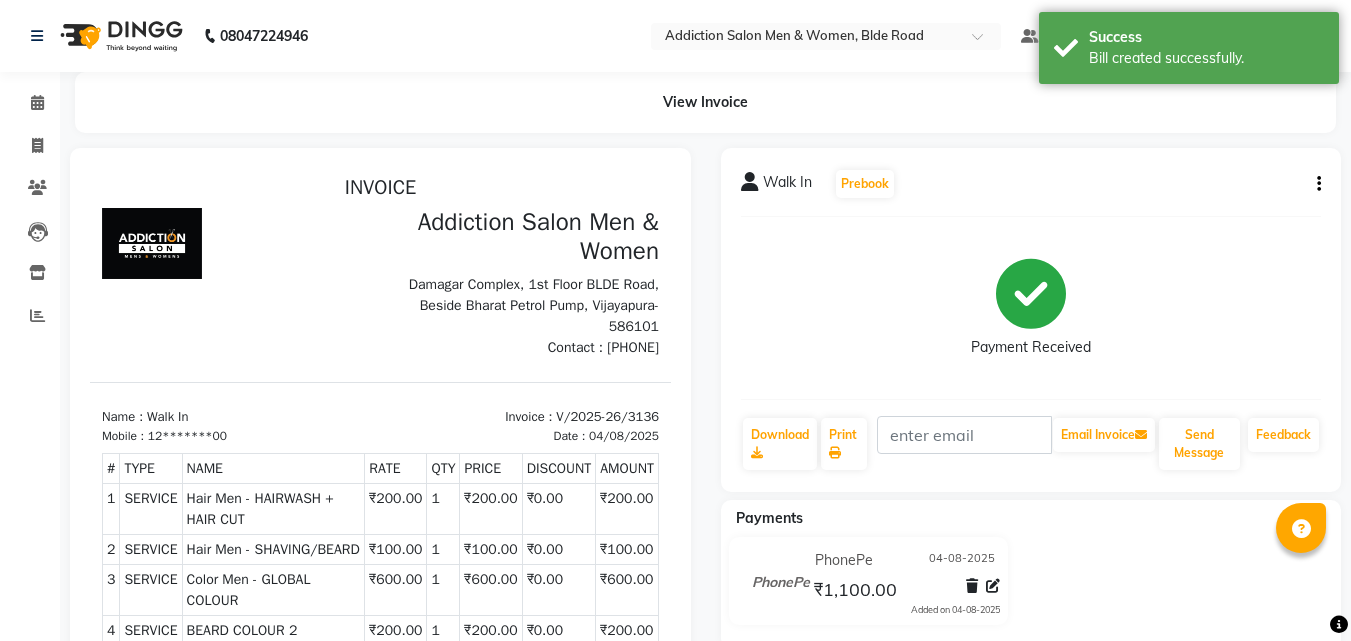 scroll, scrollTop: 0, scrollLeft: 0, axis: both 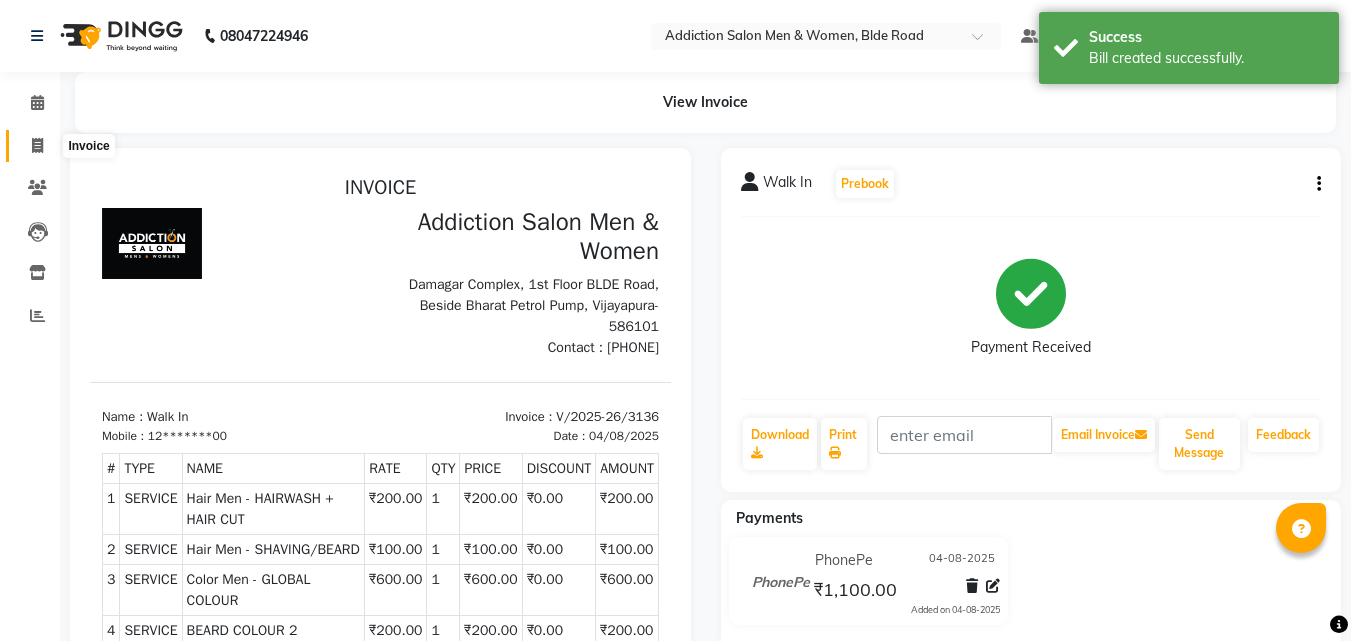 click 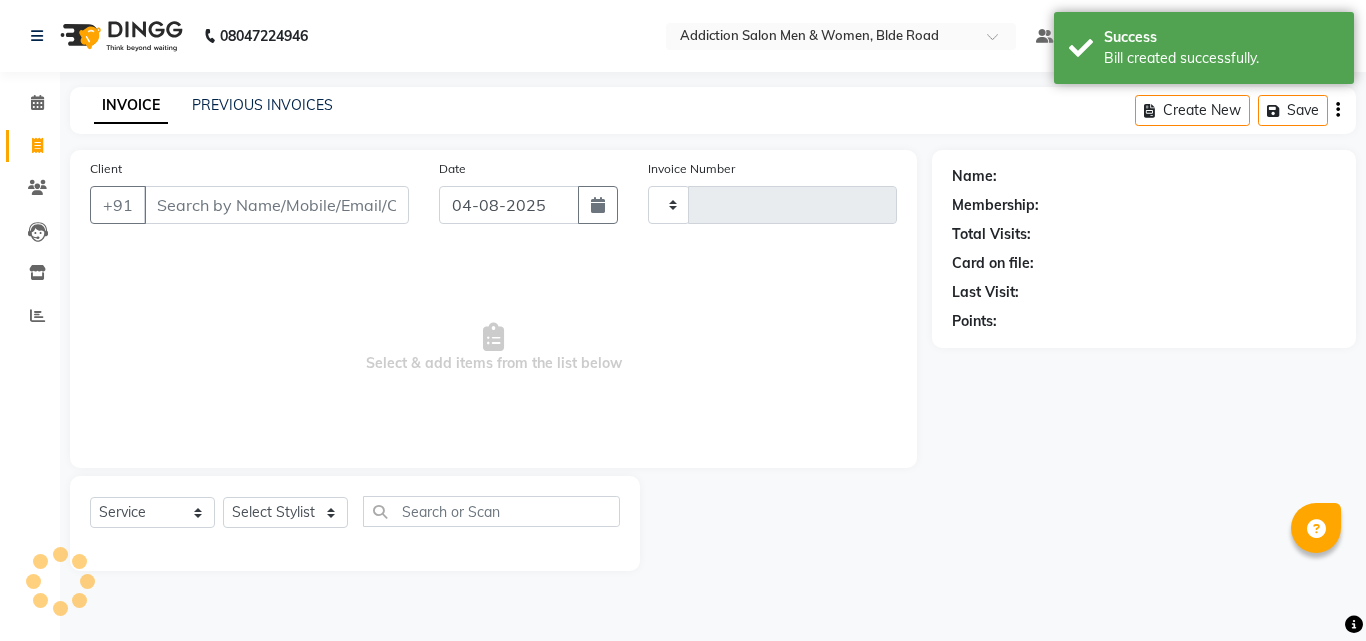 type on "3137" 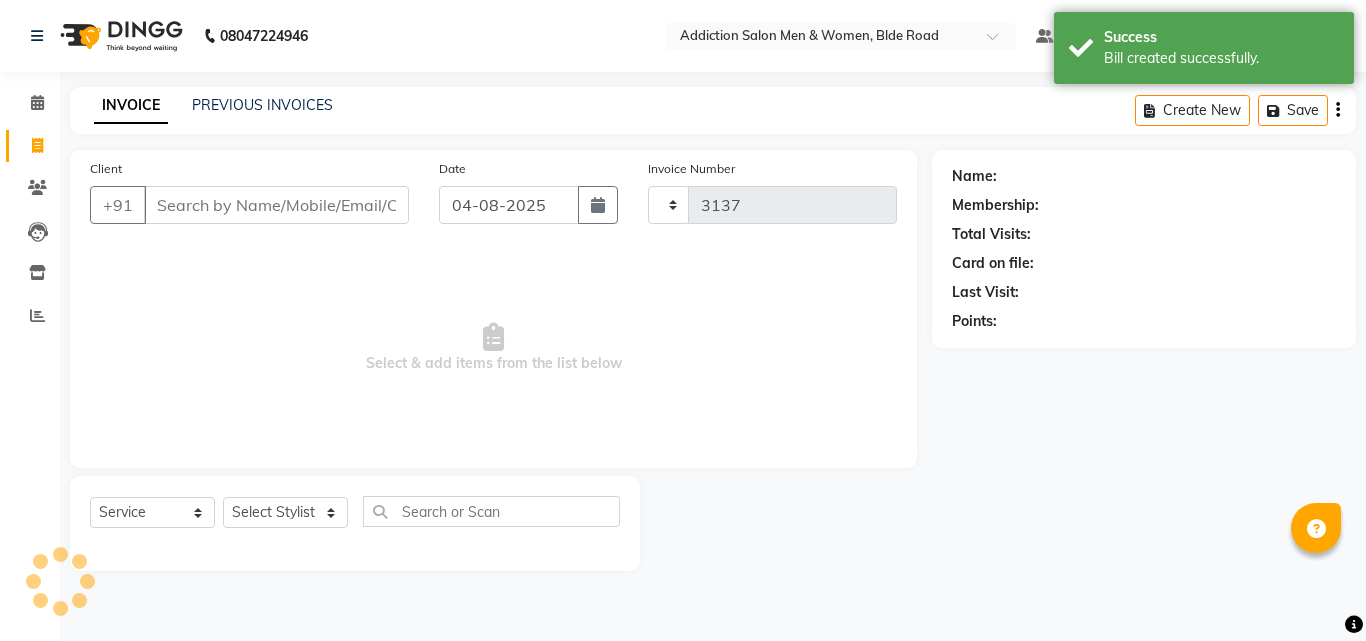 select on "6595" 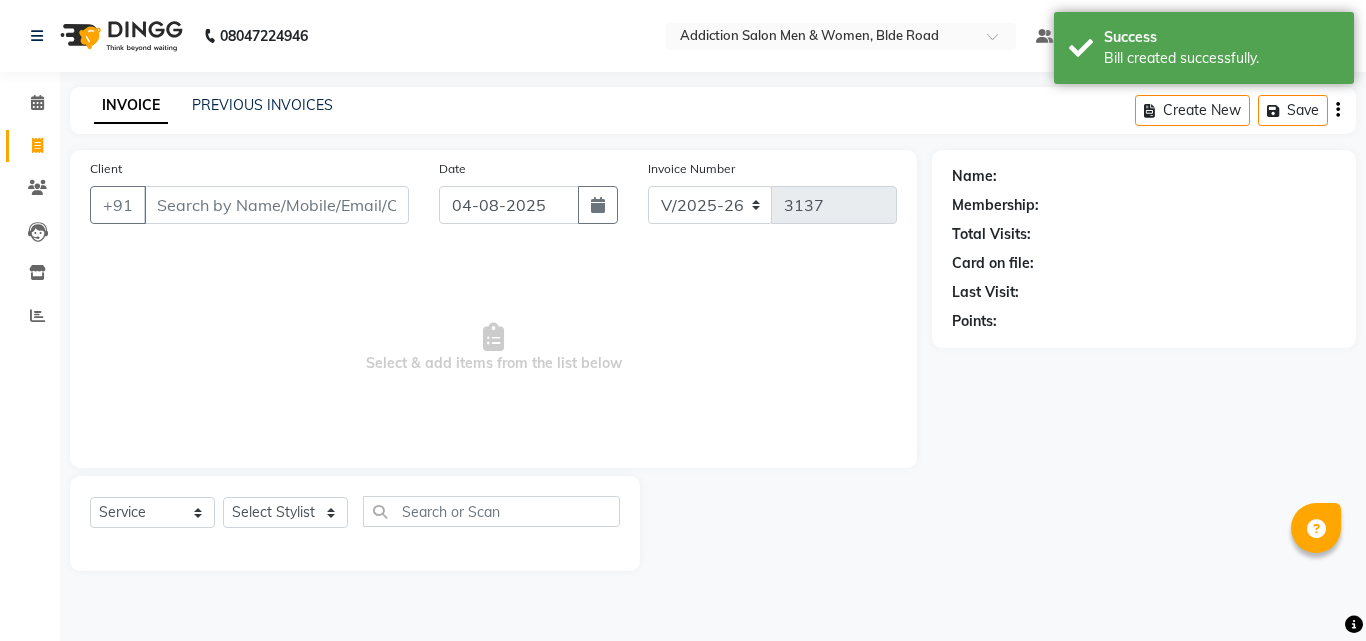 click on "PREVIOUS INVOICES" 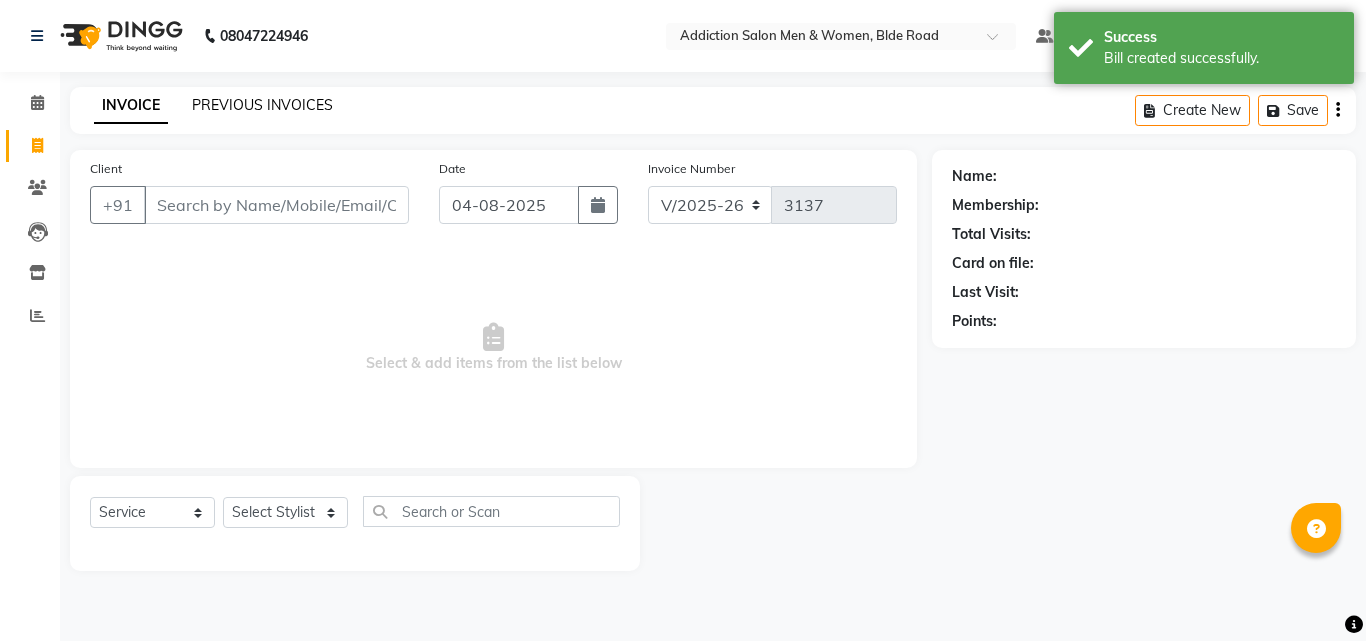 click on "PREVIOUS INVOICES" 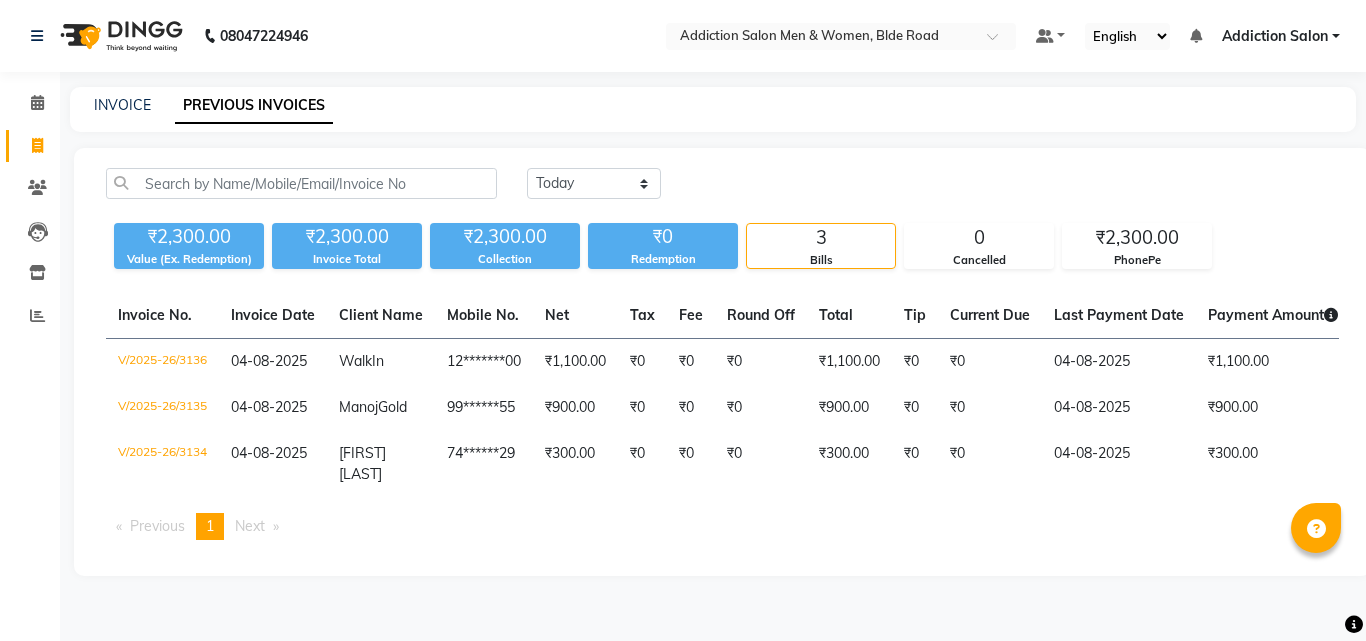 click on "PREVIOUS INVOICES" 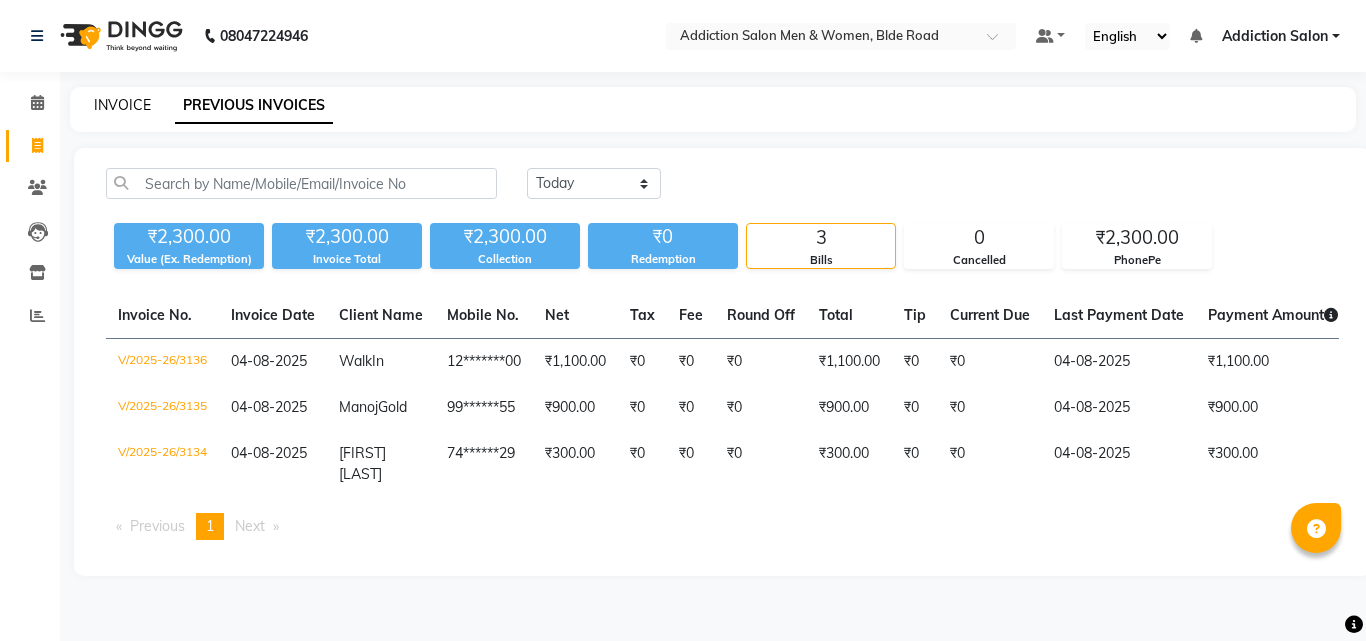 click on "INVOICE" 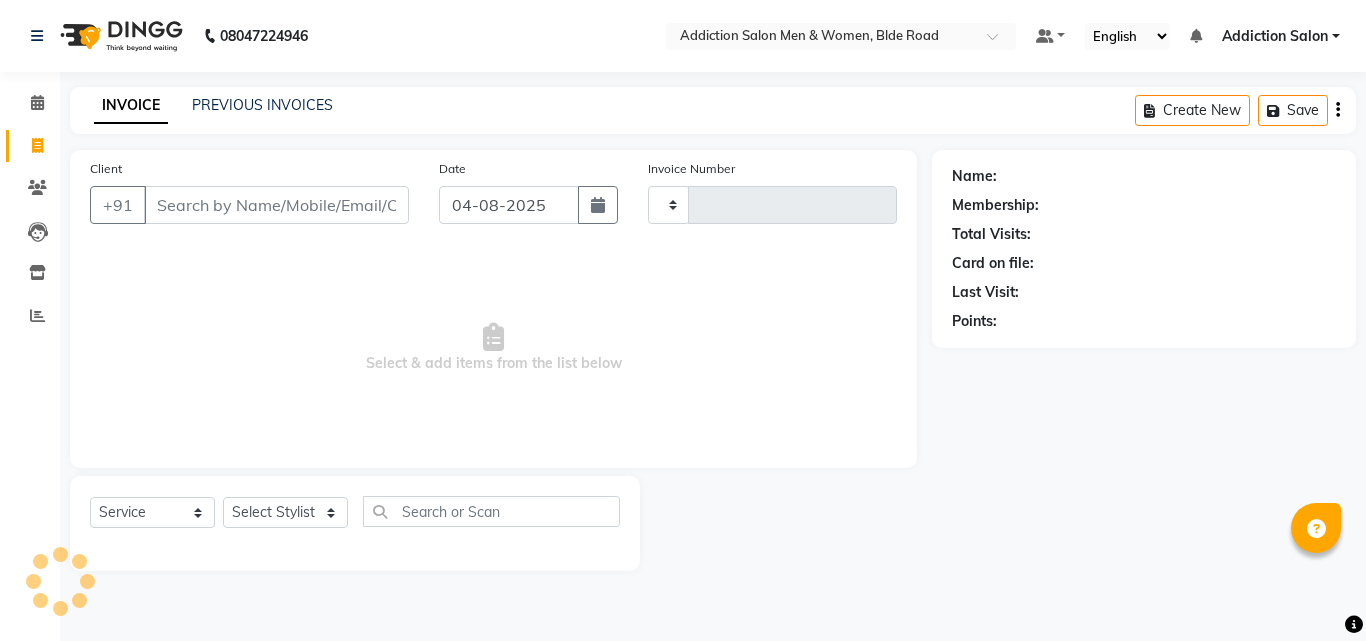 type on "3137" 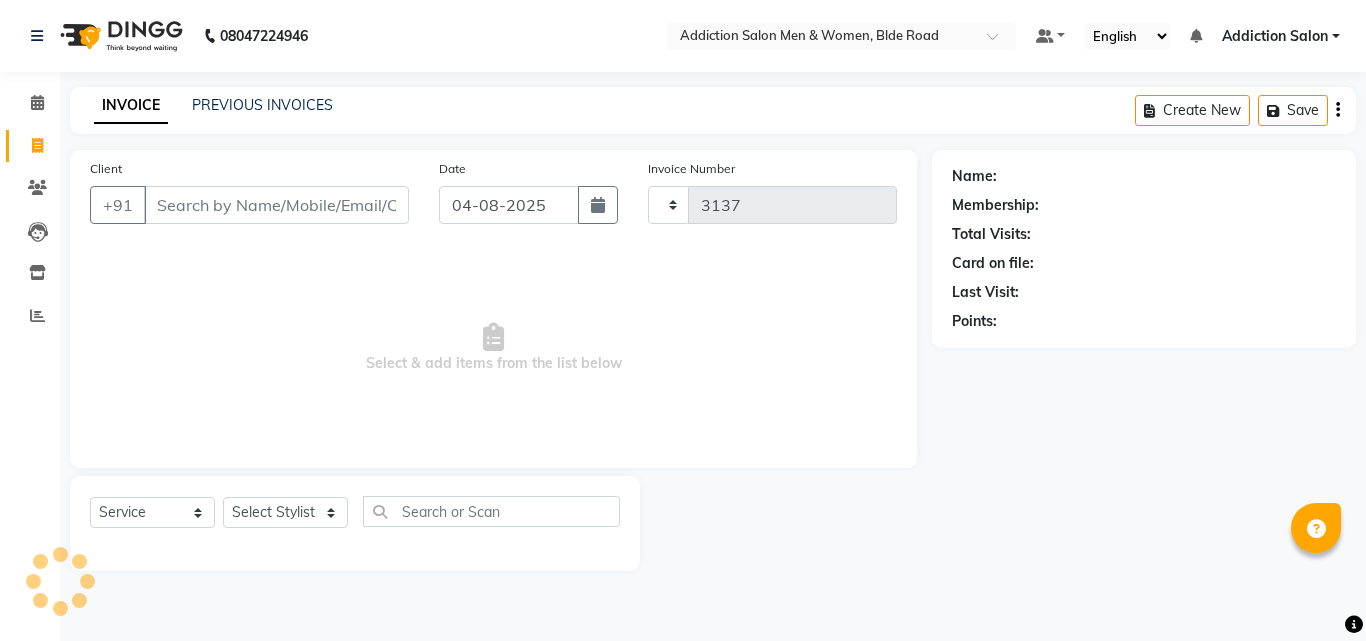 select on "6595" 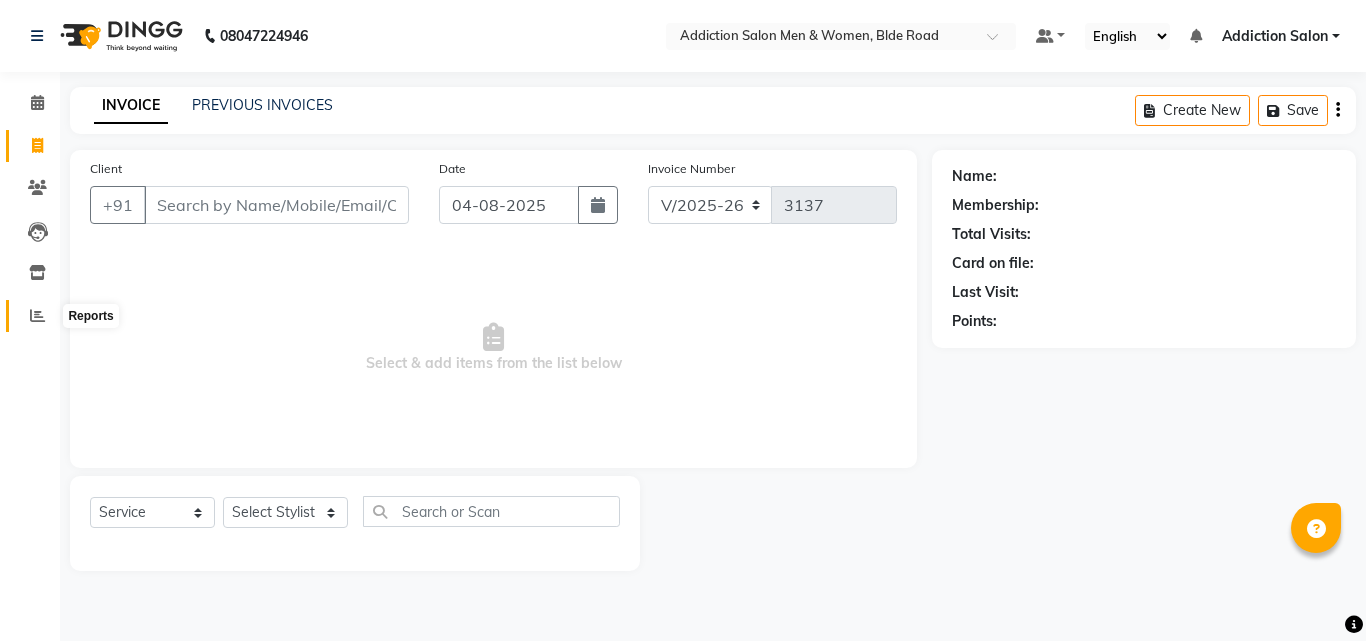 click 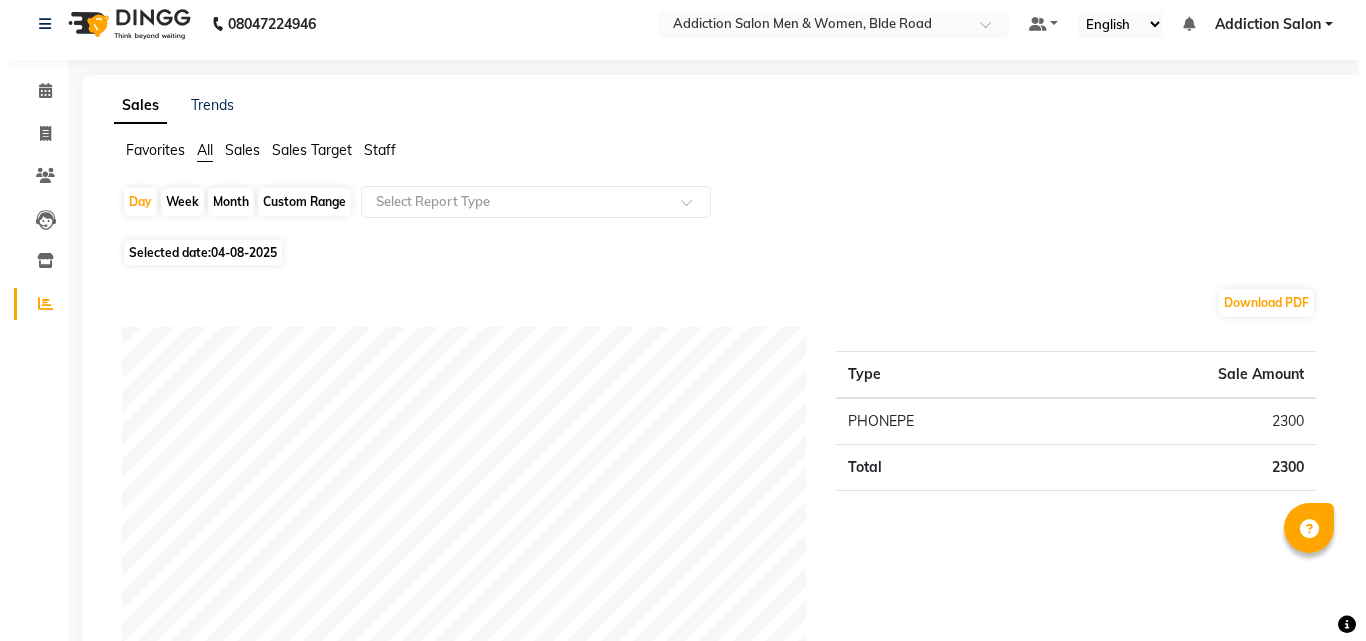 scroll, scrollTop: 0, scrollLeft: 0, axis: both 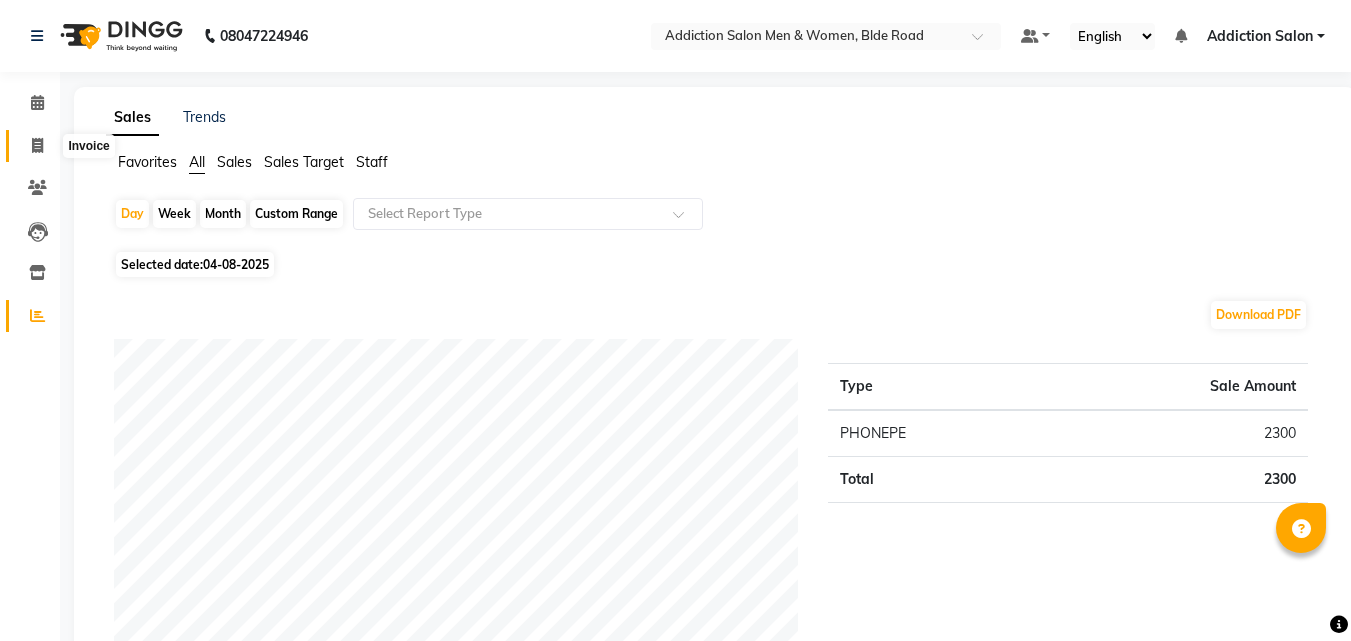 click 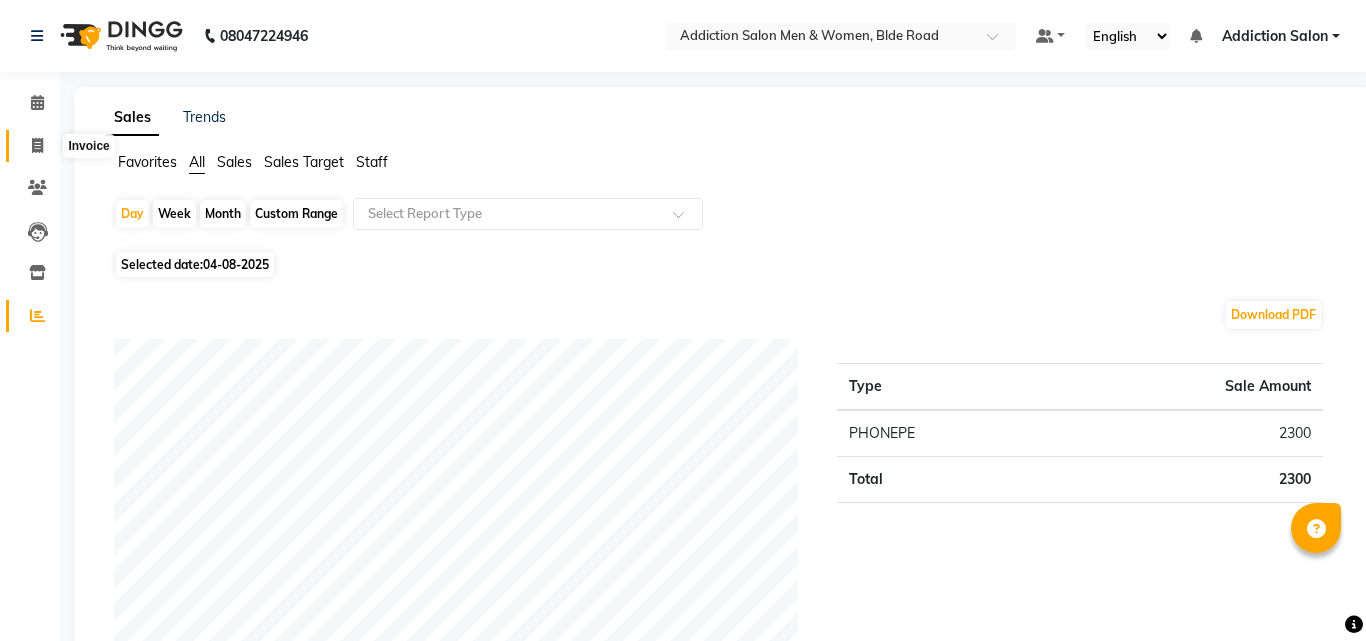 select on "service" 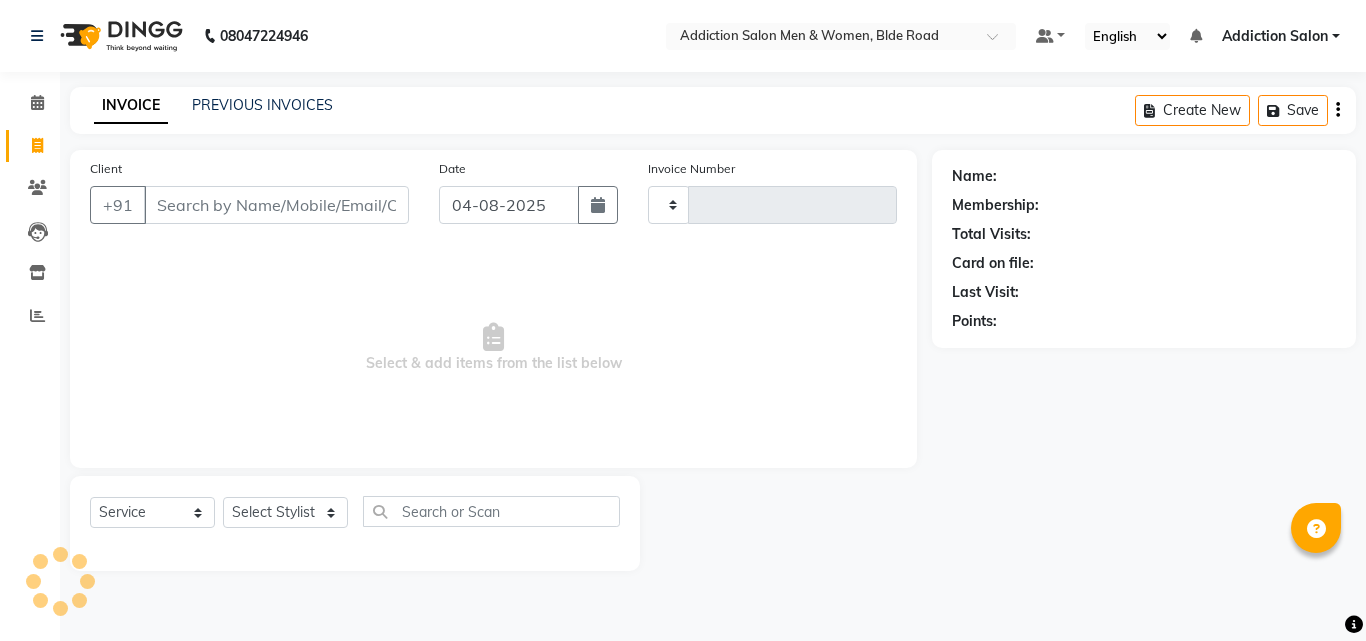 type on "3137" 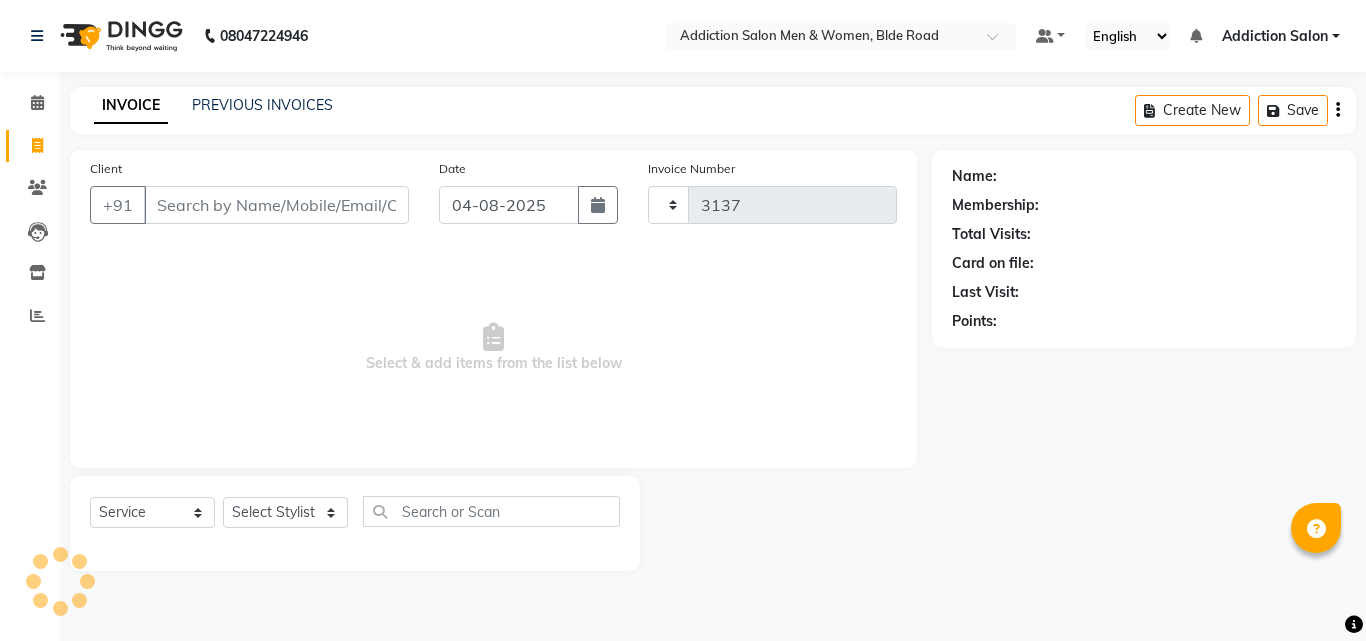 select on "6595" 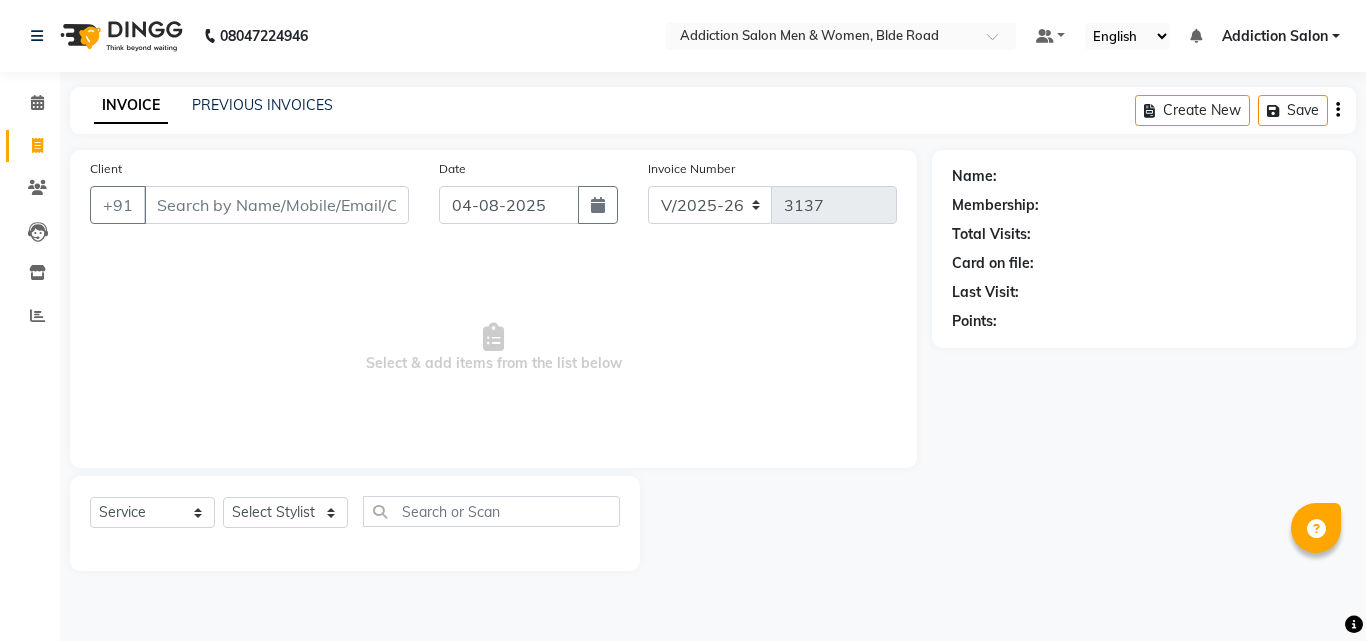 drag, startPoint x: 482, startPoint y: 327, endPoint x: 721, endPoint y: 433, distance: 261.45172 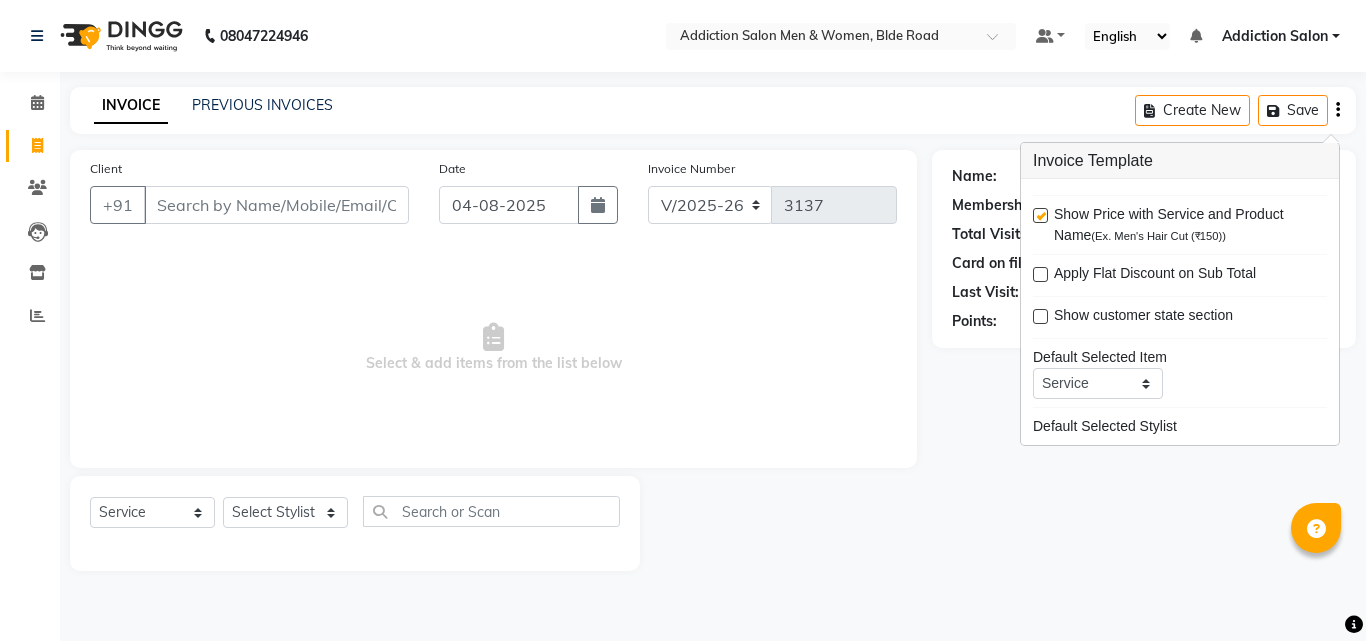click on "Name: Membership: Total Visits: Card on file: Last Visit:  Points:" 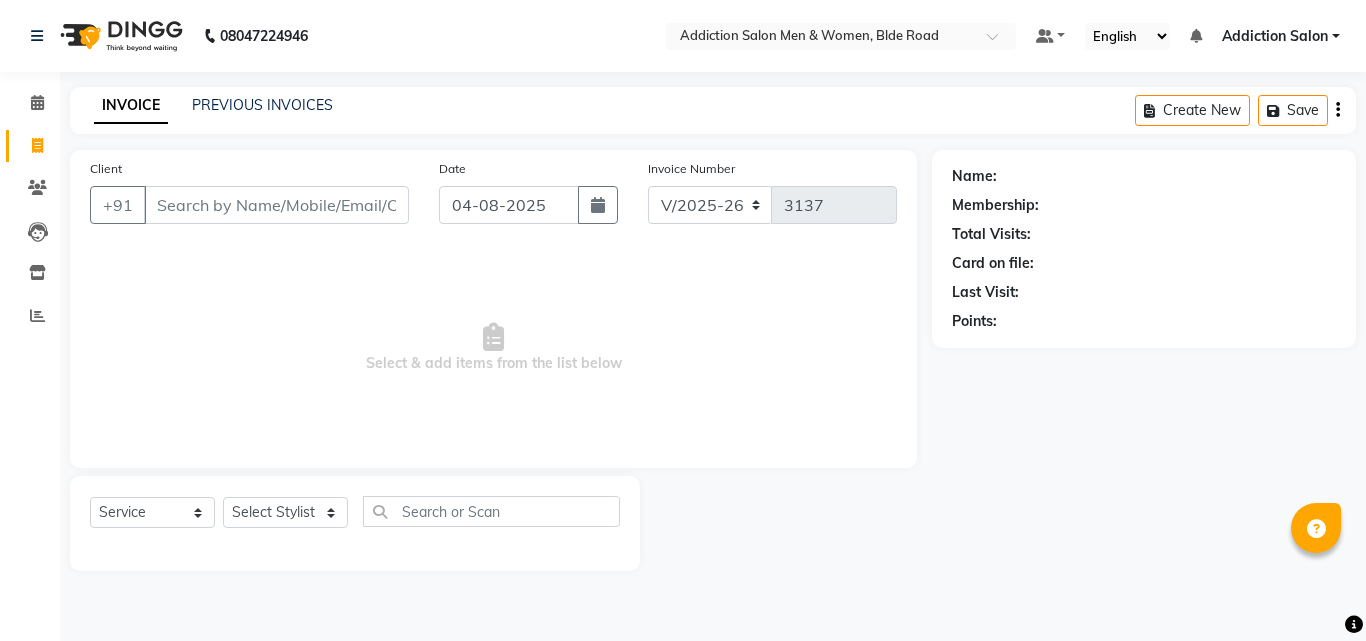drag, startPoint x: 1350, startPoint y: 0, endPoint x: 962, endPoint y: 409, distance: 563.7597 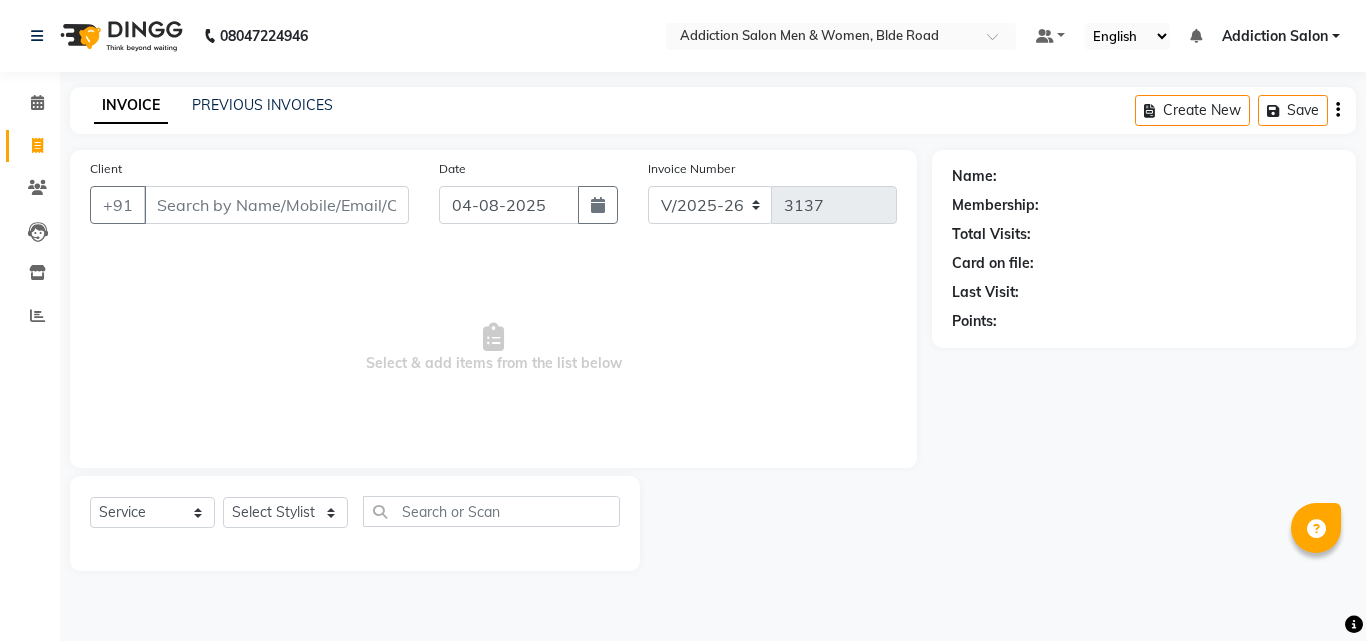click 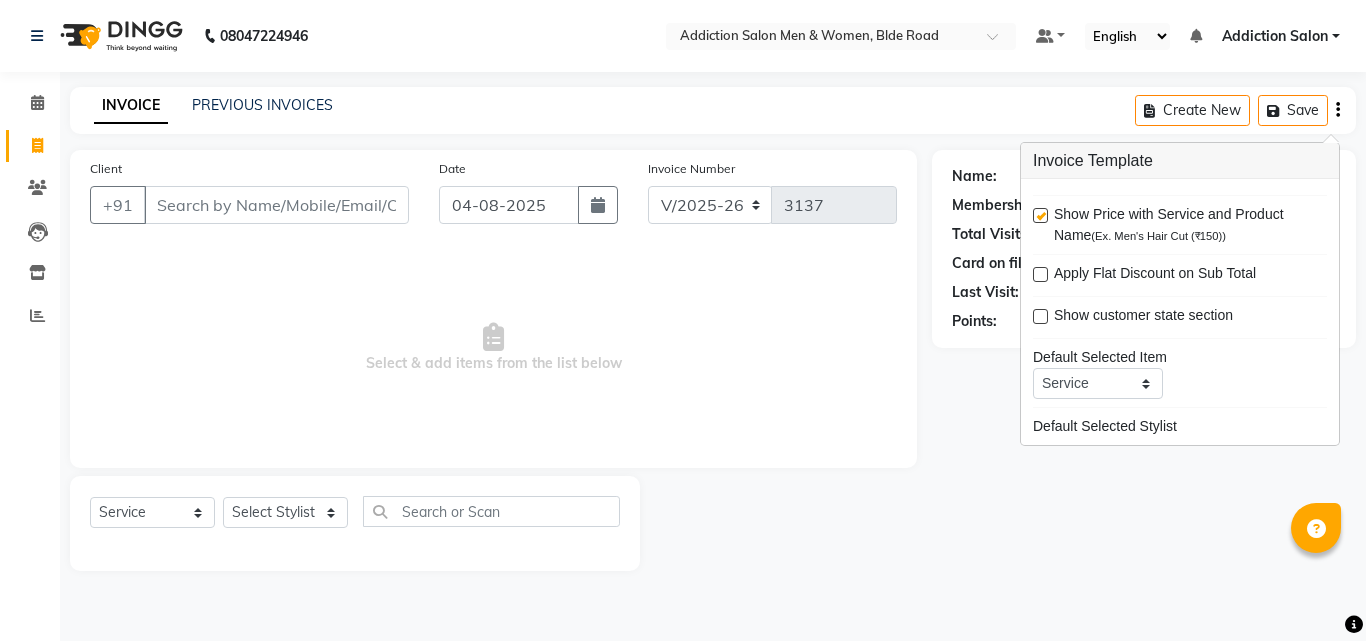 click on "Client +91 [PHONE] Date [DATE] Invoice Number V/2025 V/2025-26 3137 Select & add items from the list below Select Service Product Membership Package Voucher Prepaid Gift Card Select Stylist Addiction Salon ANJALI BANSIKA Kamal KARAN KOUSHIK Nikhil Nilesh pal Pranav REKHA RATHOD SHARDA" 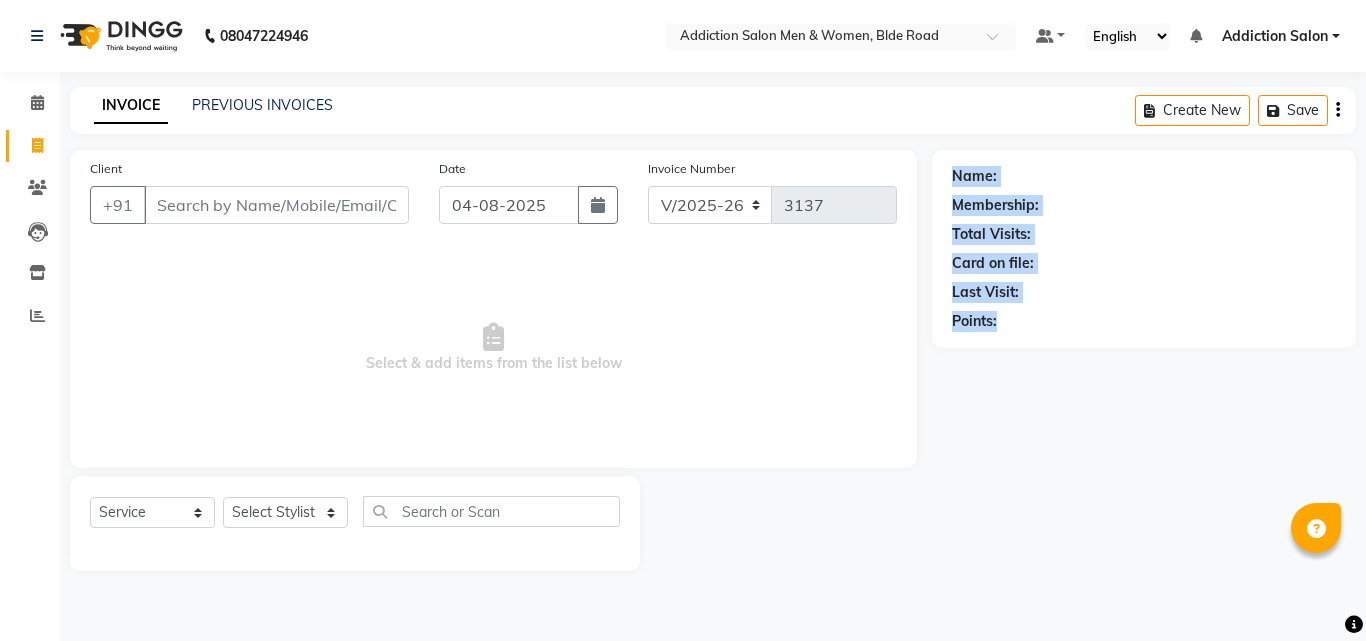 drag, startPoint x: 982, startPoint y: 212, endPoint x: 1093, endPoint y: 391, distance: 210.62288 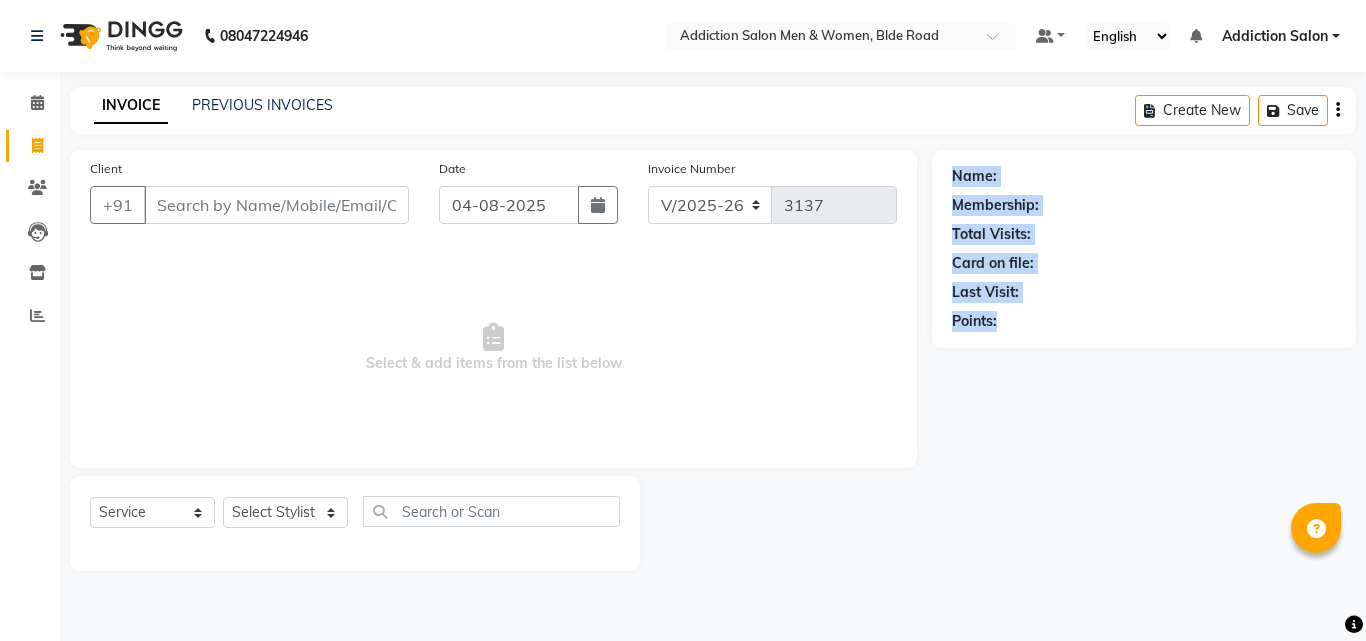 drag, startPoint x: 1195, startPoint y: 493, endPoint x: 1241, endPoint y: 441, distance: 69.426216 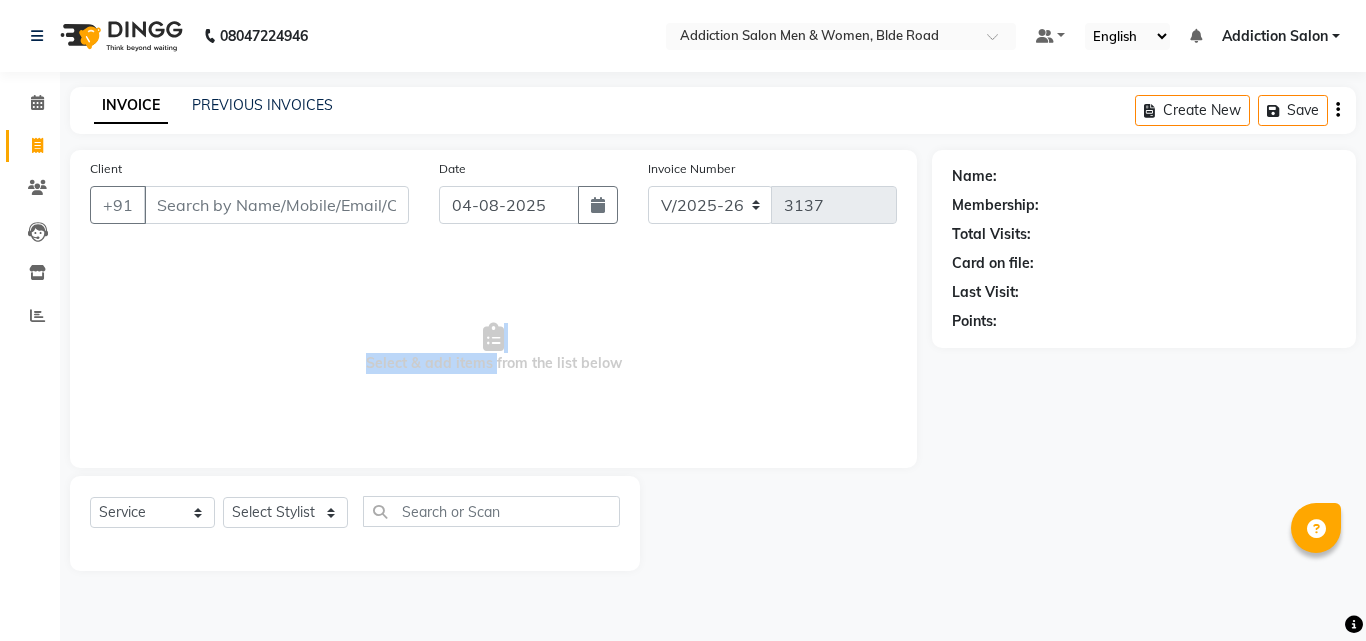 drag, startPoint x: 493, startPoint y: 375, endPoint x: 486, endPoint y: 349, distance: 26.925823 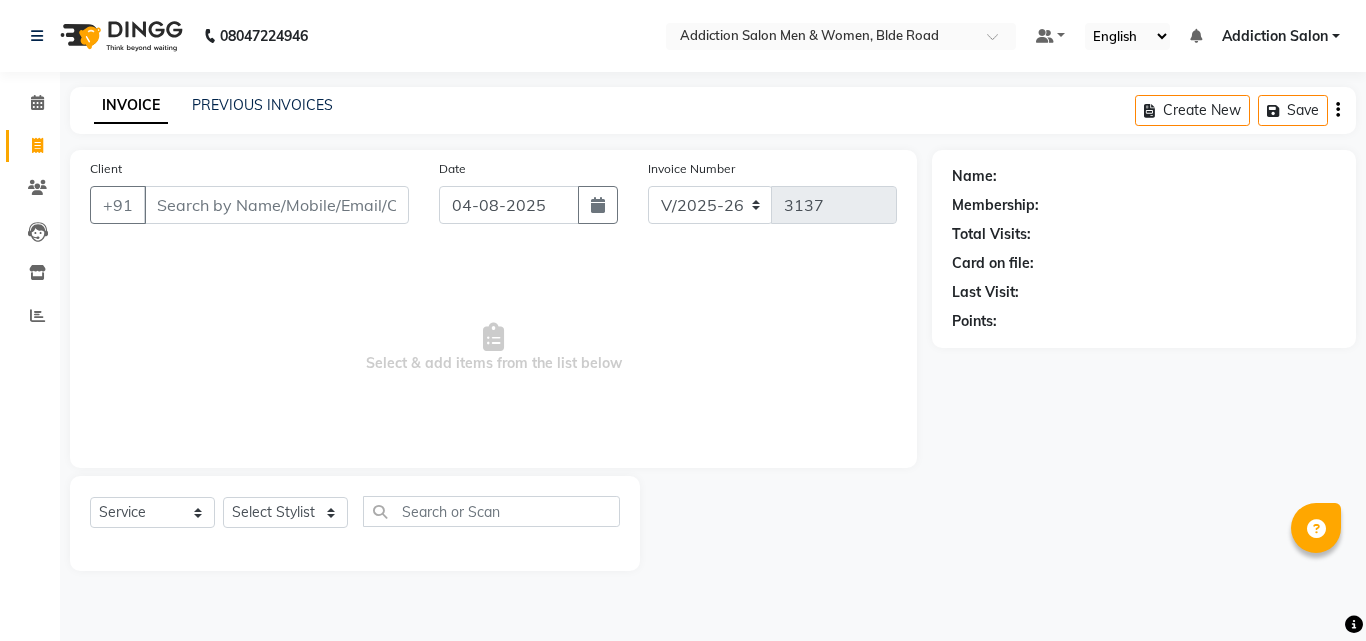 click on "Name: Membership: Total Visits: Card on file: Last Visit:  Points:" 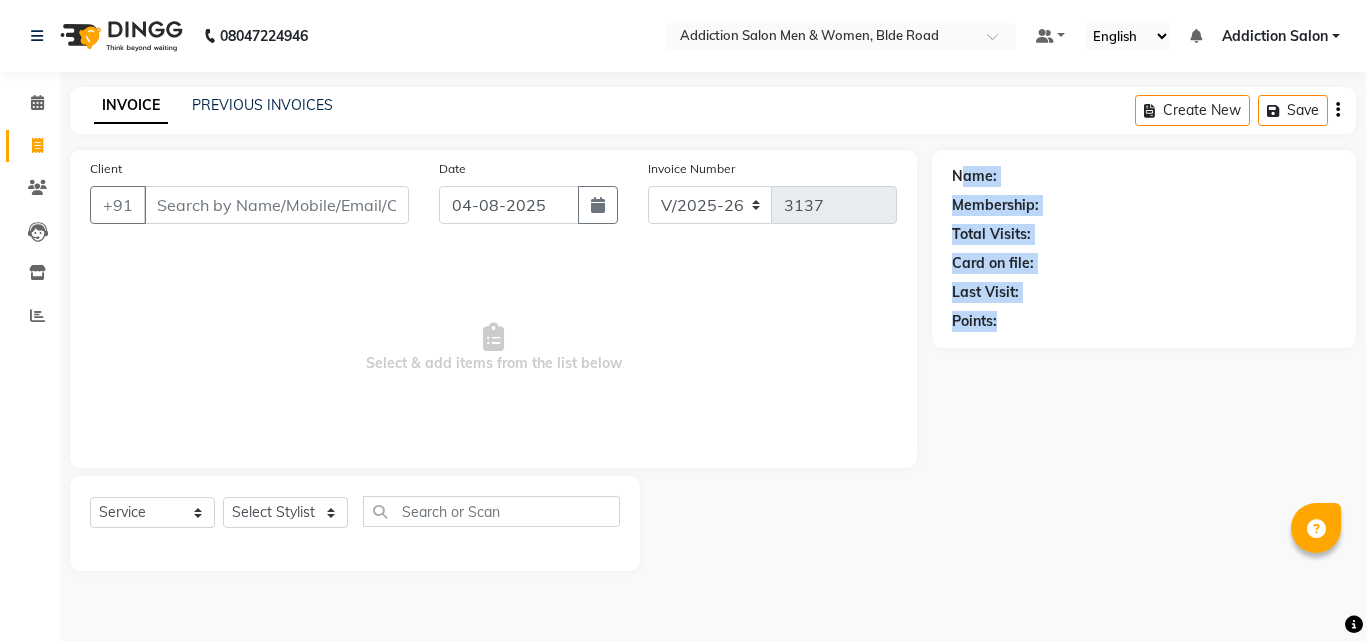 drag, startPoint x: 962, startPoint y: 181, endPoint x: 1059, endPoint y: 429, distance: 266.29495 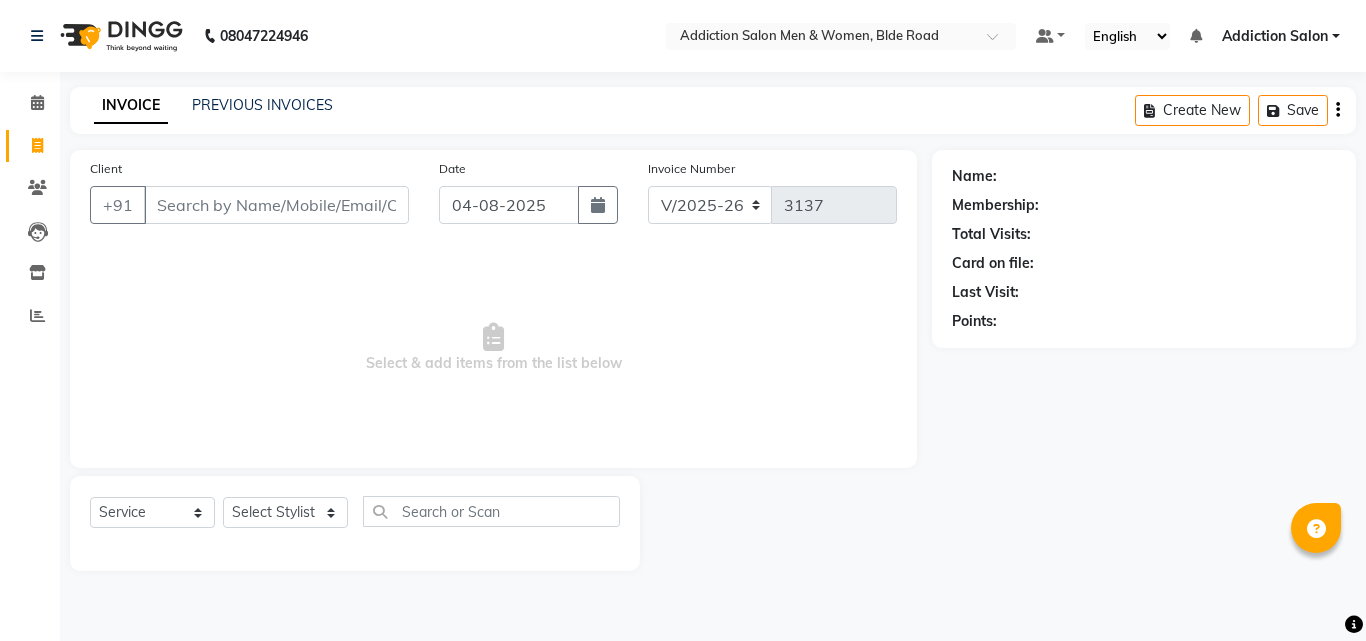 click on "Select & add items from the list below" at bounding box center (493, 348) 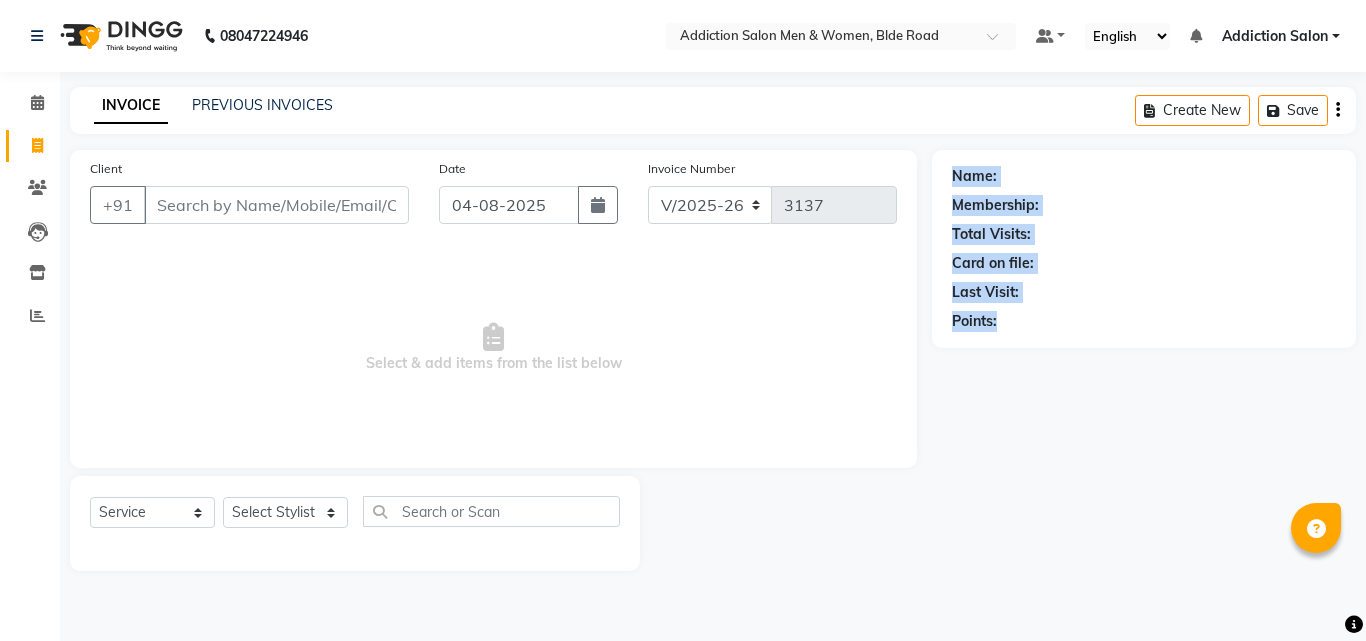 drag, startPoint x: 953, startPoint y: 170, endPoint x: 1083, endPoint y: 451, distance: 309.6143 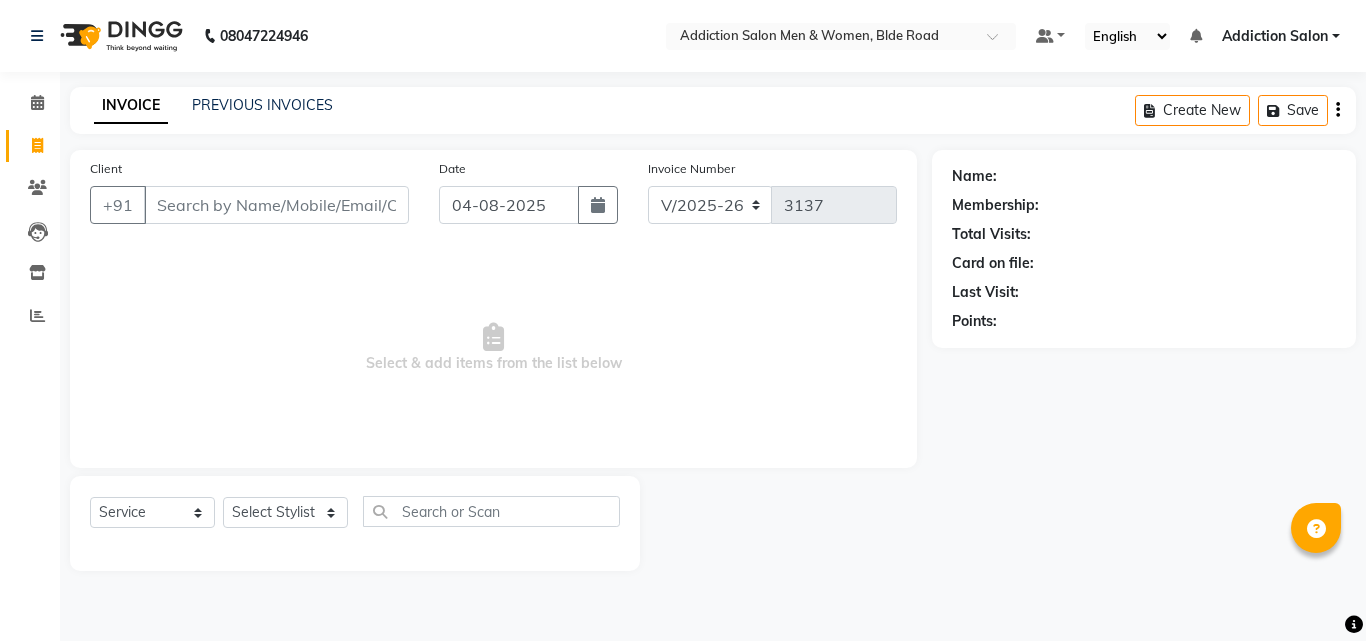 click 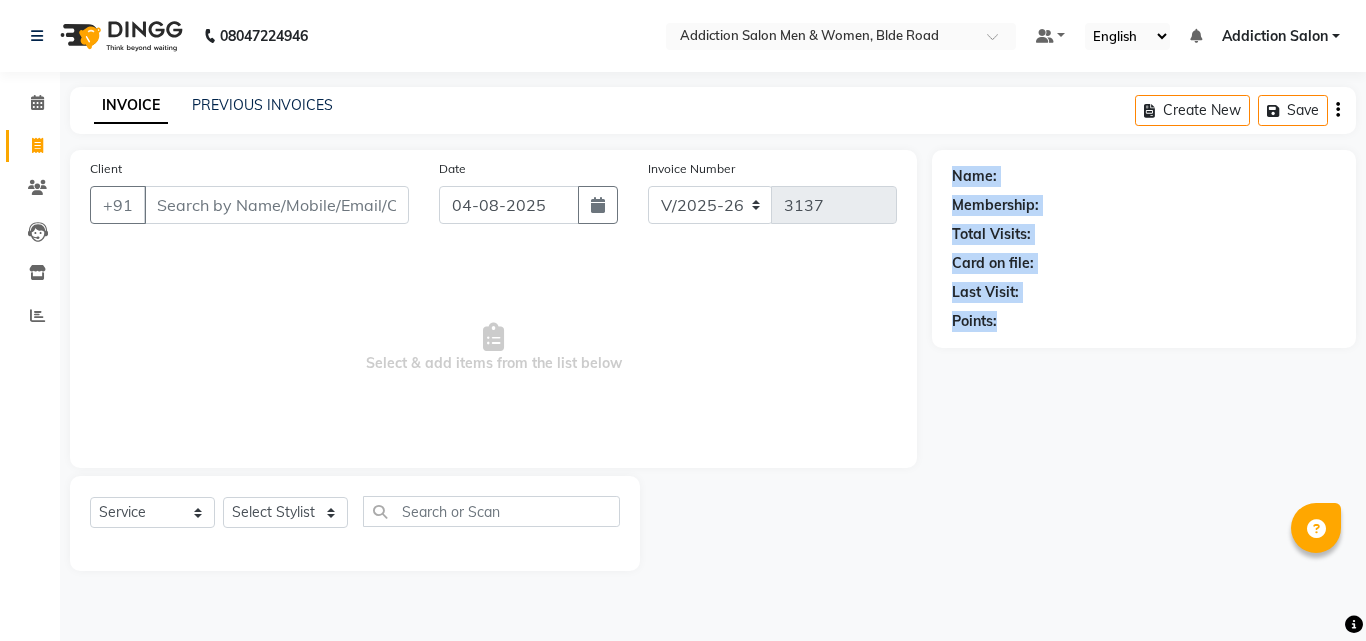drag, startPoint x: 952, startPoint y: 168, endPoint x: 1142, endPoint y: 379, distance: 283.9384 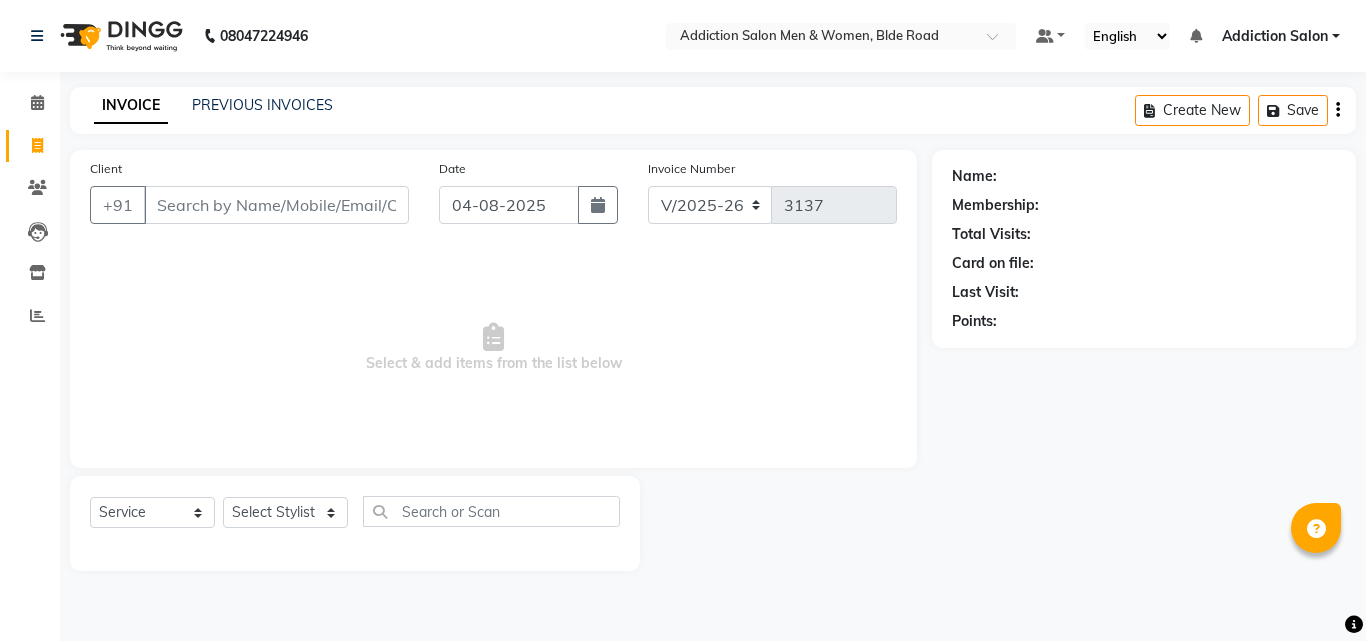 click on "Select & add items from the list below" at bounding box center [493, 348] 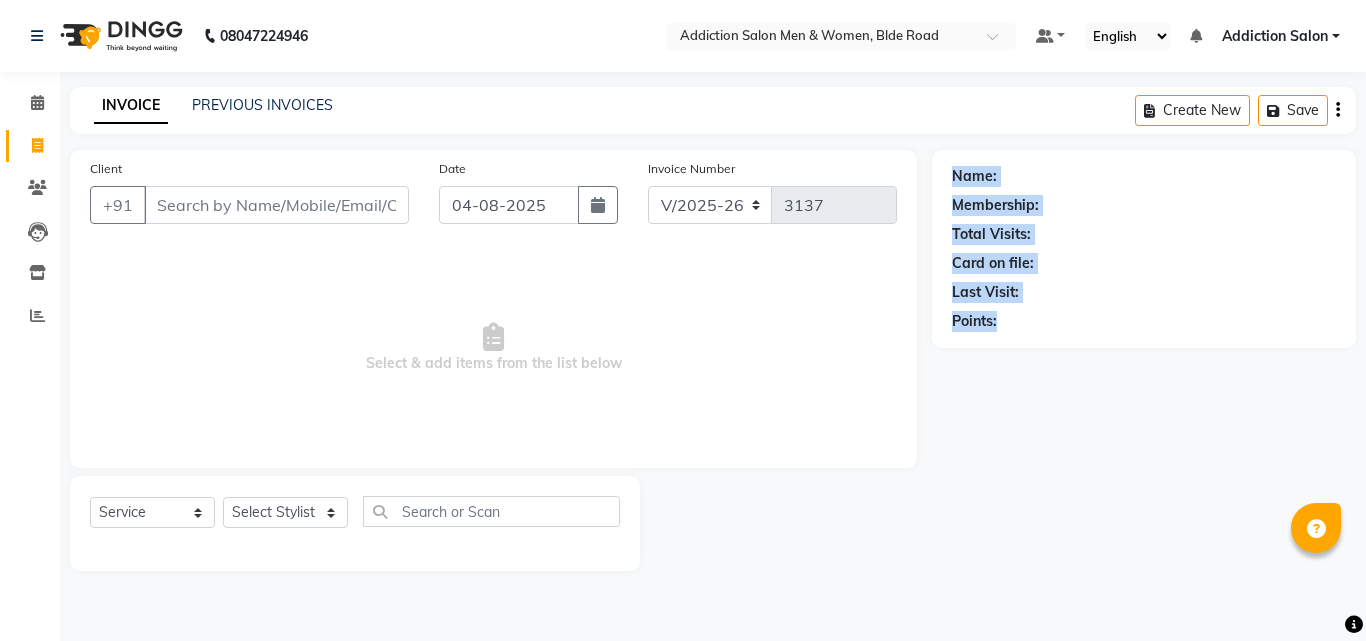 drag, startPoint x: 953, startPoint y: 175, endPoint x: 1116, endPoint y: 367, distance: 251.85909 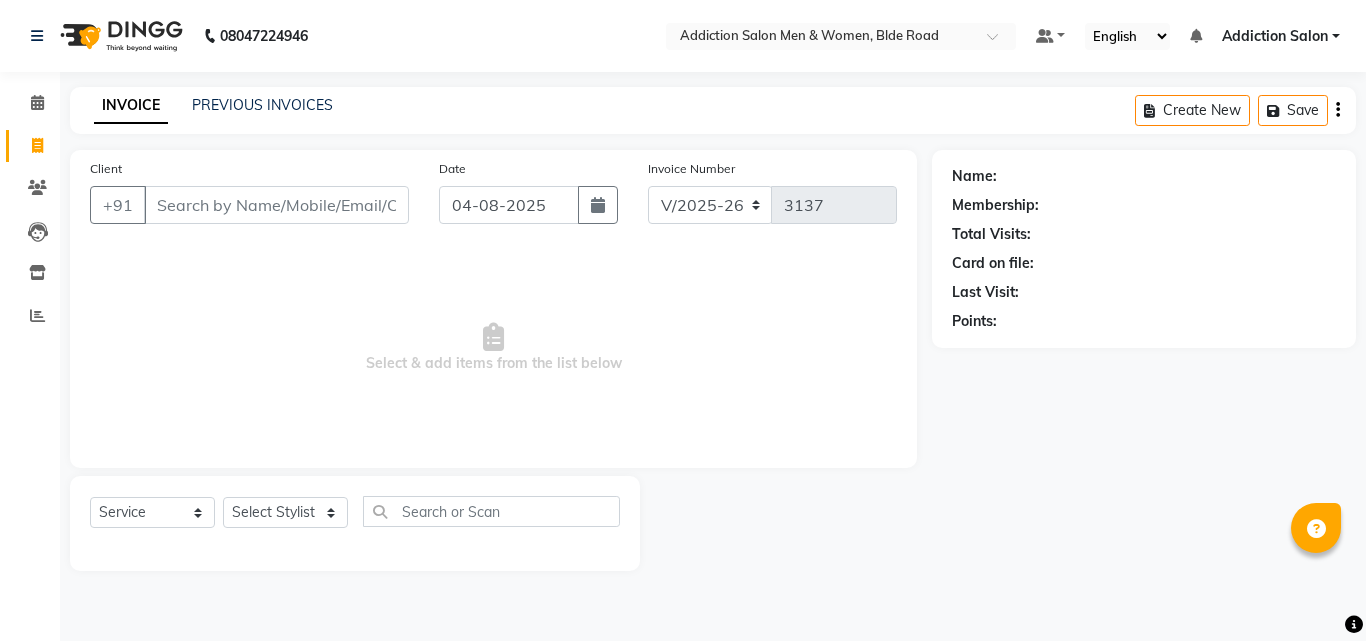 click on "Select & add items from the list below" at bounding box center [493, 348] 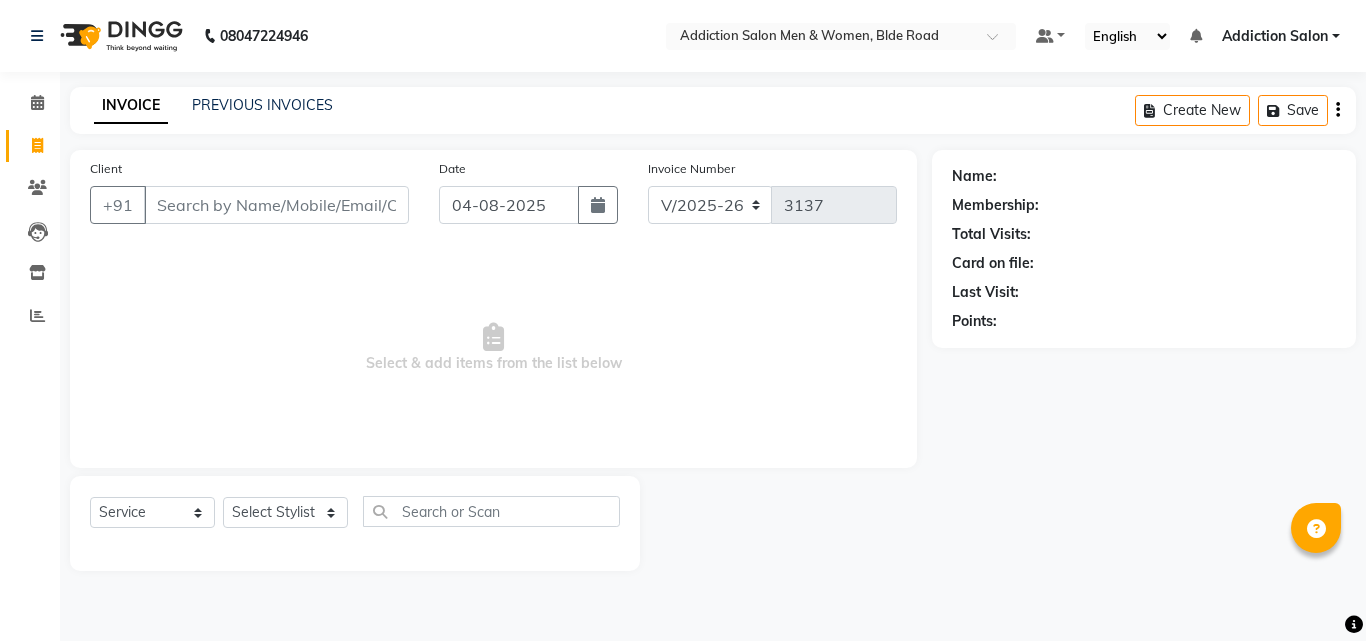 drag, startPoint x: 1312, startPoint y: 527, endPoint x: 1121, endPoint y: 489, distance: 194.74342 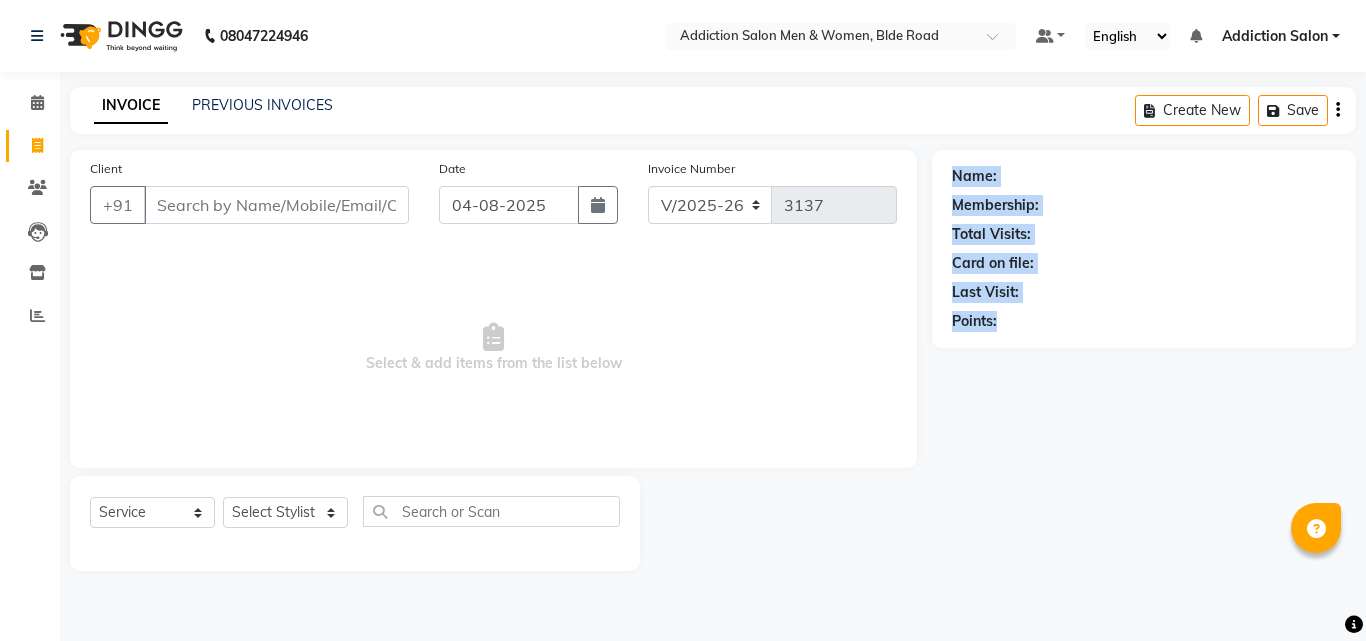 drag, startPoint x: 954, startPoint y: 164, endPoint x: 1123, endPoint y: 408, distance: 296.8114 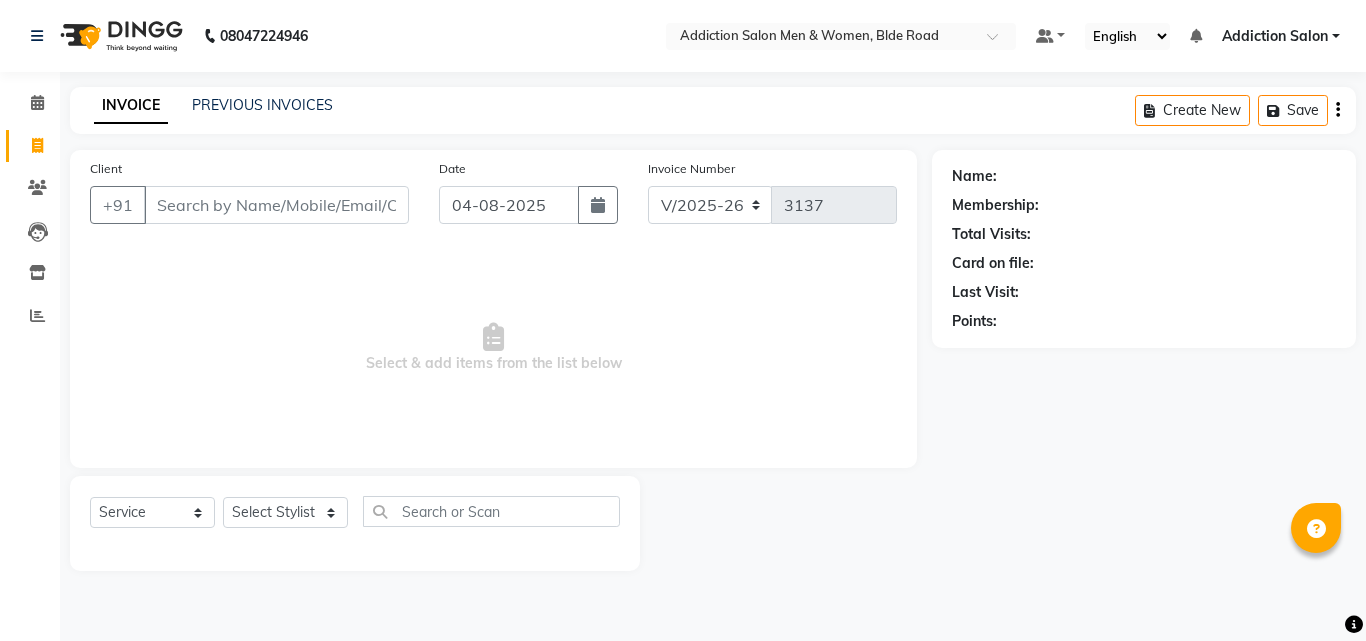 click on "Select & add items from the list below" at bounding box center [493, 348] 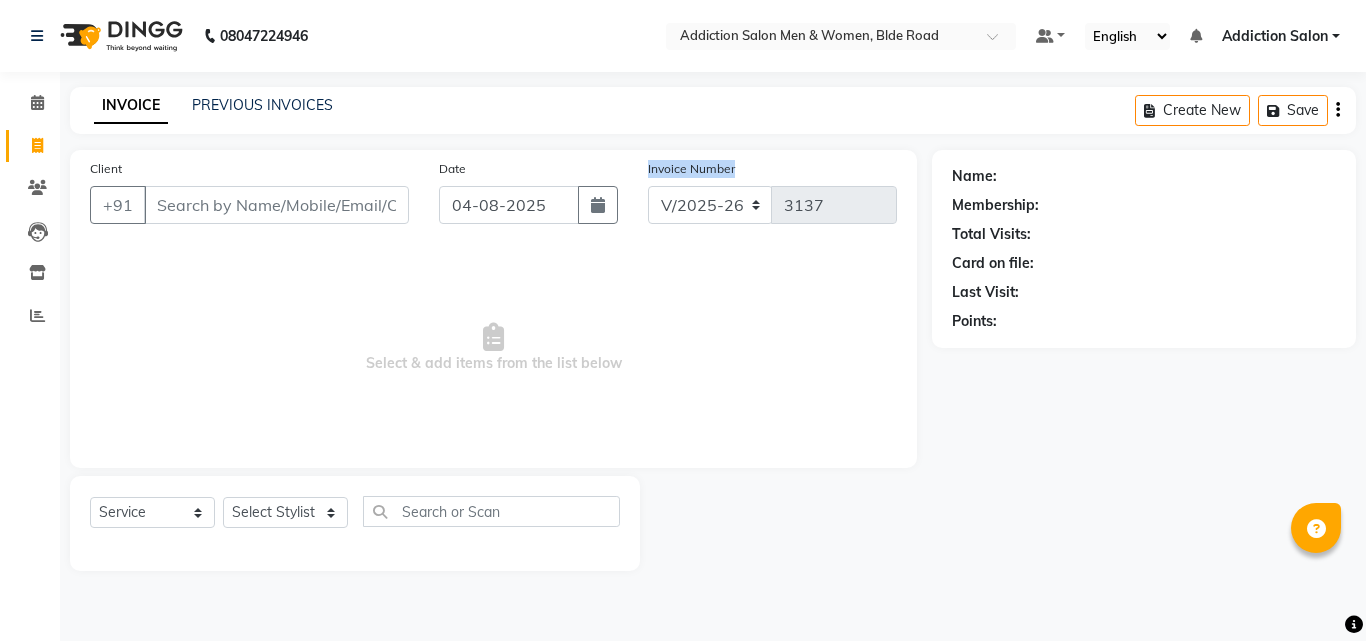 drag, startPoint x: 645, startPoint y: 164, endPoint x: 786, endPoint y: 170, distance: 141.12761 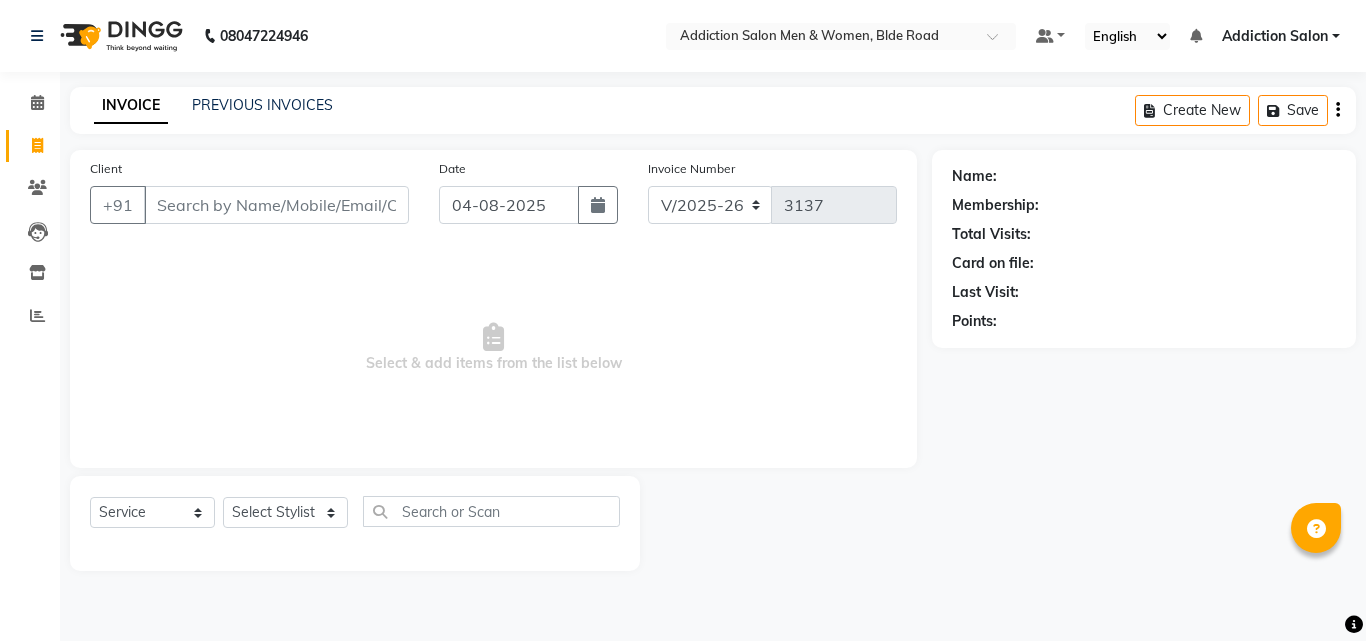 click on "Select & add items from the list below" at bounding box center [493, 348] 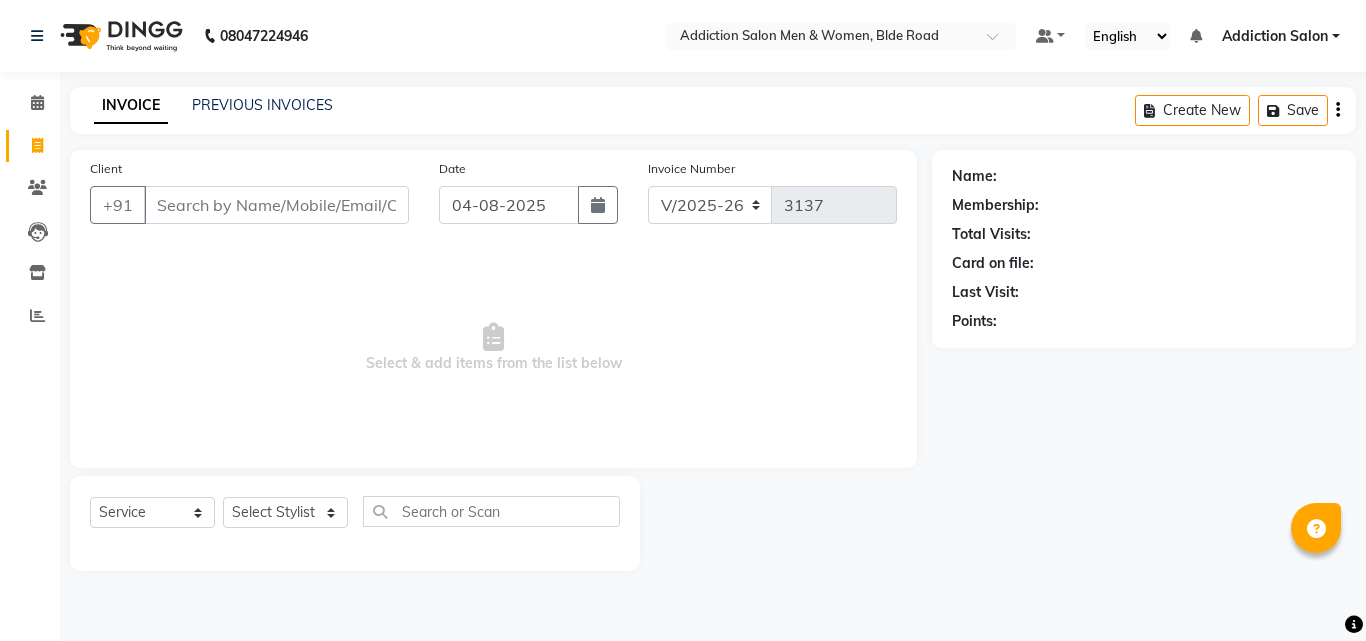drag, startPoint x: 804, startPoint y: 292, endPoint x: 756, endPoint y: 371, distance: 92.43917 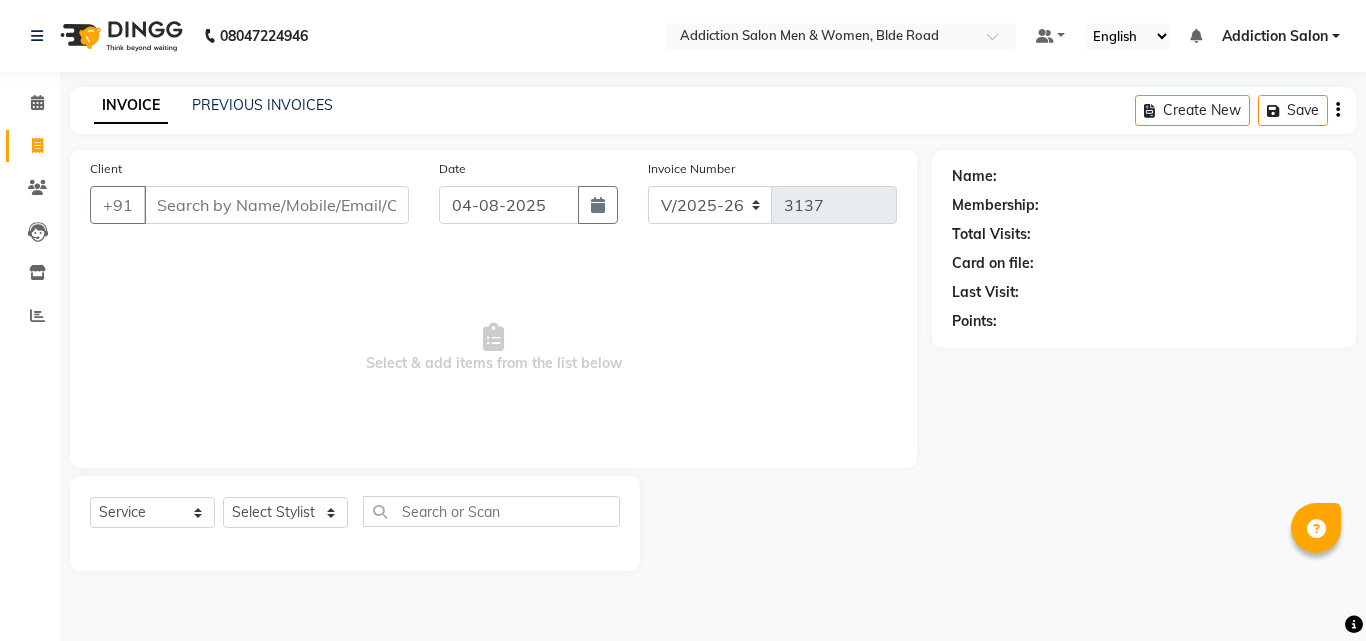 drag, startPoint x: 960, startPoint y: 454, endPoint x: 916, endPoint y: 485, distance: 53.823788 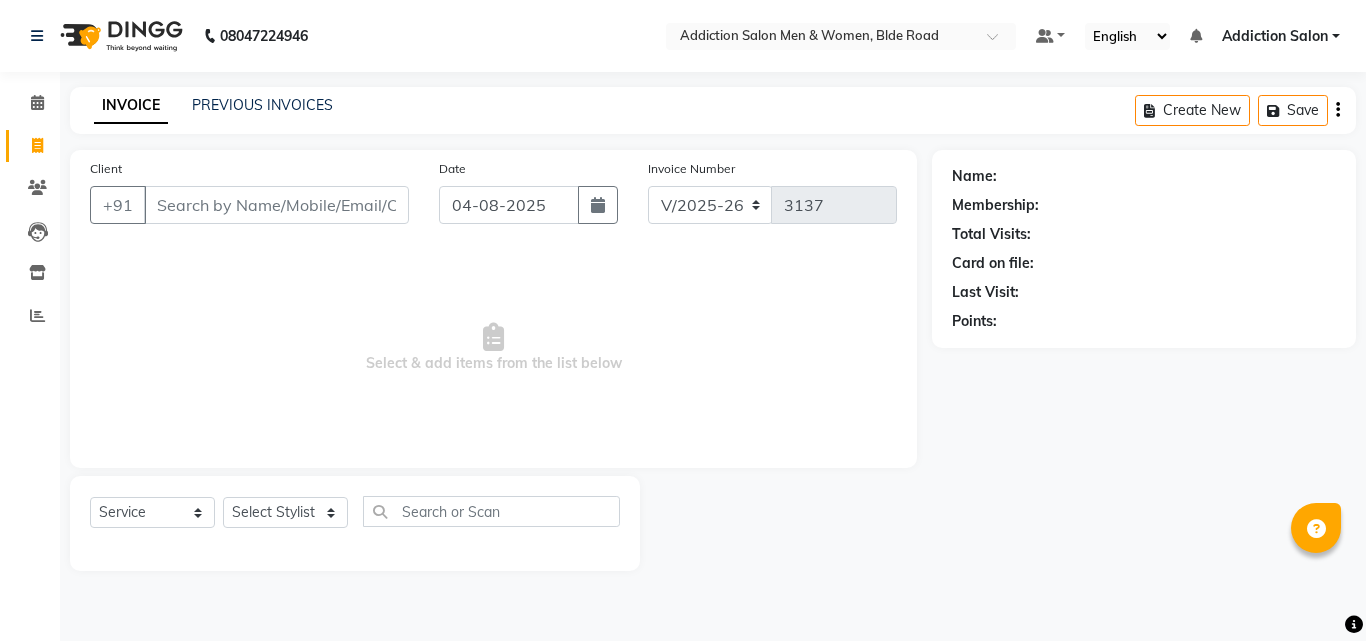 drag, startPoint x: 794, startPoint y: 293, endPoint x: 734, endPoint y: 459, distance: 176.51062 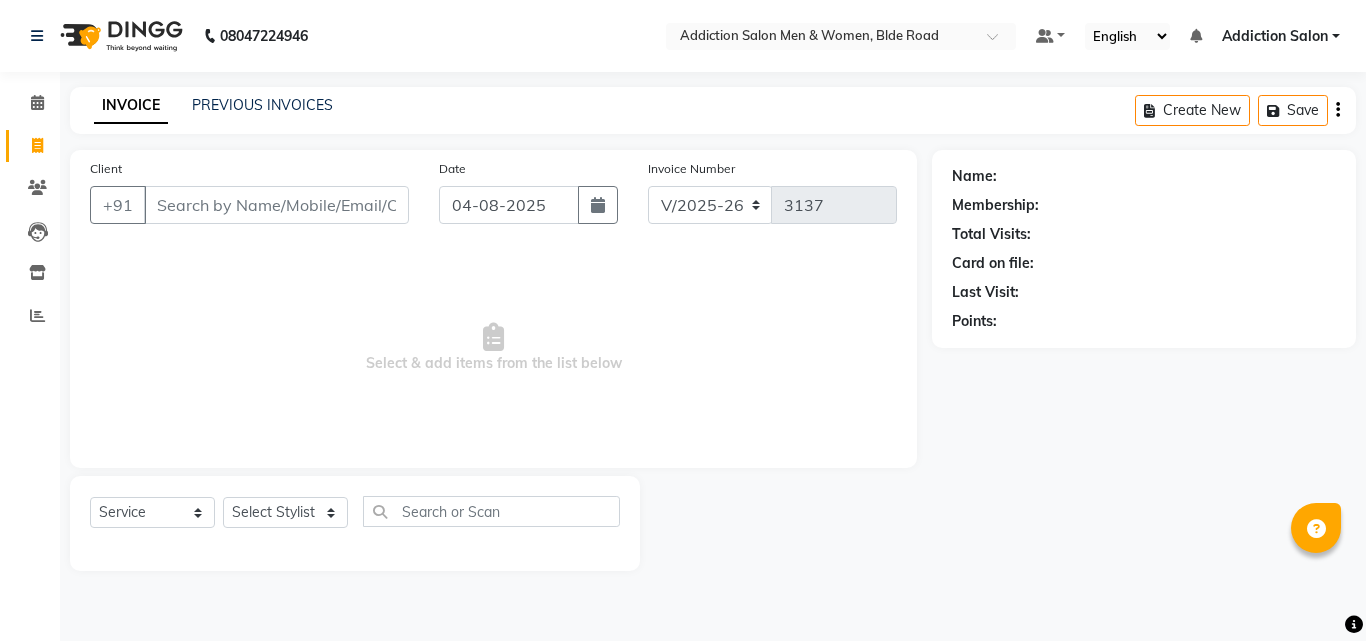 drag, startPoint x: 1272, startPoint y: 413, endPoint x: 918, endPoint y: 464, distance: 357.65488 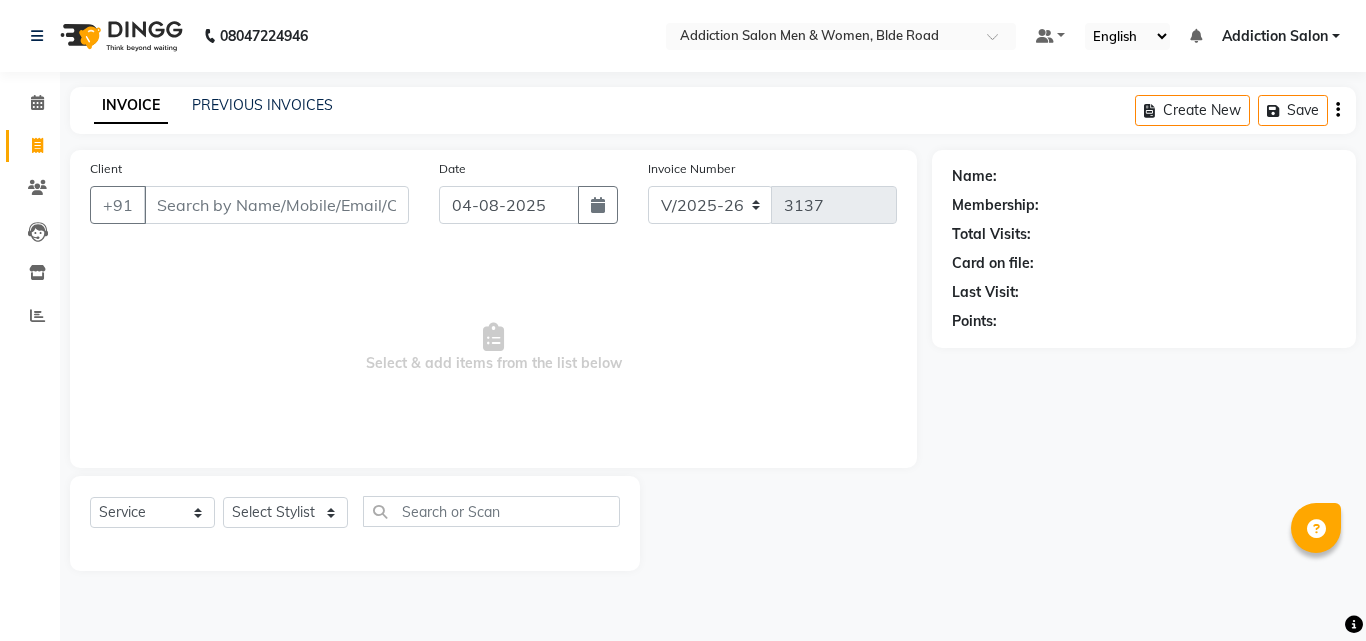 drag, startPoint x: 918, startPoint y: 464, endPoint x: 187, endPoint y: 348, distance: 740.1466 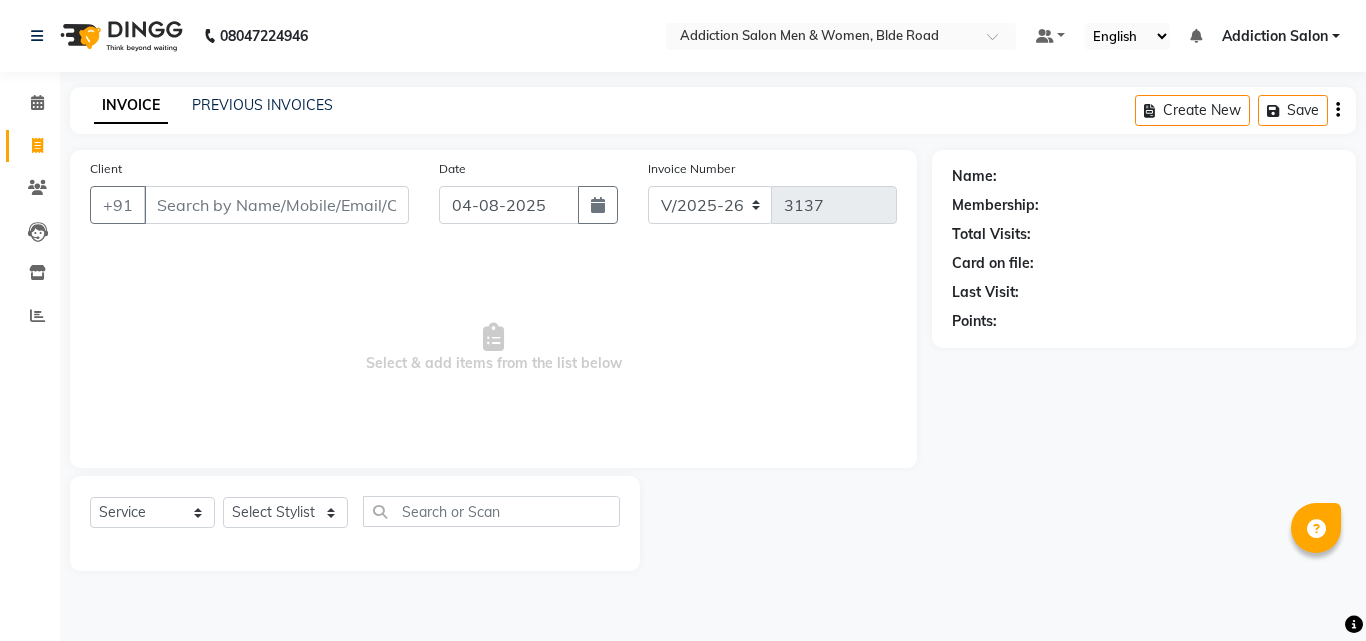 drag, startPoint x: 769, startPoint y: 382, endPoint x: 1064, endPoint y: 426, distance: 298.2633 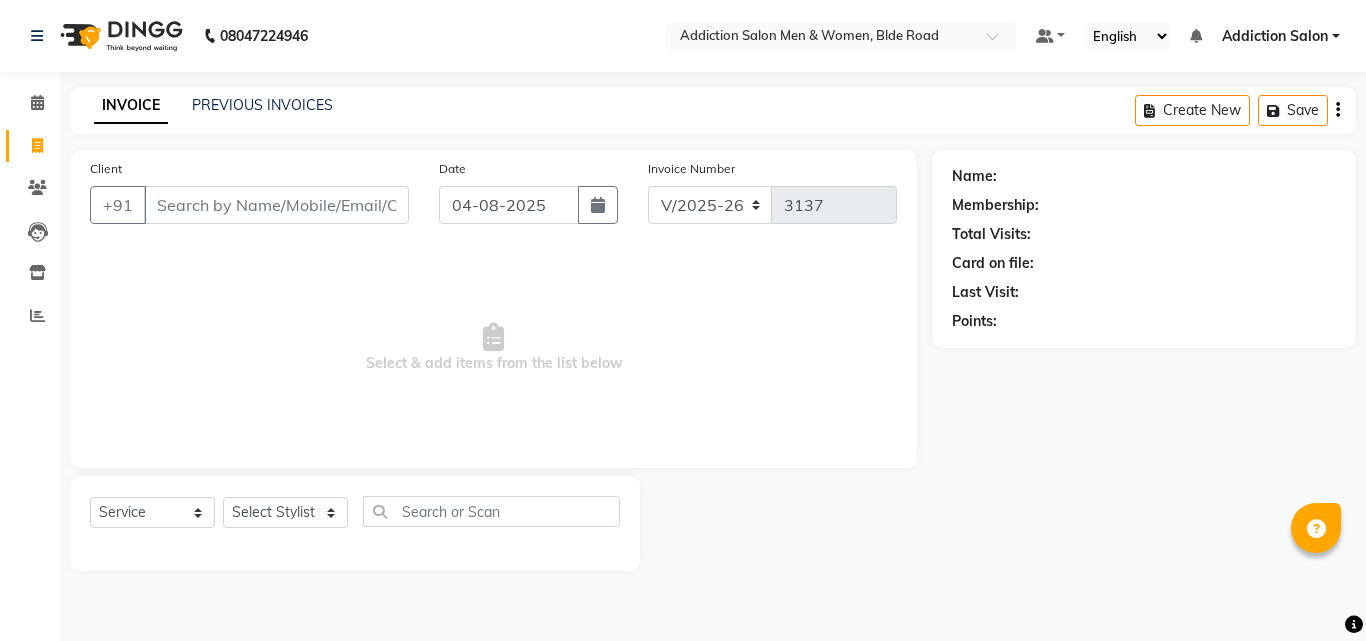 drag, startPoint x: 695, startPoint y: 253, endPoint x: 624, endPoint y: 457, distance: 216.00232 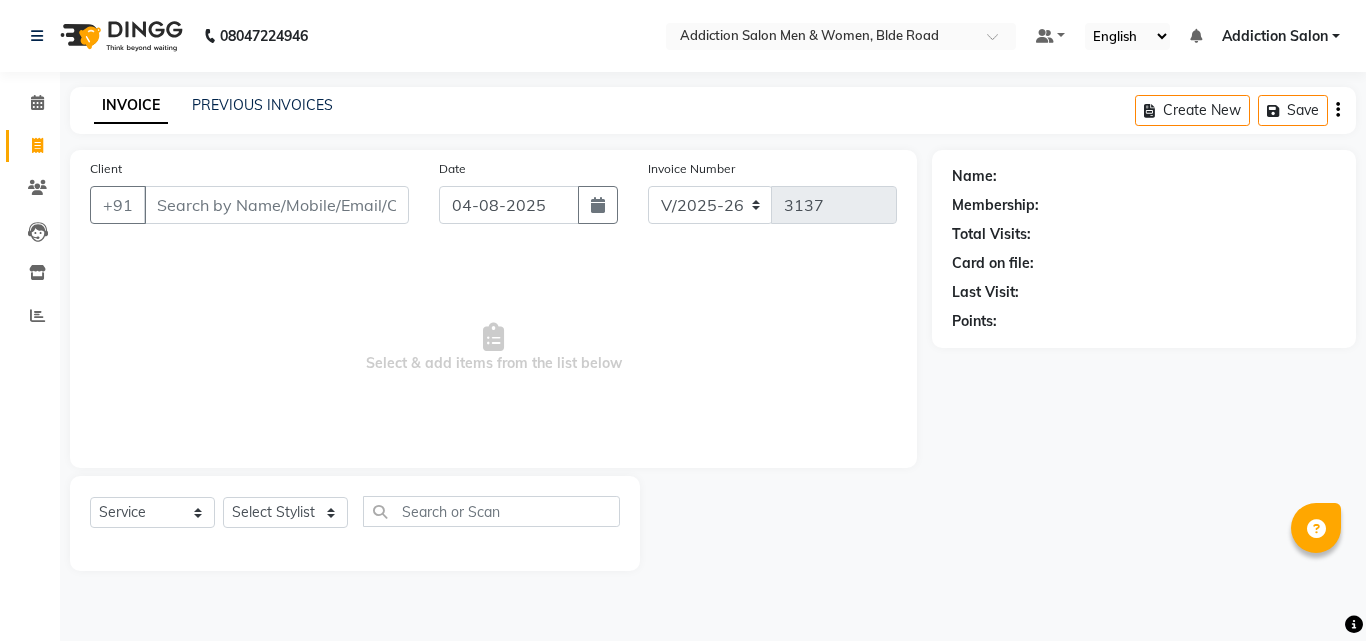 drag, startPoint x: 1273, startPoint y: 178, endPoint x: 839, endPoint y: 365, distance: 472.57275 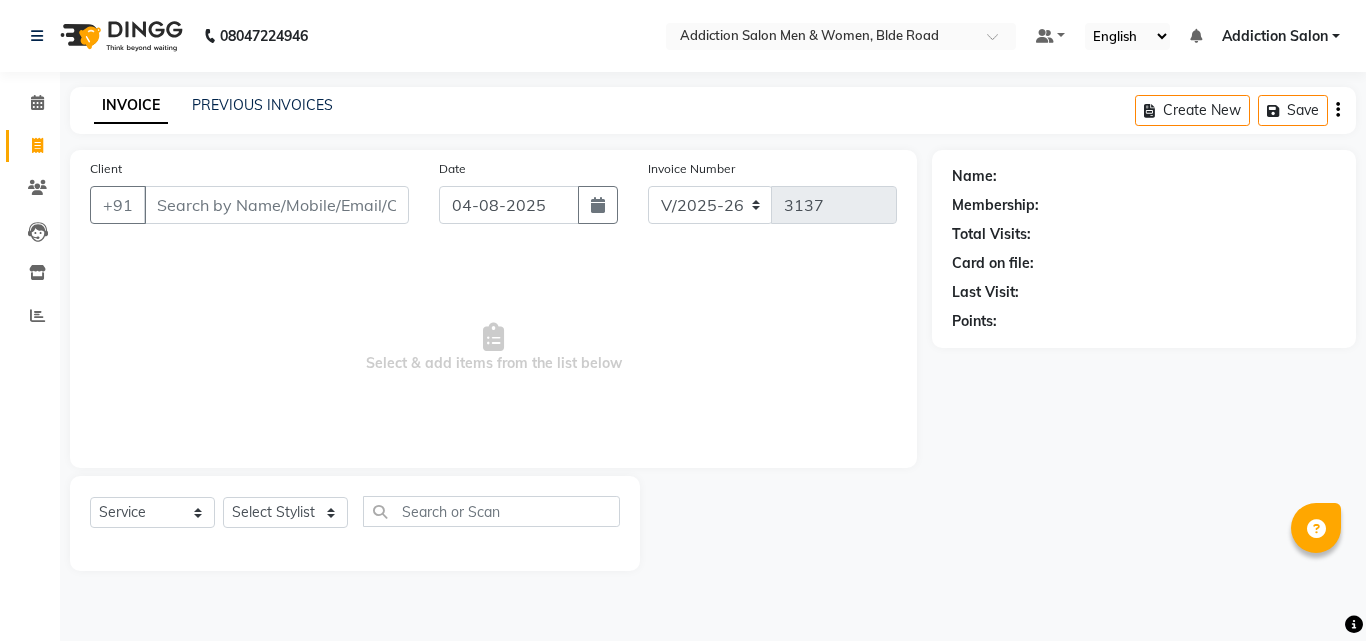 drag, startPoint x: 190, startPoint y: 272, endPoint x: 751, endPoint y: 318, distance: 562.88275 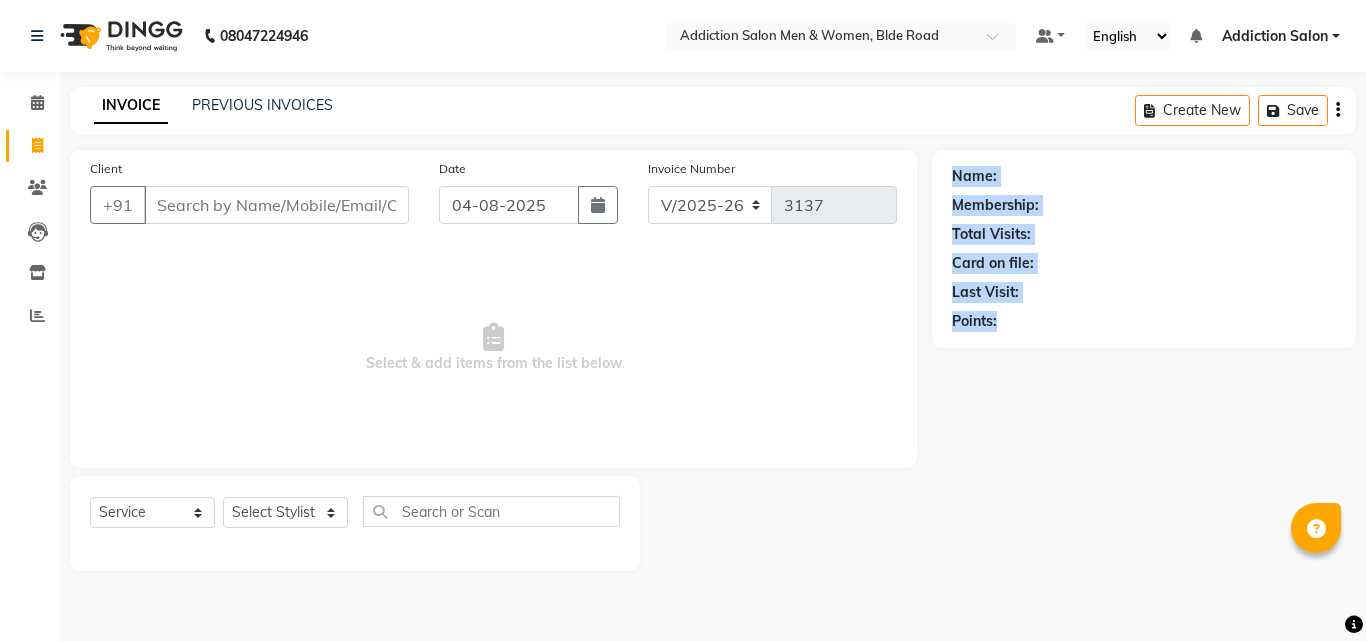 drag, startPoint x: 968, startPoint y: 207, endPoint x: 1082, endPoint y: 382, distance: 208.85641 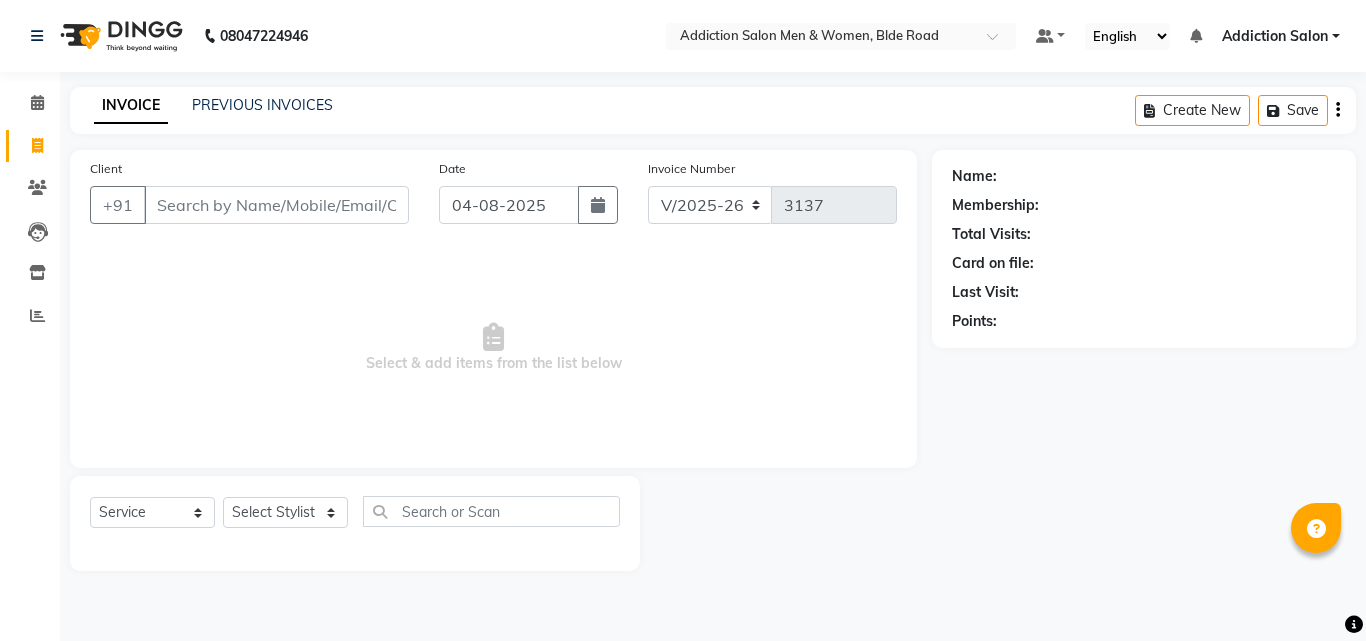 click on "Select & add items from the list below" at bounding box center (493, 348) 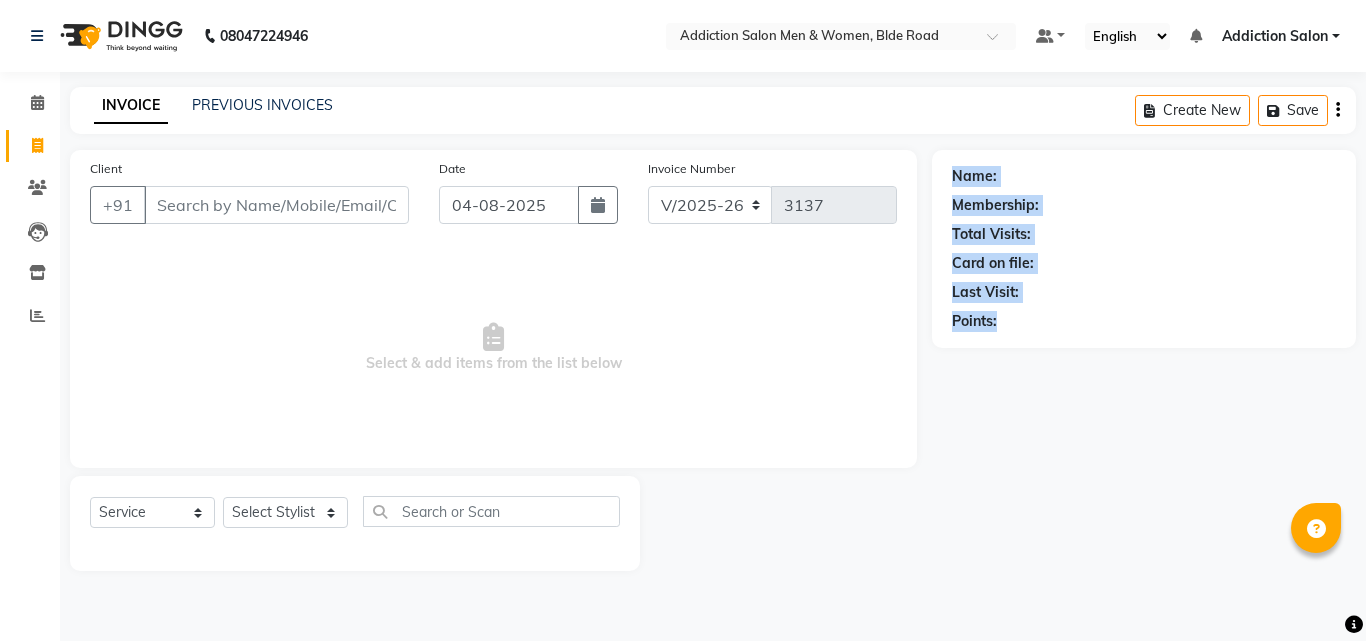 drag, startPoint x: 953, startPoint y: 172, endPoint x: 1176, endPoint y: 402, distance: 320.3576 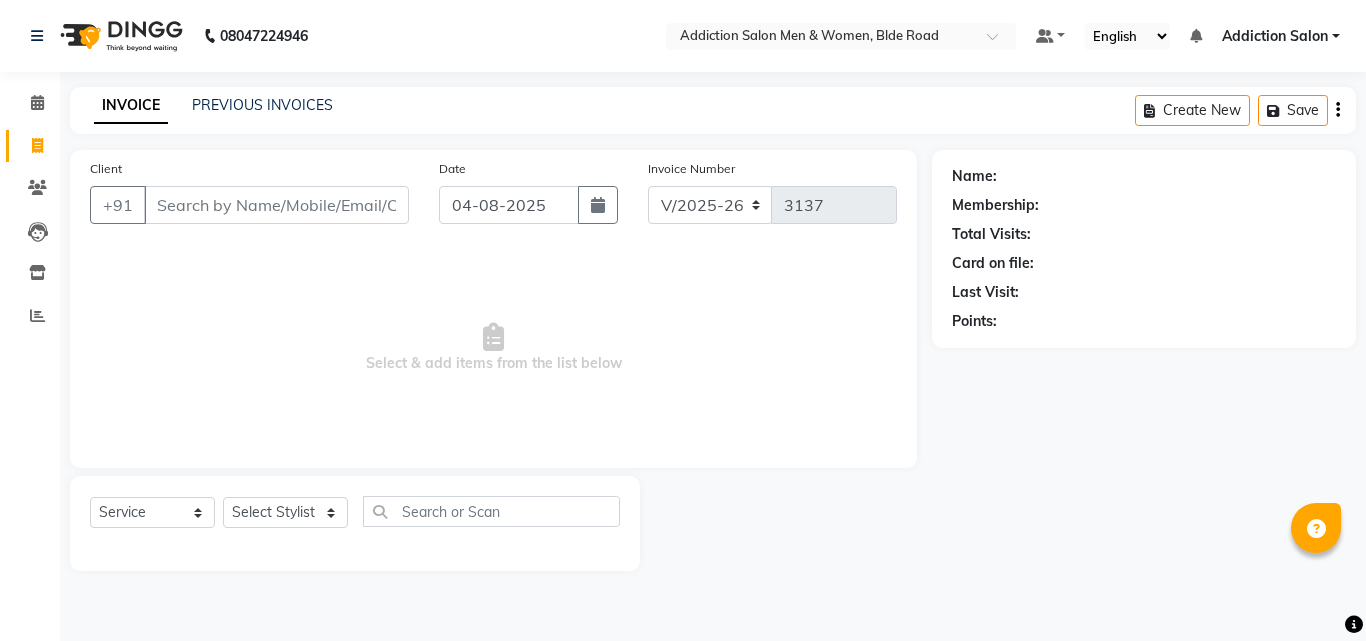 click on "Select & add items from the list below" at bounding box center (493, 348) 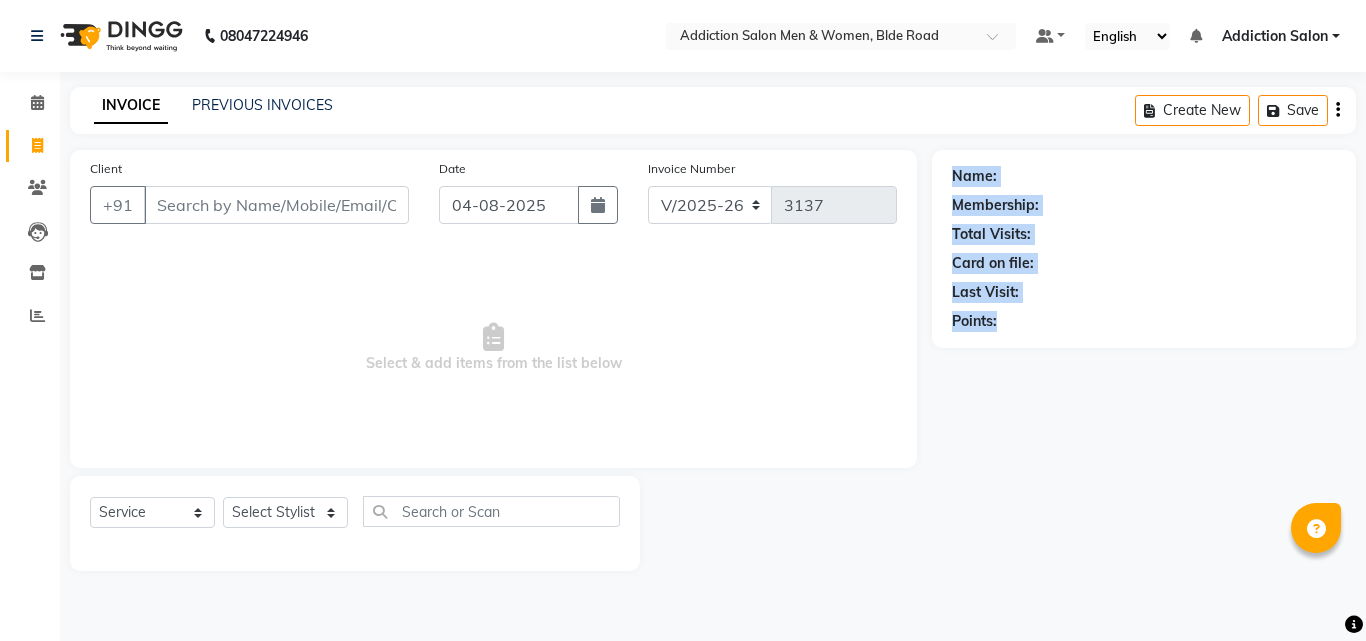 drag, startPoint x: 952, startPoint y: 173, endPoint x: 1091, endPoint y: 366, distance: 237.84448 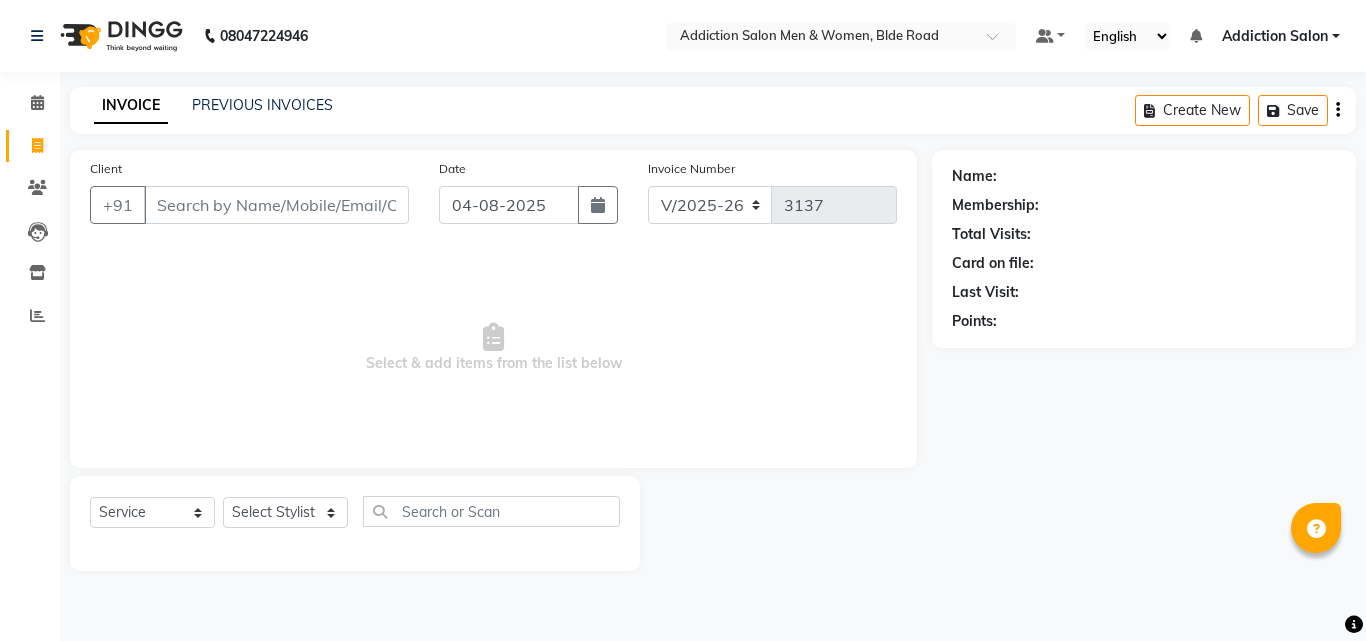 click on "Select & add items from the list below" at bounding box center (493, 348) 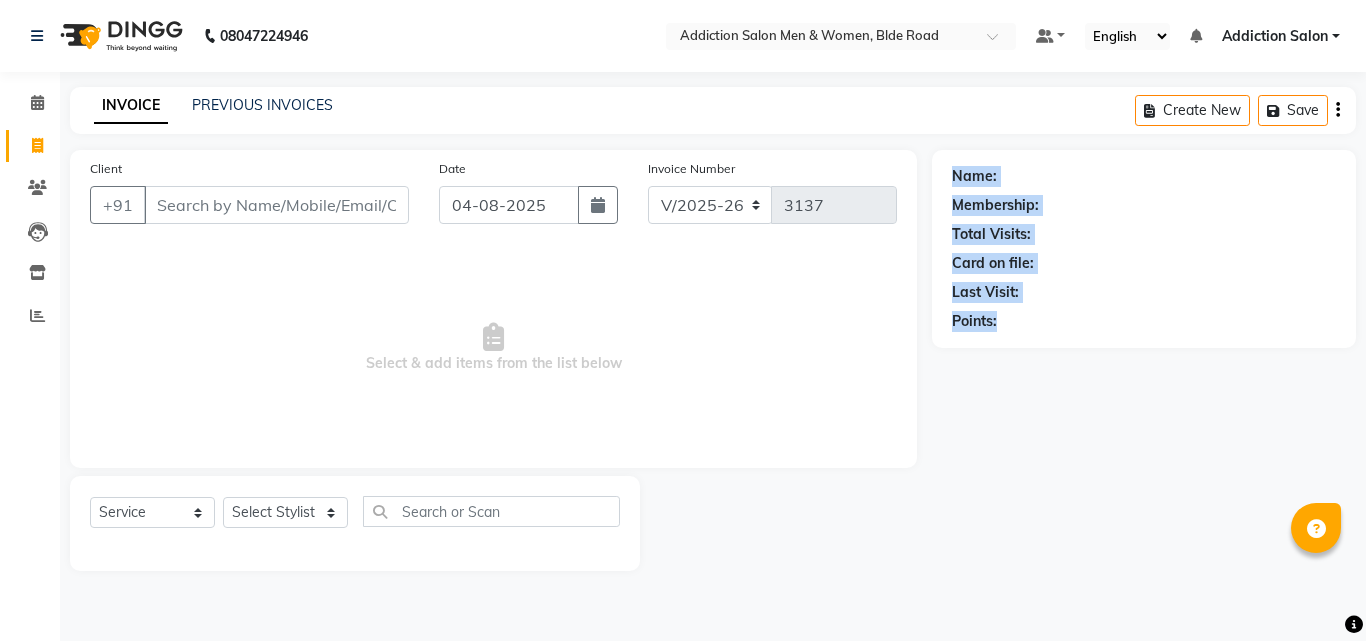 drag, startPoint x: 953, startPoint y: 176, endPoint x: 1083, endPoint y: 424, distance: 280.00714 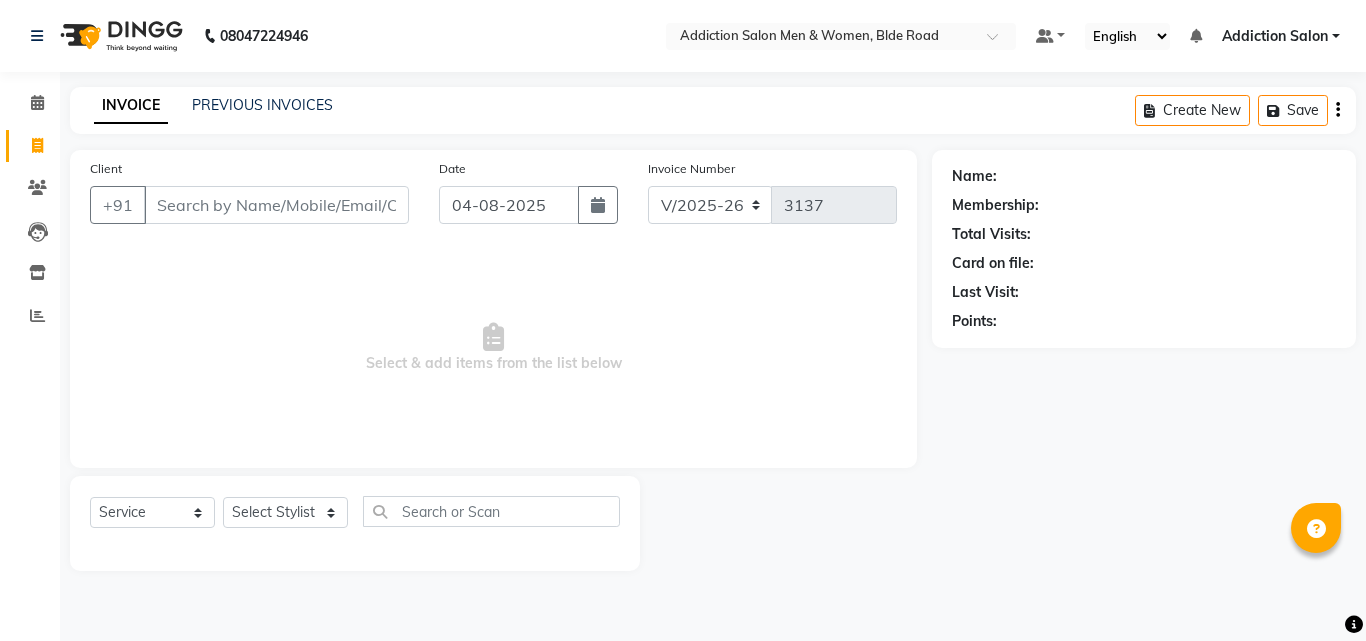 click on "Select & add items from the list below" at bounding box center [493, 348] 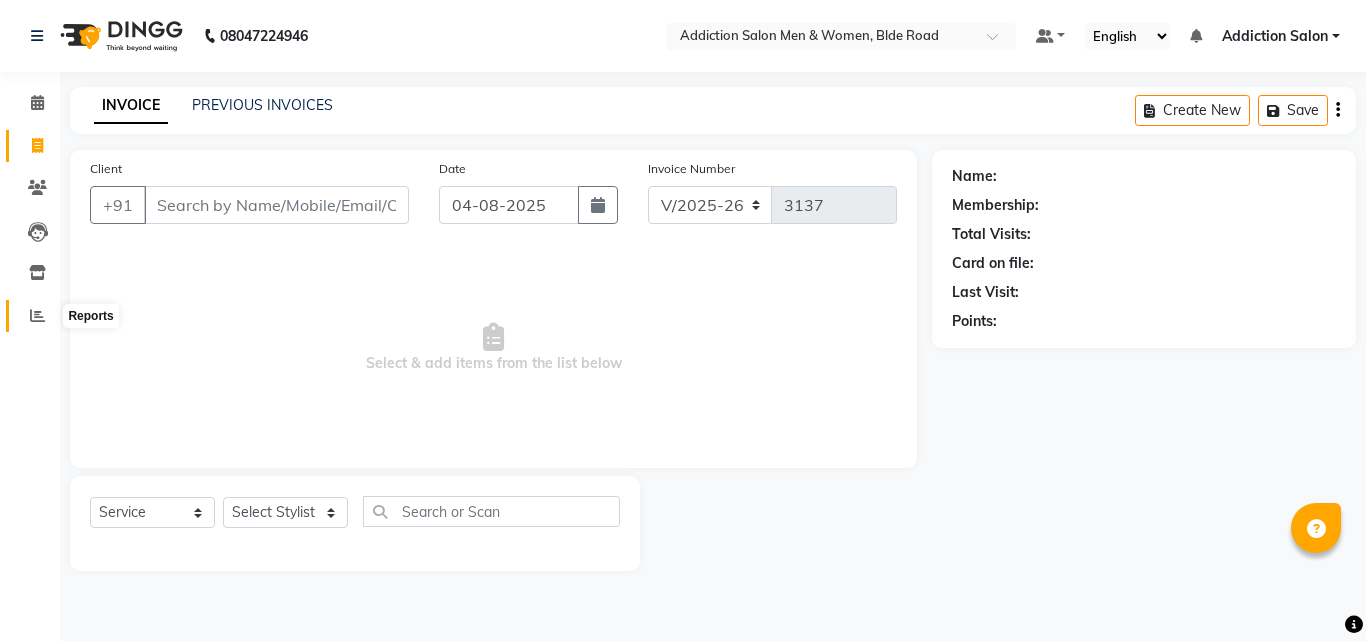 click 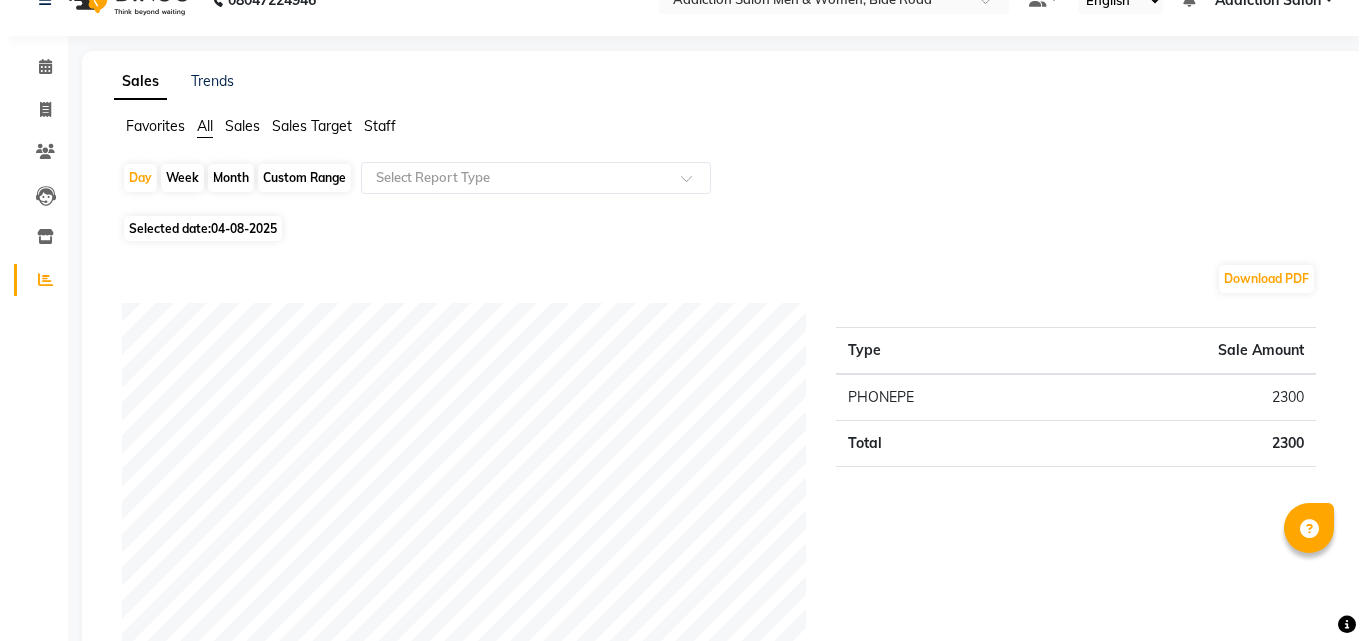 scroll, scrollTop: 0, scrollLeft: 0, axis: both 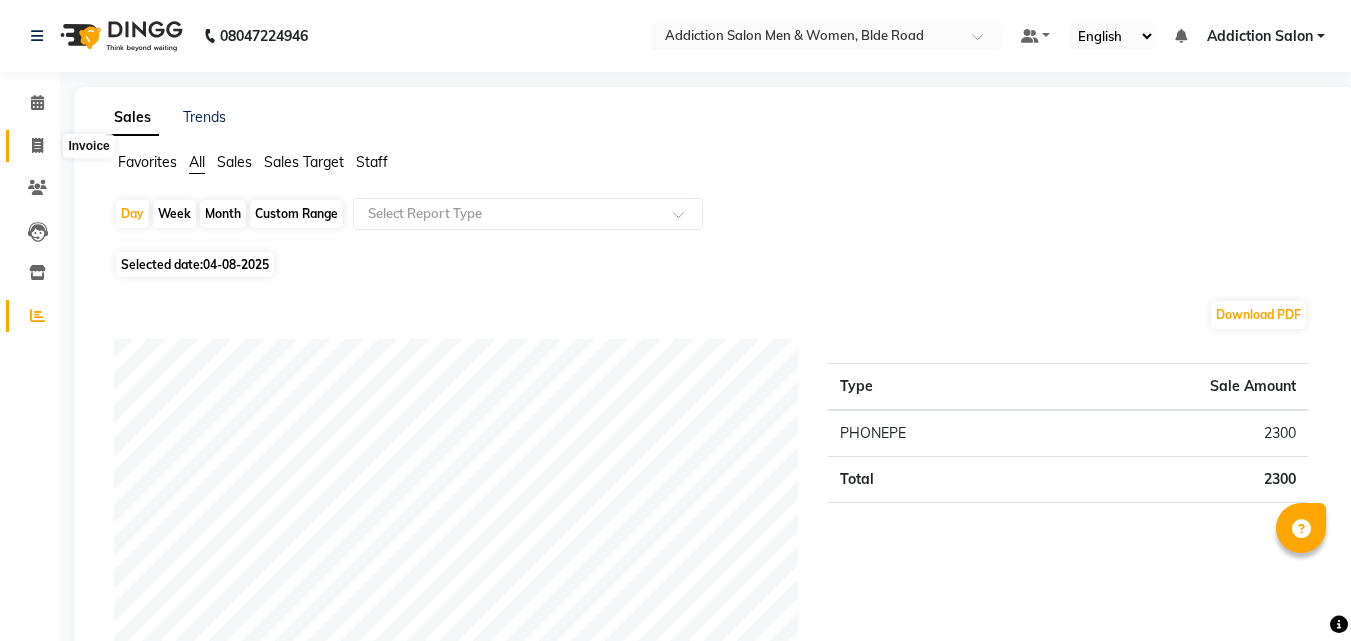 click 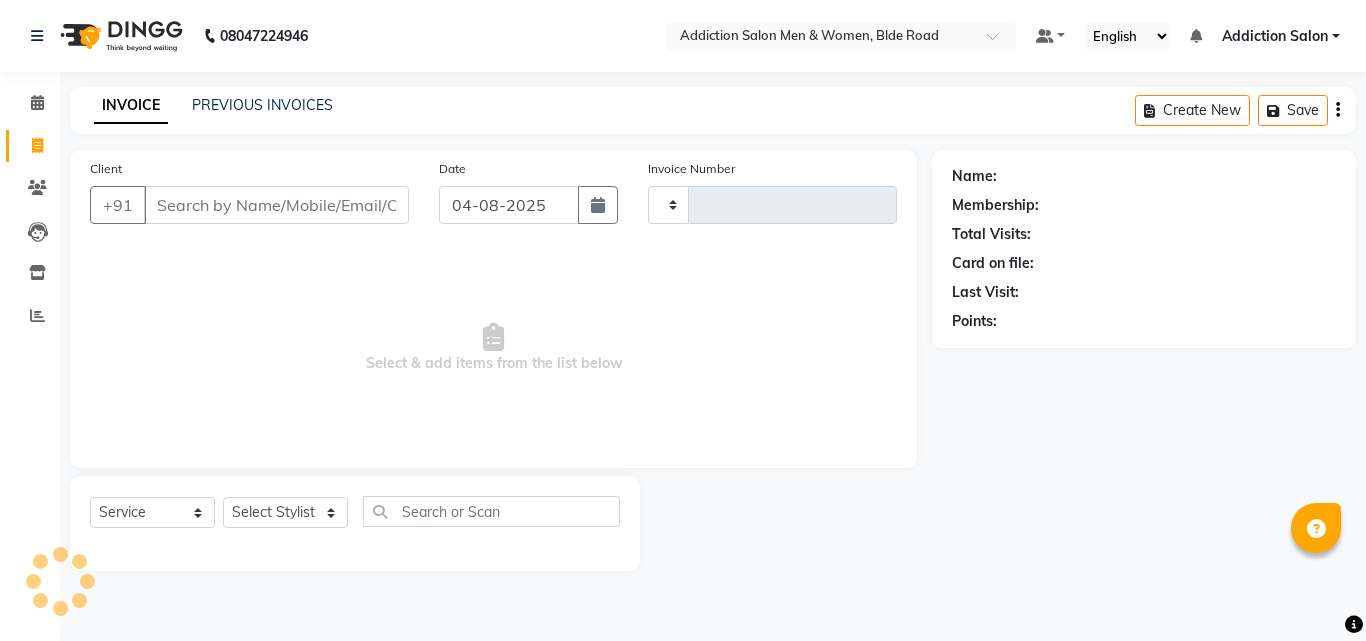 type on "3137" 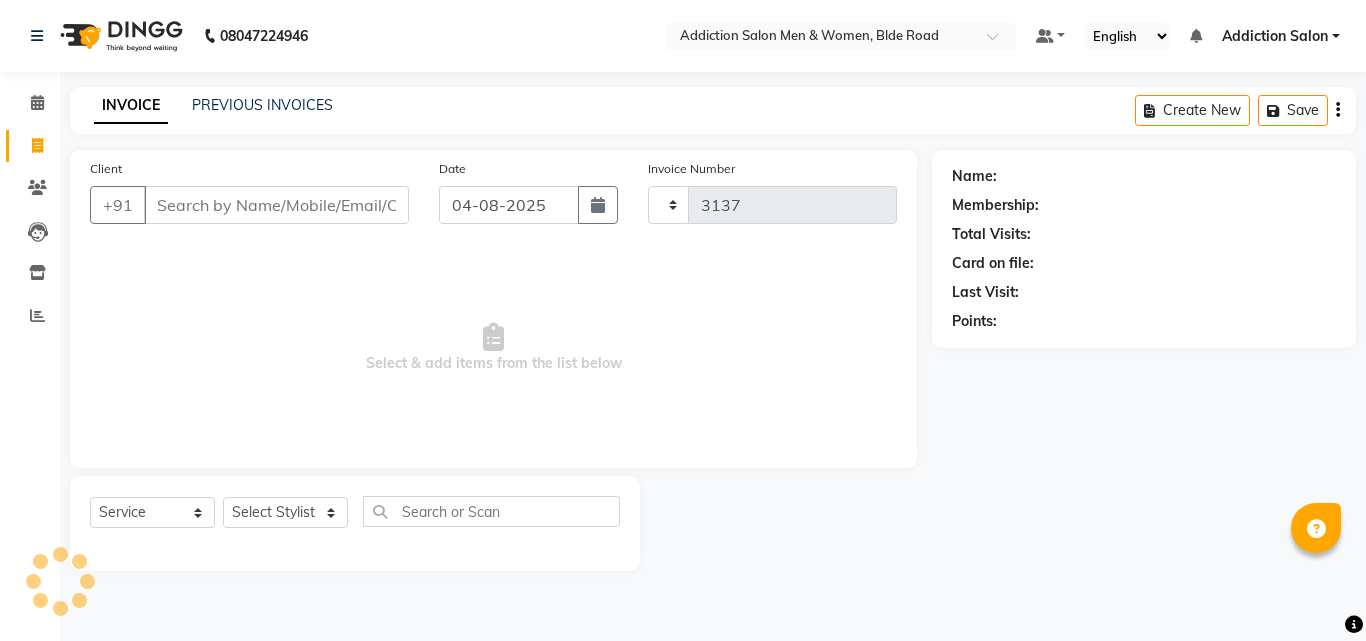 select on "6595" 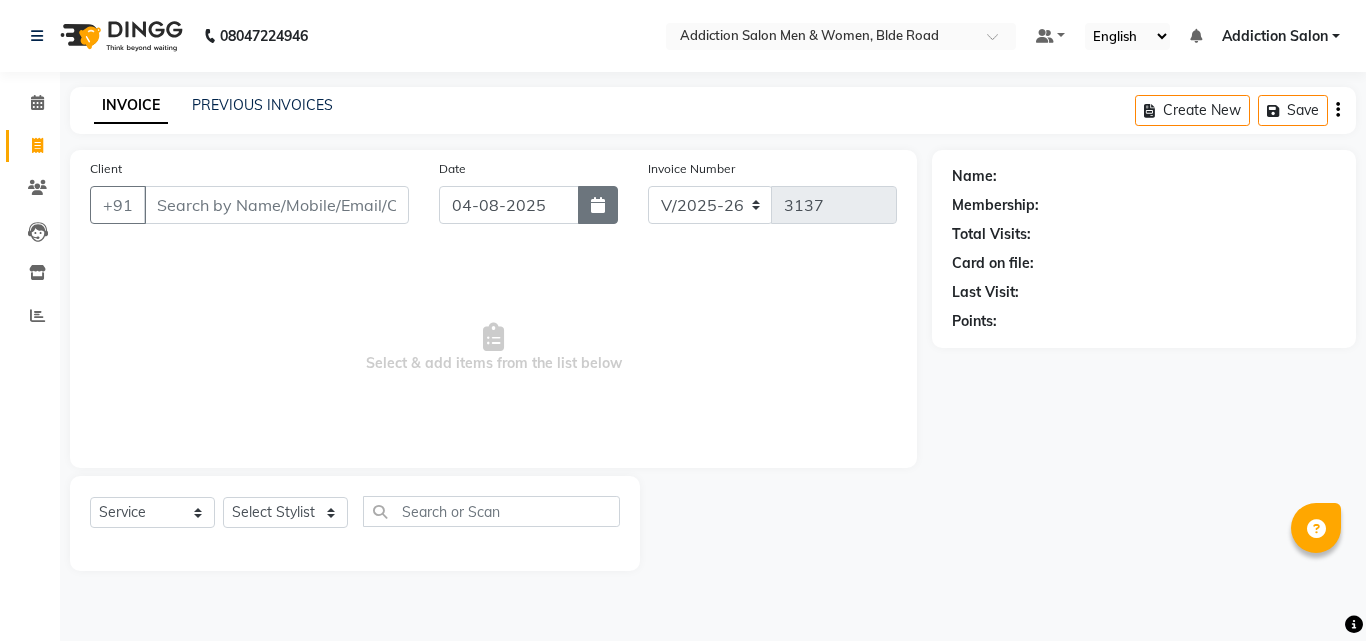 click 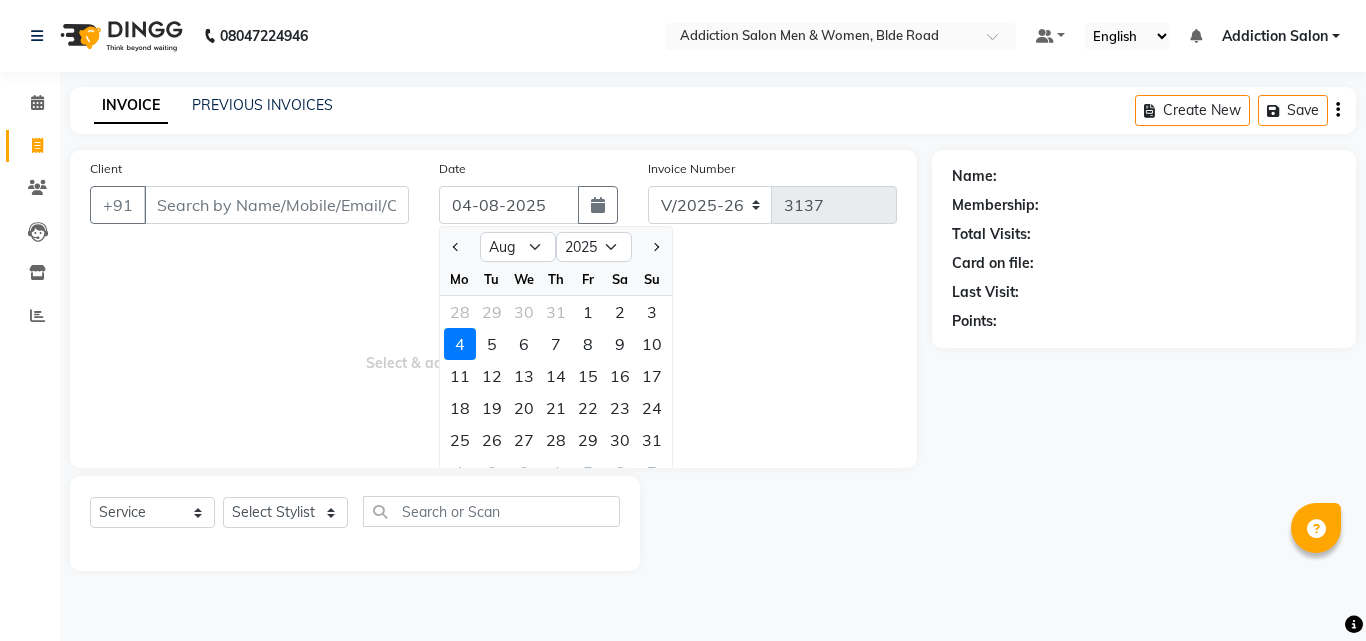 click on "Select & add items from the list below" at bounding box center [493, 348] 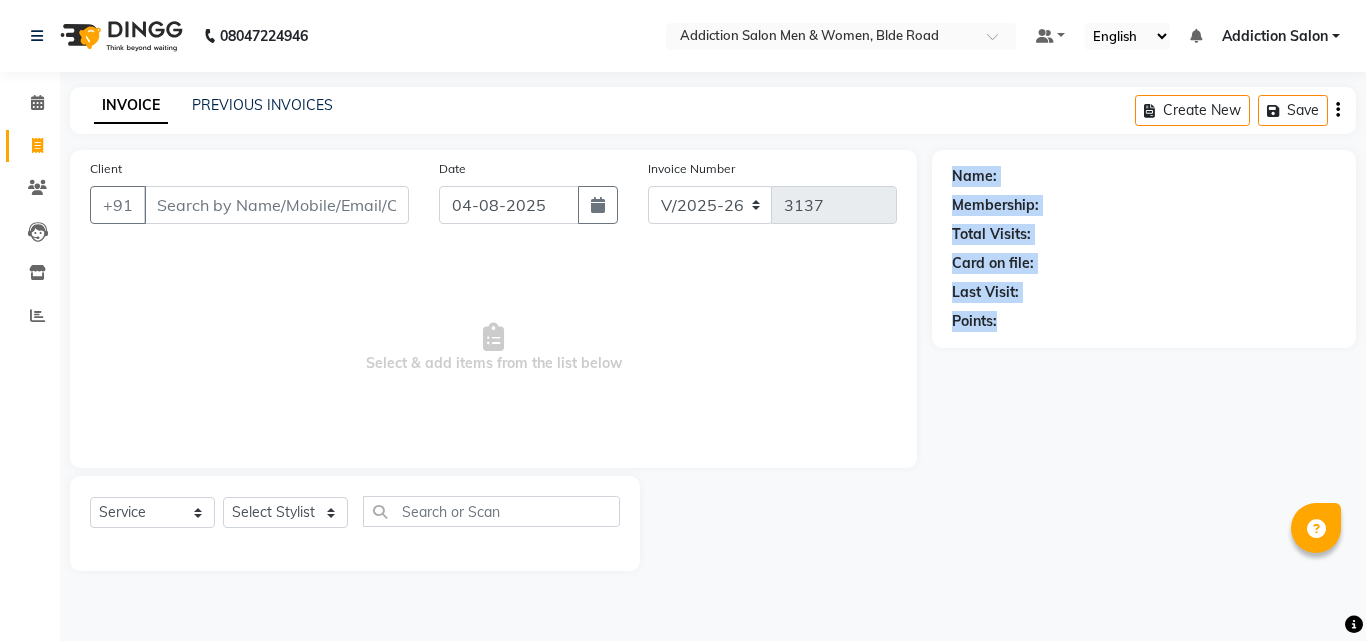 drag, startPoint x: 953, startPoint y: 178, endPoint x: 1146, endPoint y: 360, distance: 265.27908 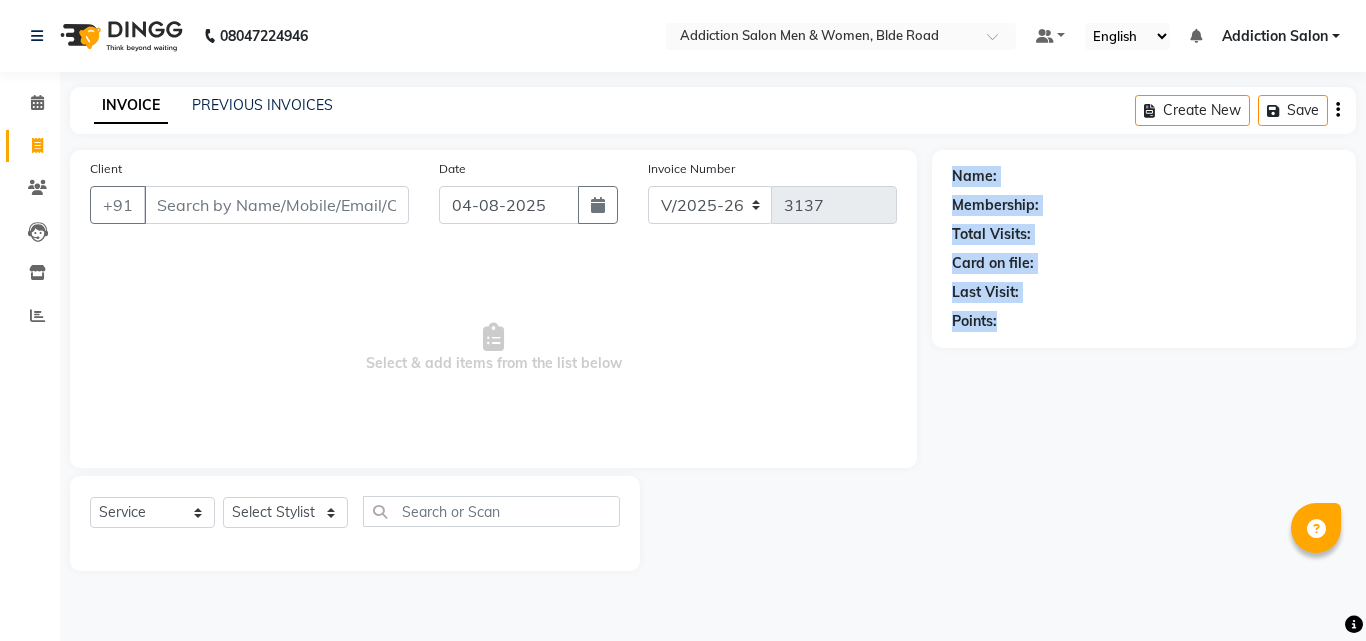 drag, startPoint x: 880, startPoint y: 306, endPoint x: 782, endPoint y: 287, distance: 99.824844 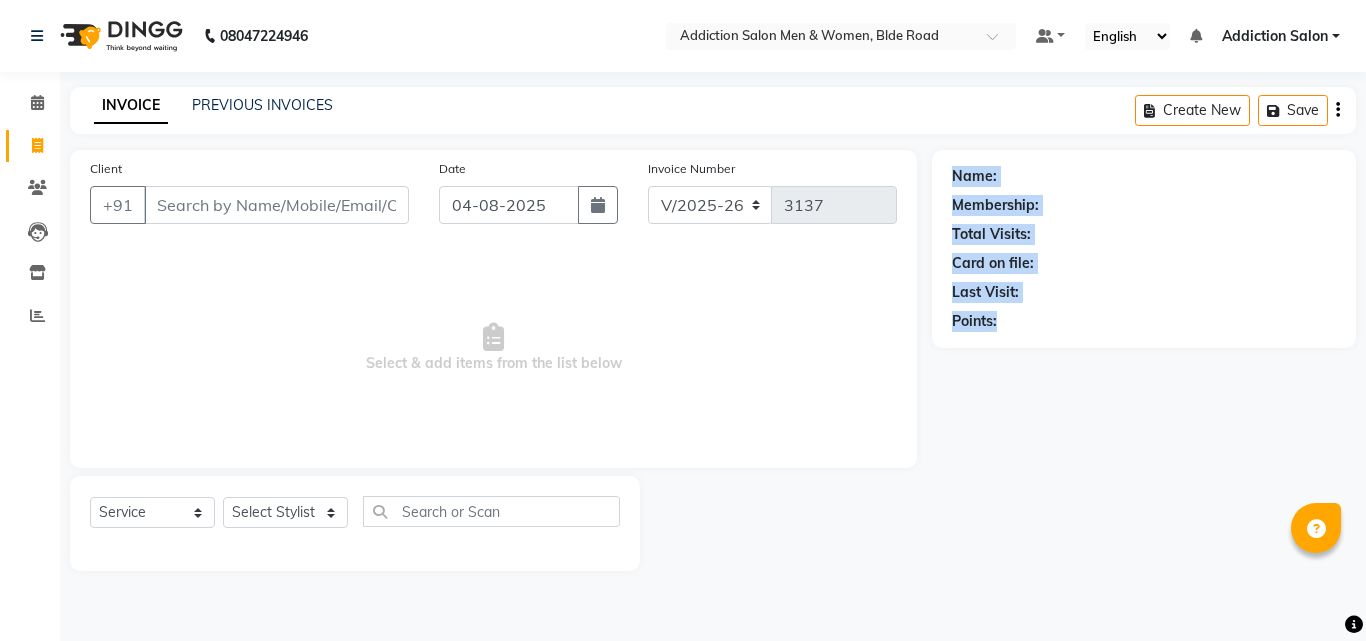 drag, startPoint x: 952, startPoint y: 171, endPoint x: 1144, endPoint y: 388, distance: 289.74643 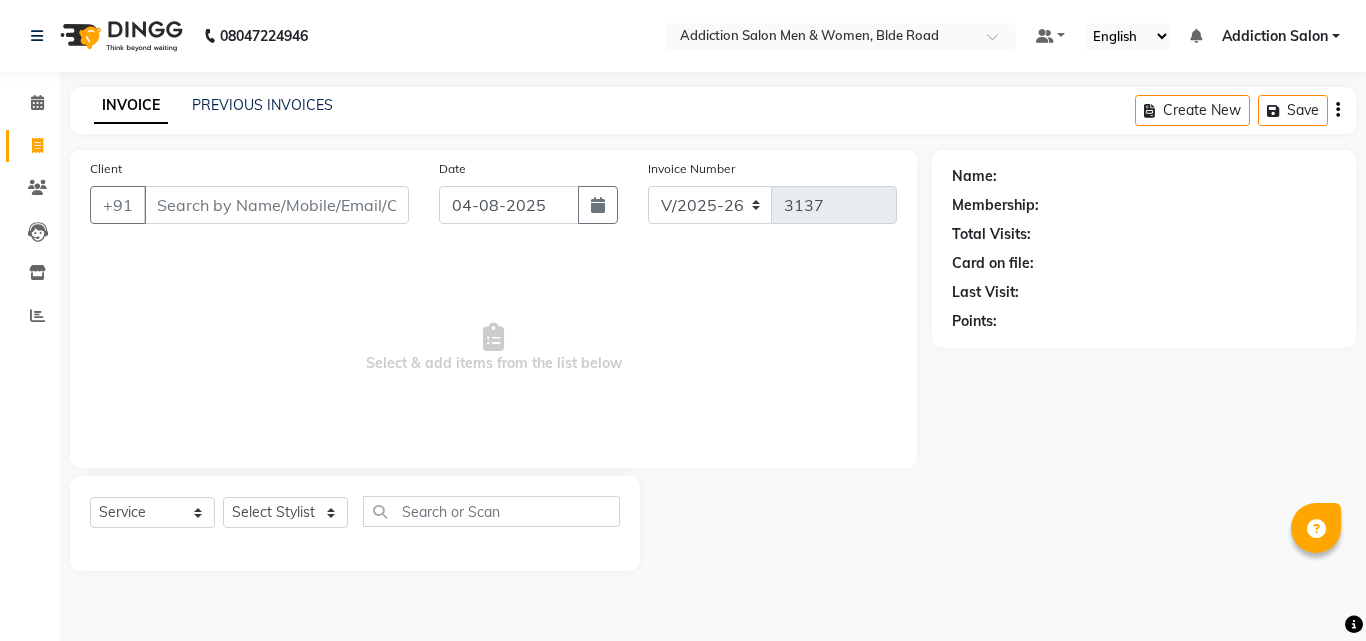 click on "Select & add items from the list below" at bounding box center [493, 348] 